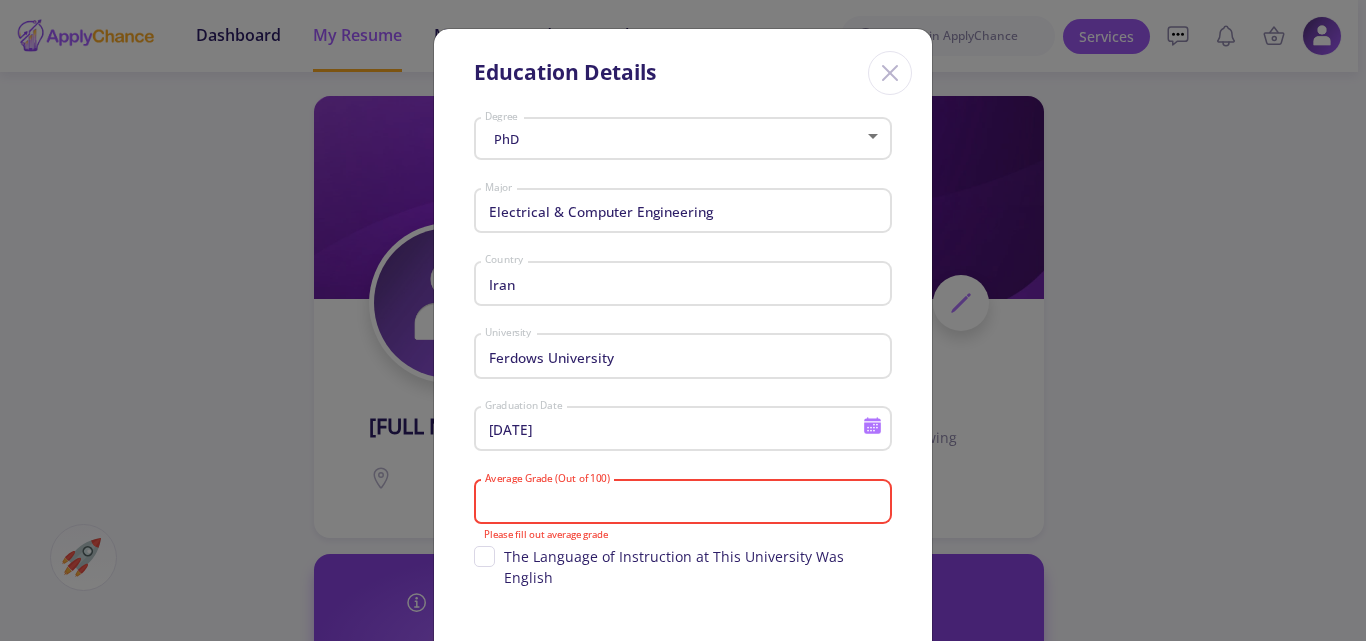 scroll, scrollTop: 703, scrollLeft: 0, axis: vertical 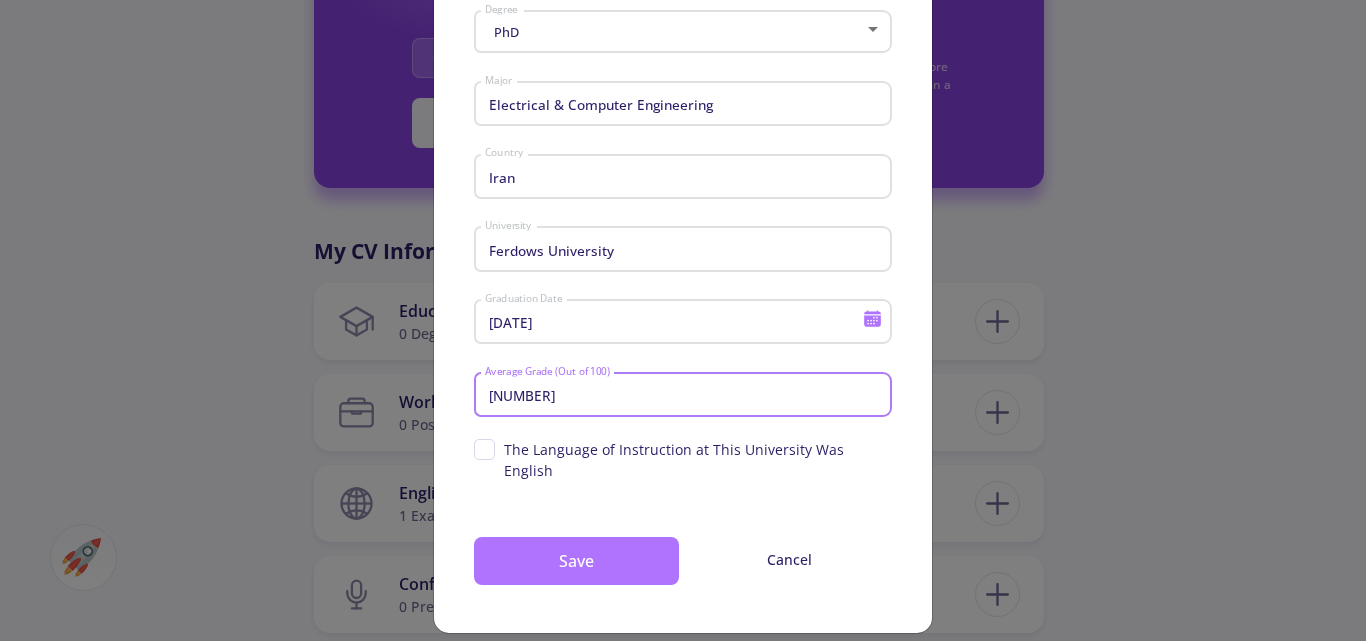 type on "90.8" 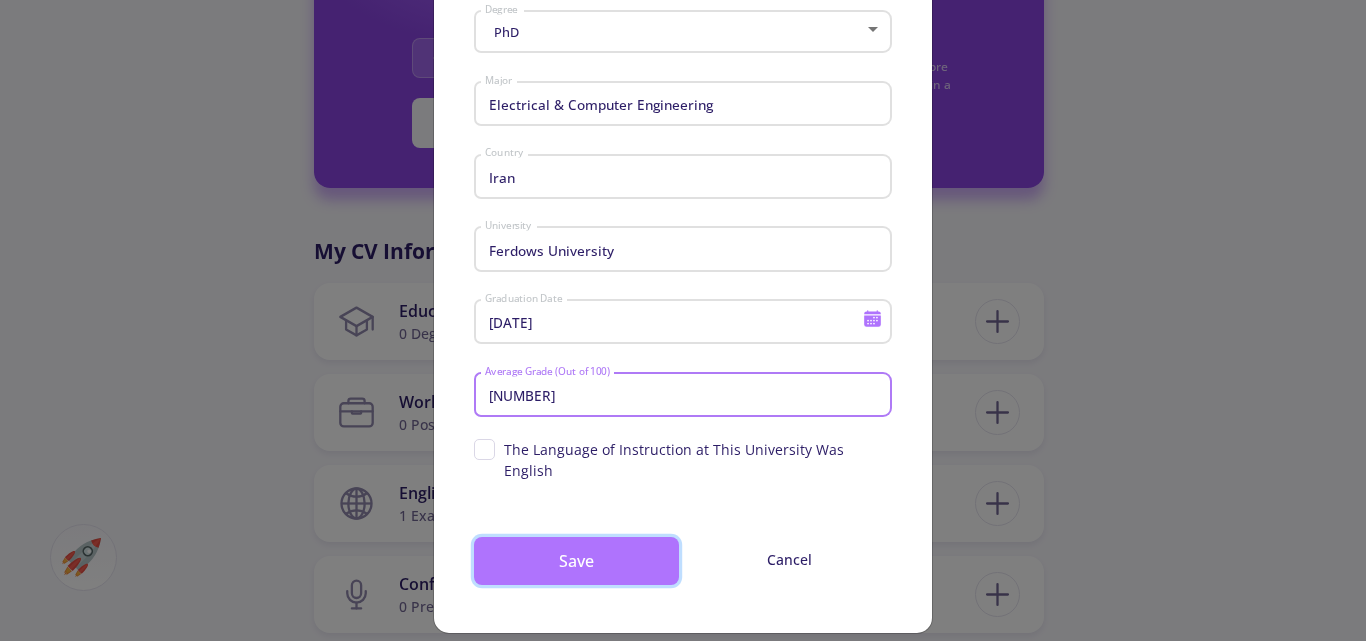 click on "Save" at bounding box center (576, 561) 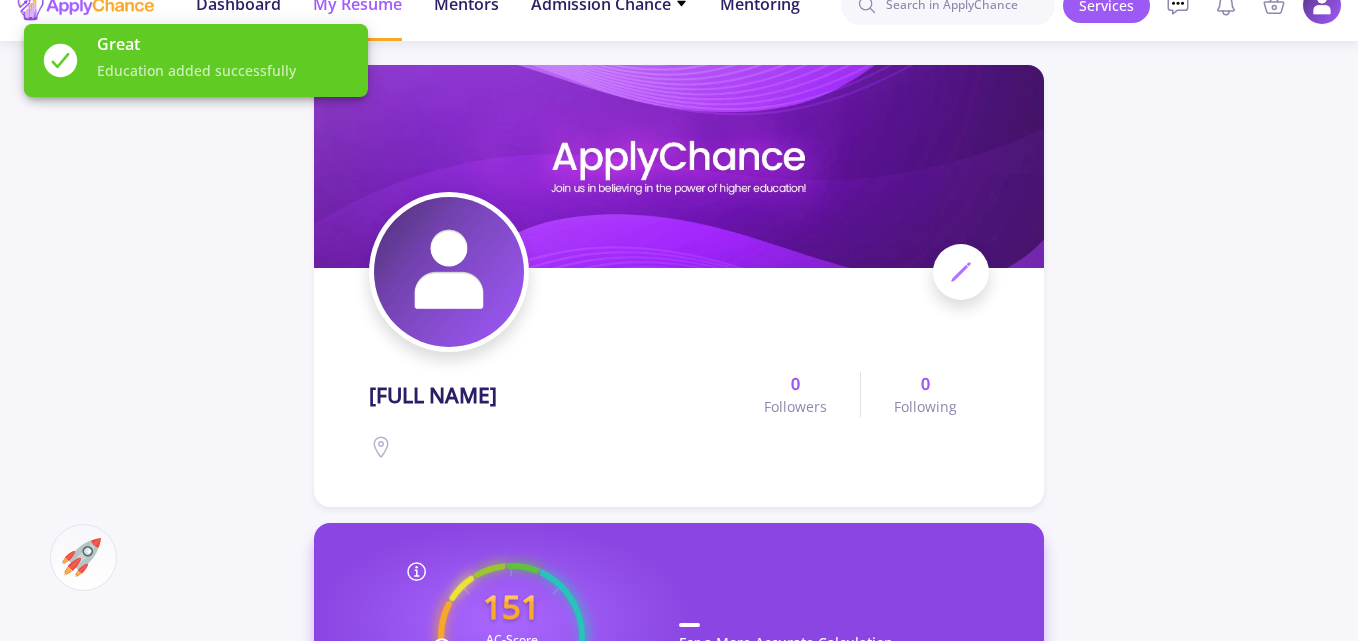 scroll, scrollTop: 0, scrollLeft: 0, axis: both 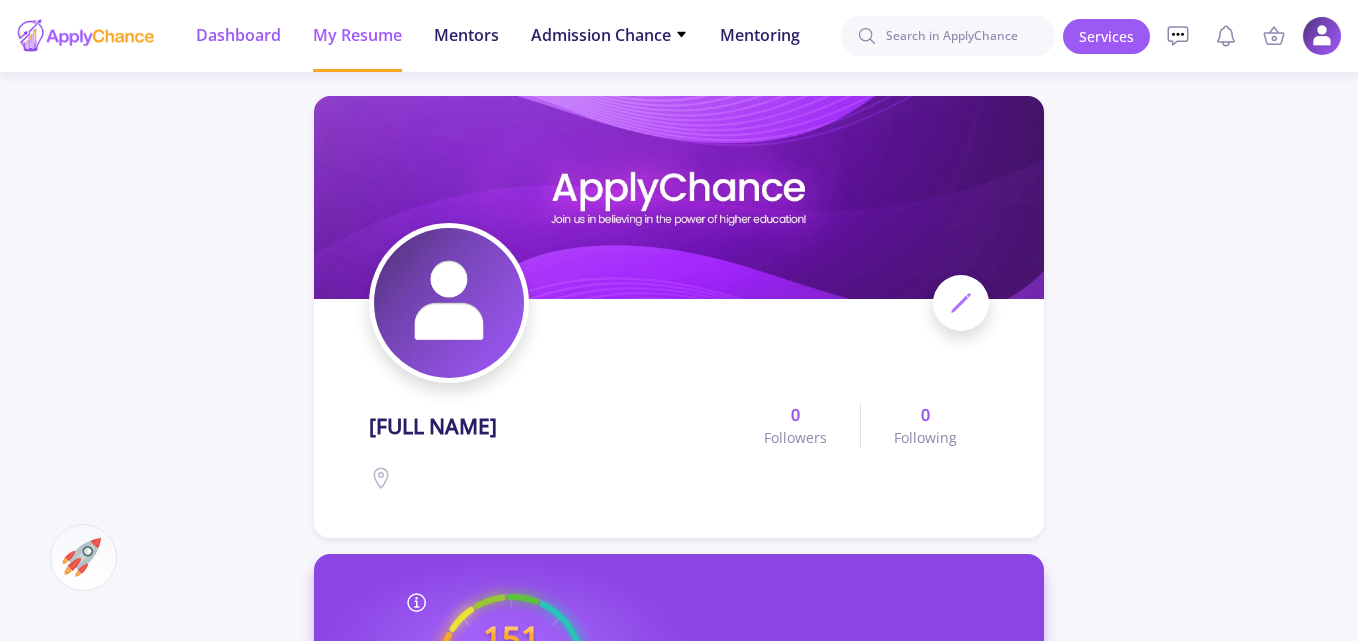 click on "Dashboard" 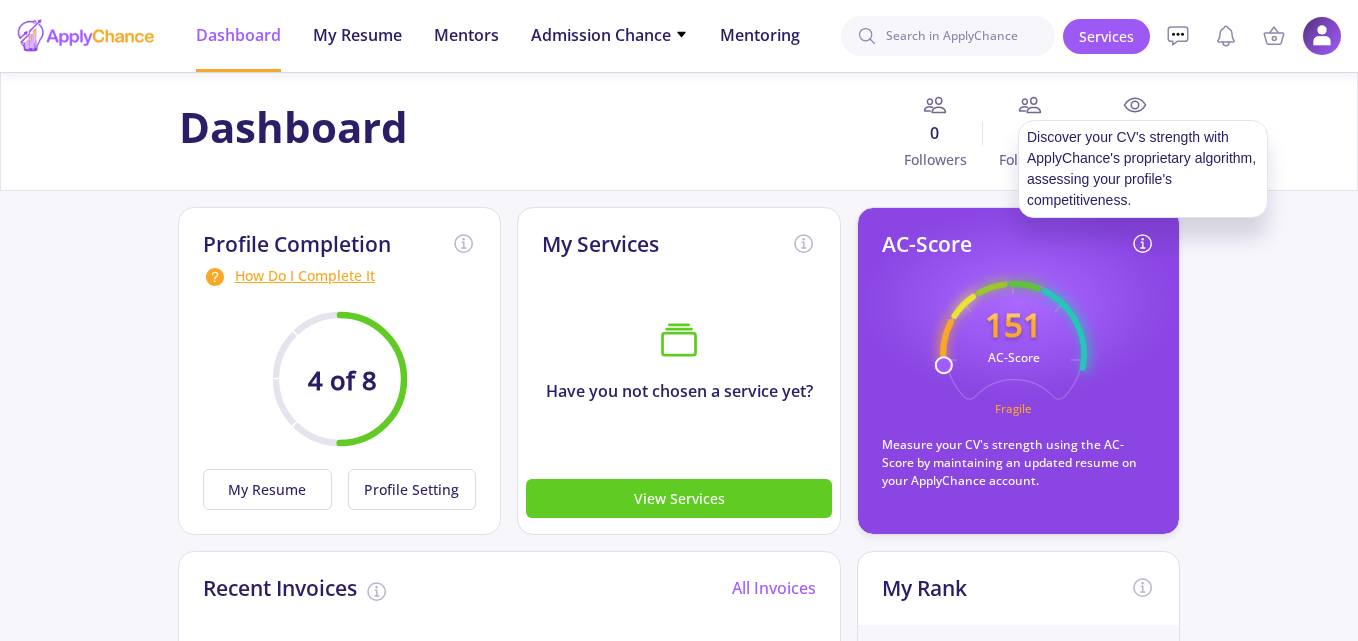 click 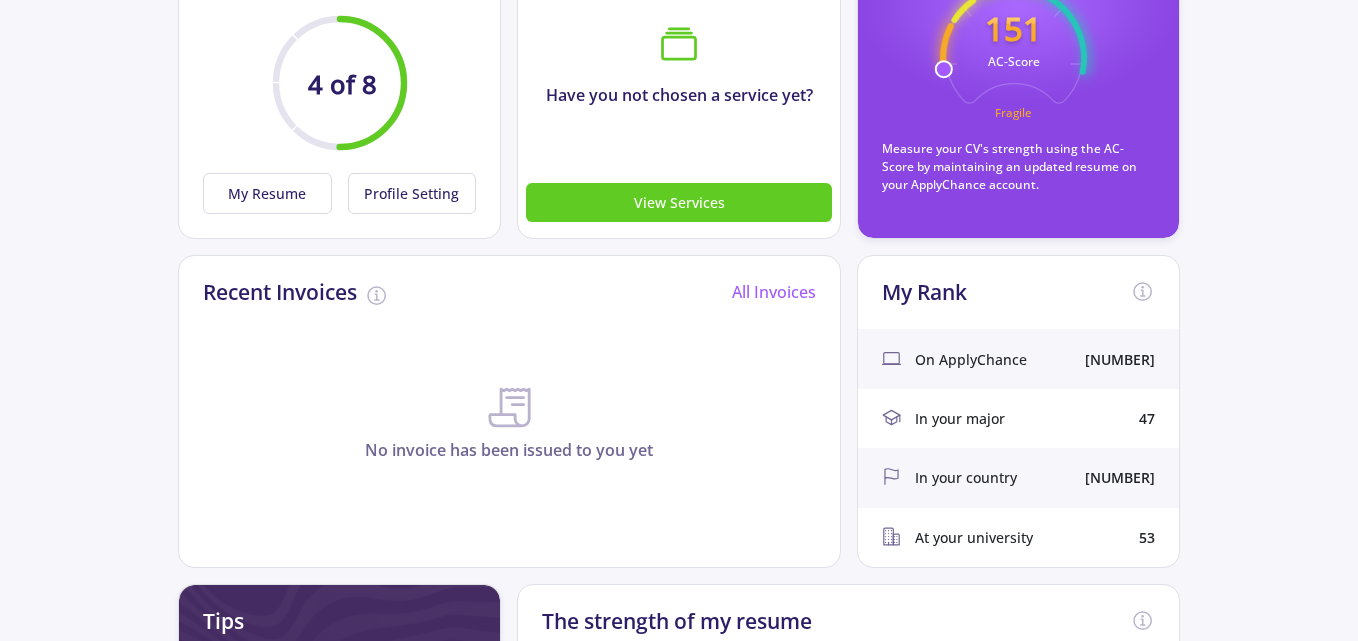 scroll, scrollTop: 287, scrollLeft: 0, axis: vertical 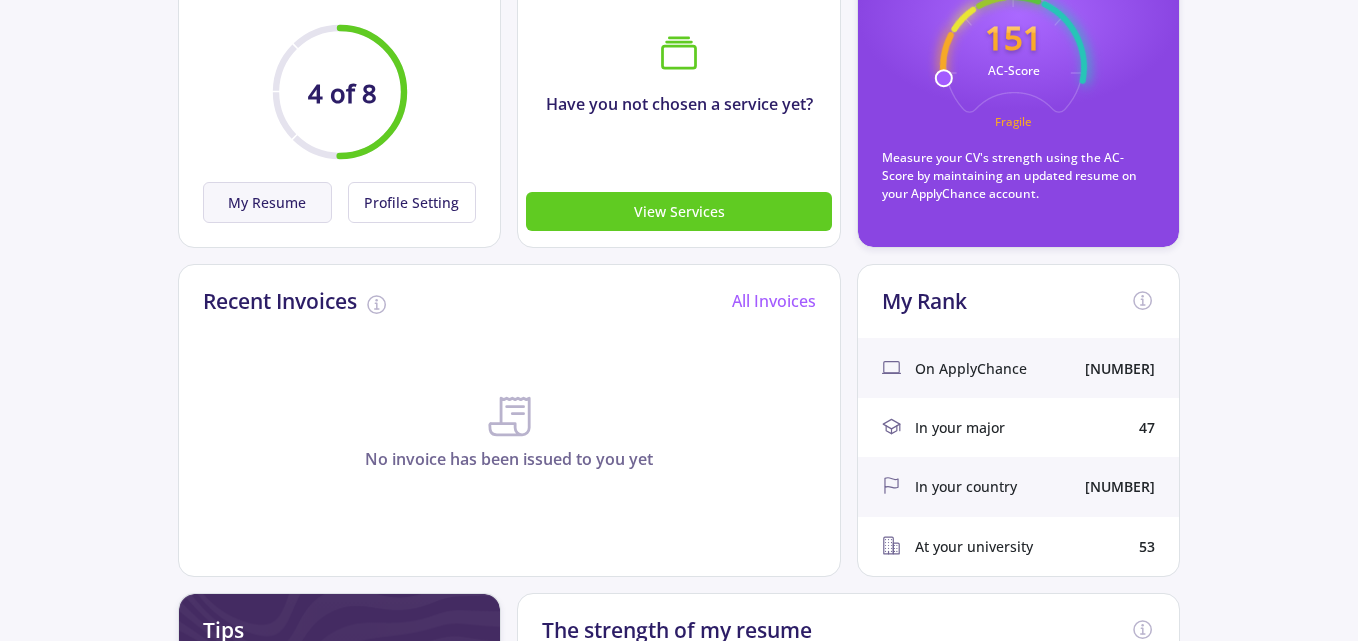 click on "My Resume" 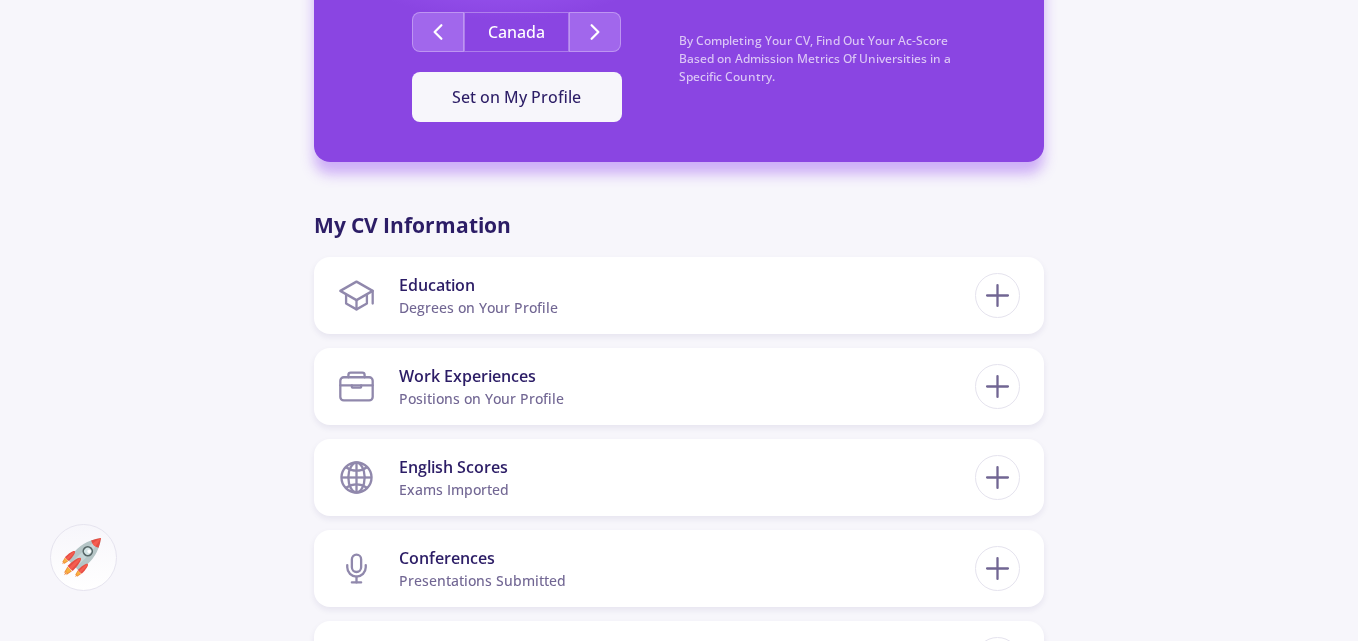 scroll, scrollTop: 0, scrollLeft: 0, axis: both 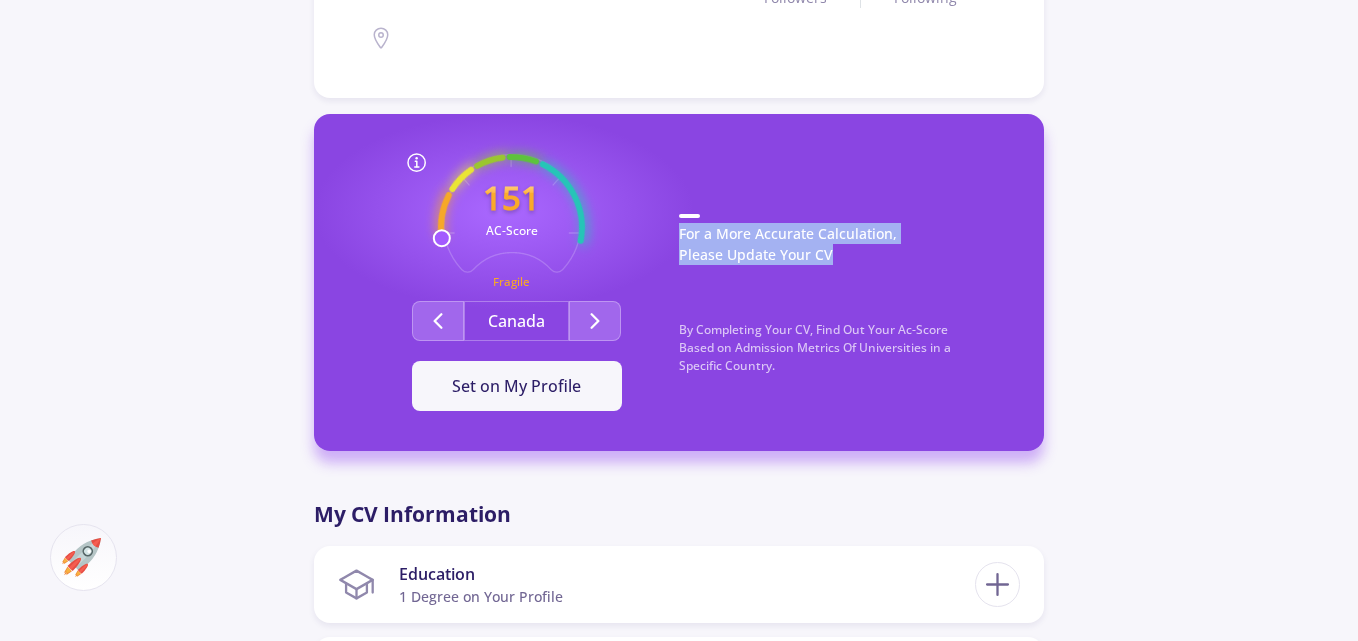 drag, startPoint x: 1356, startPoint y: 213, endPoint x: 1355, endPoint y: 285, distance: 72.00694 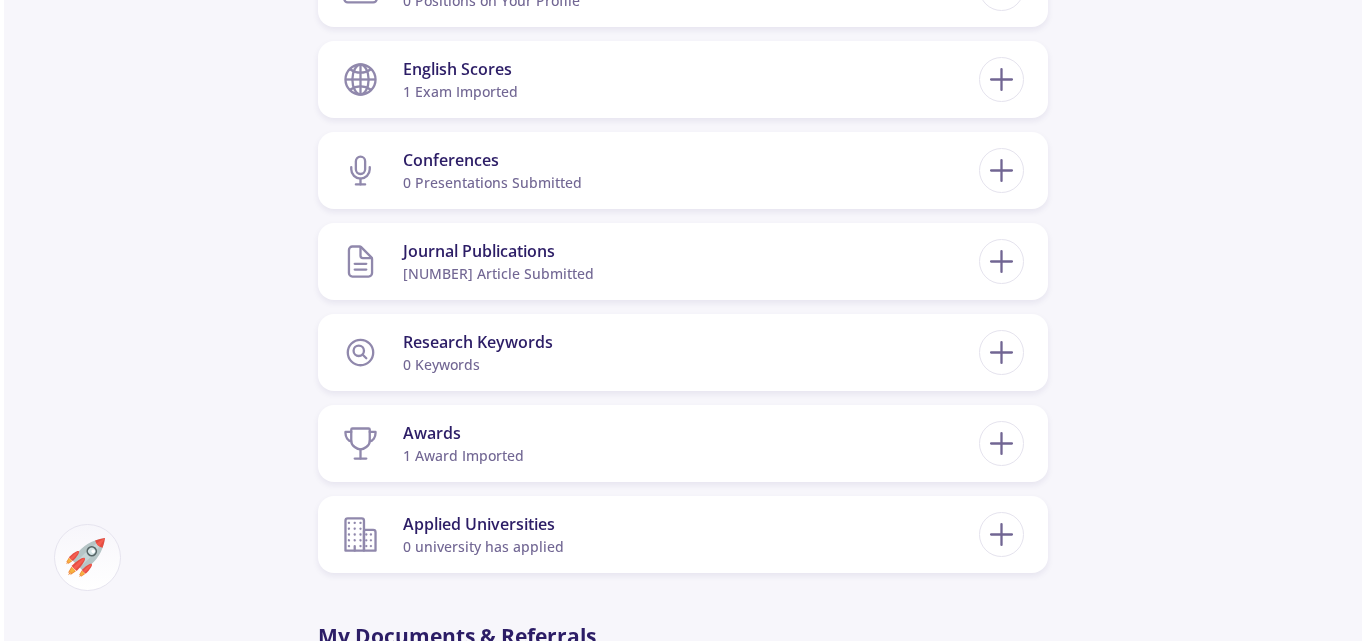 scroll, scrollTop: 1139, scrollLeft: 0, axis: vertical 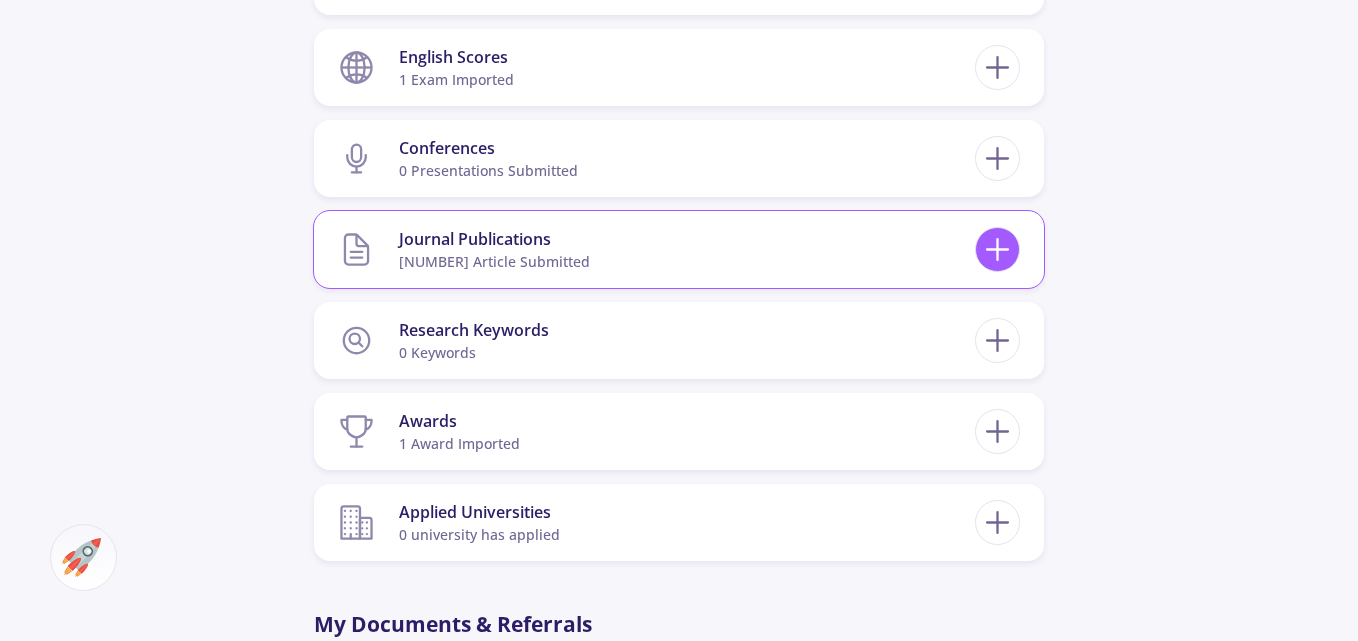 click 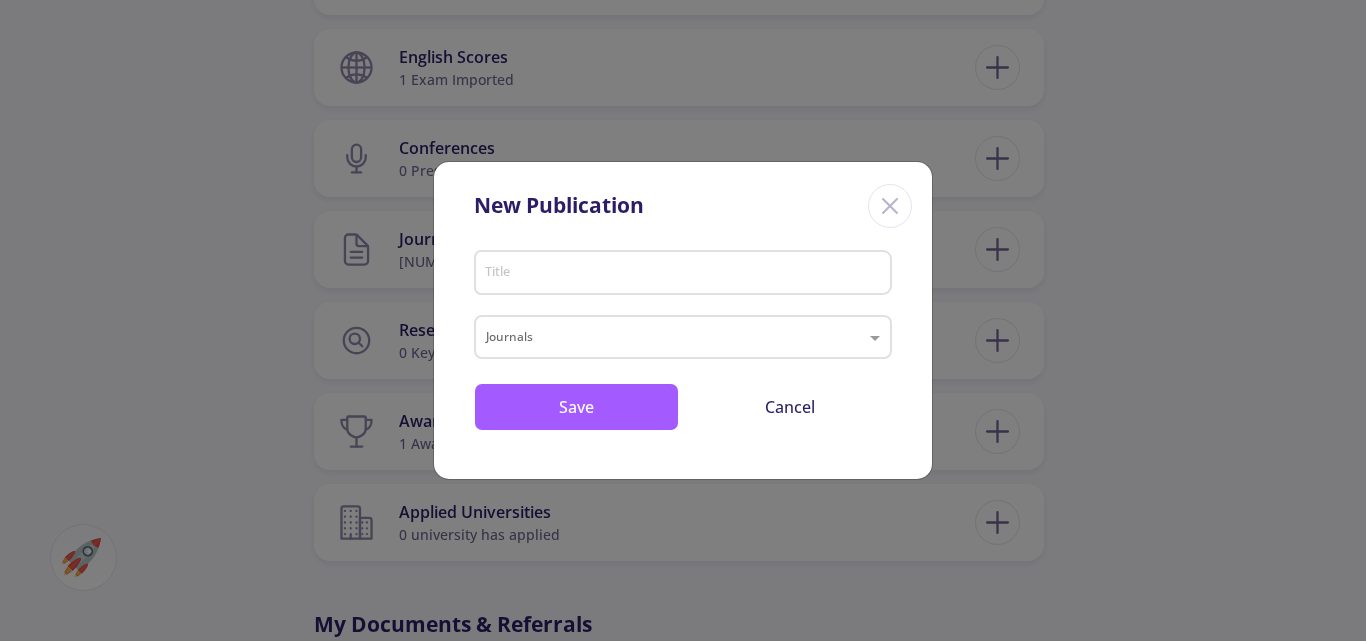 click on "Title" at bounding box center [686, 274] 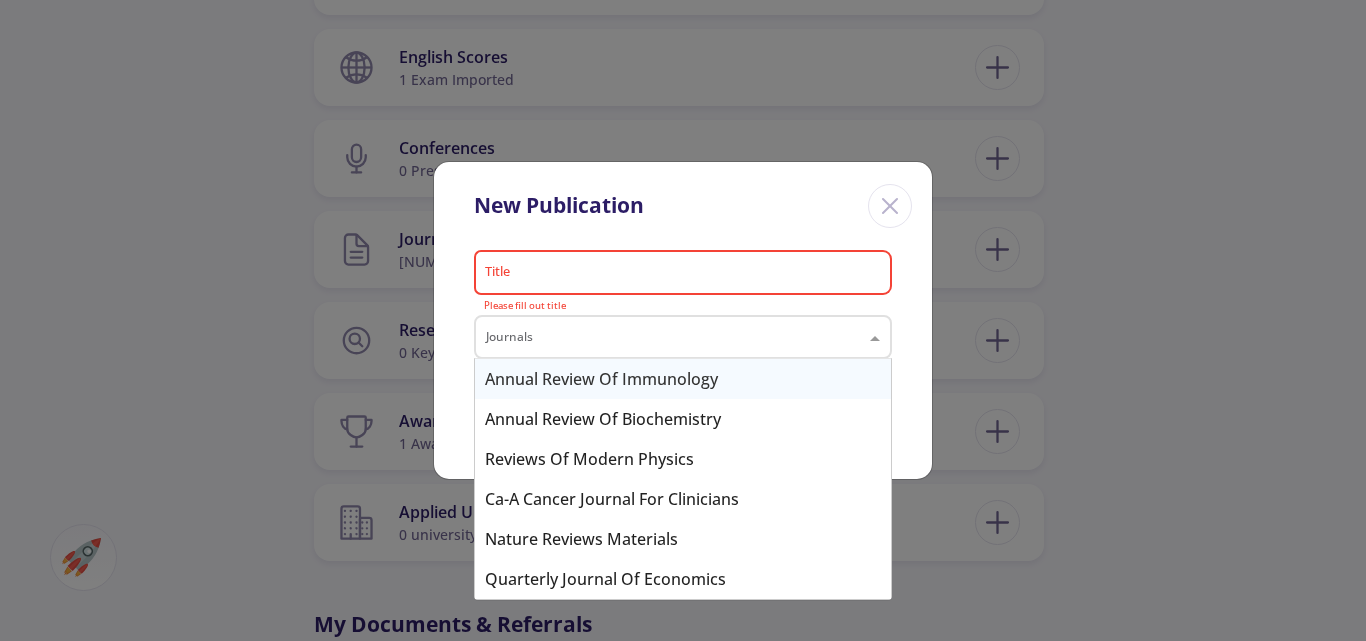 click 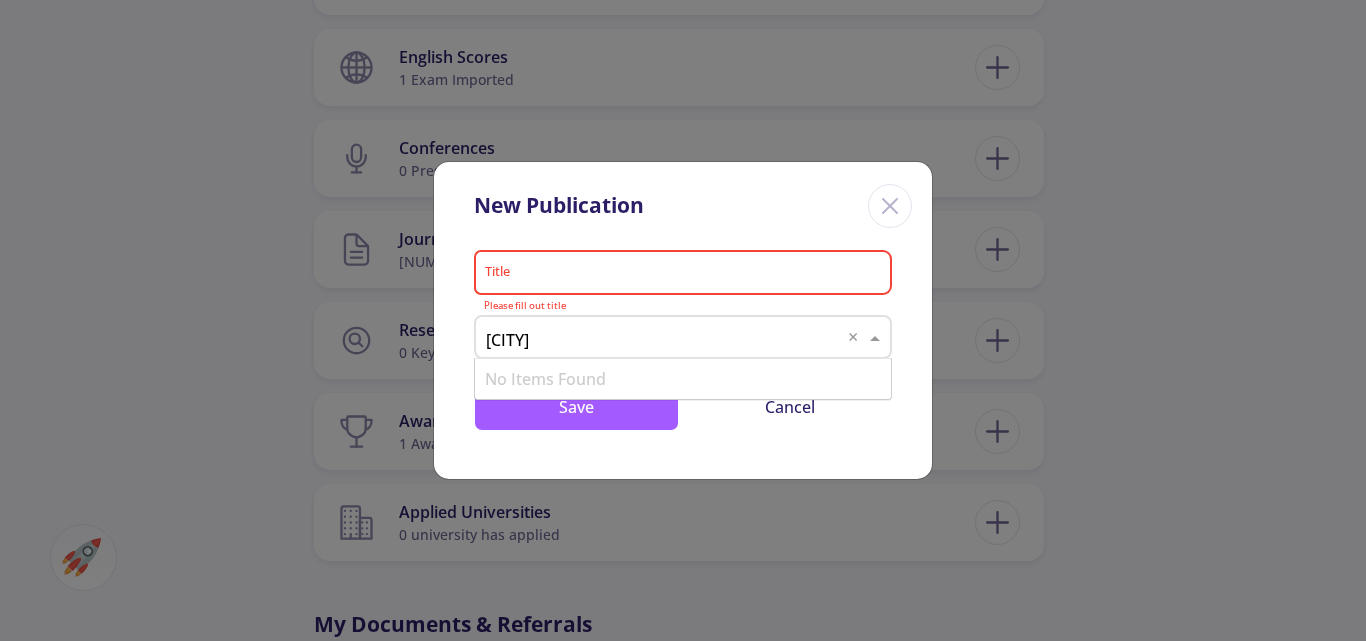 type on "sage" 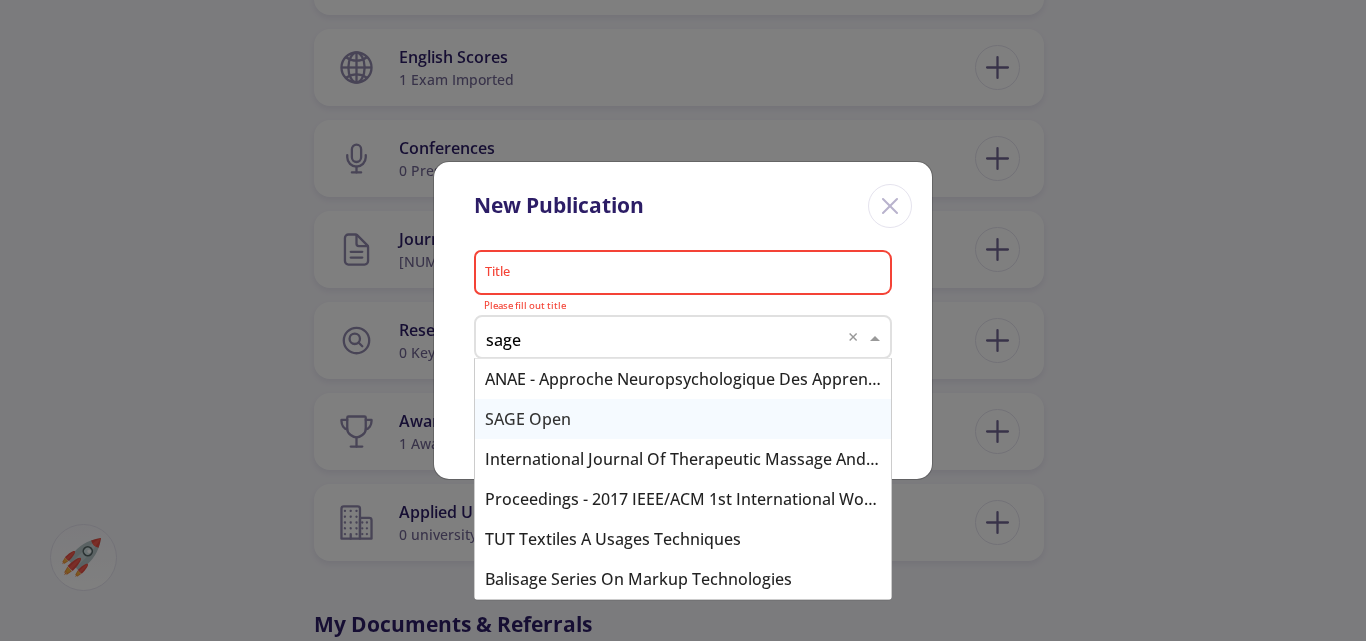 click on "SAGE Open" at bounding box center (683, 419) 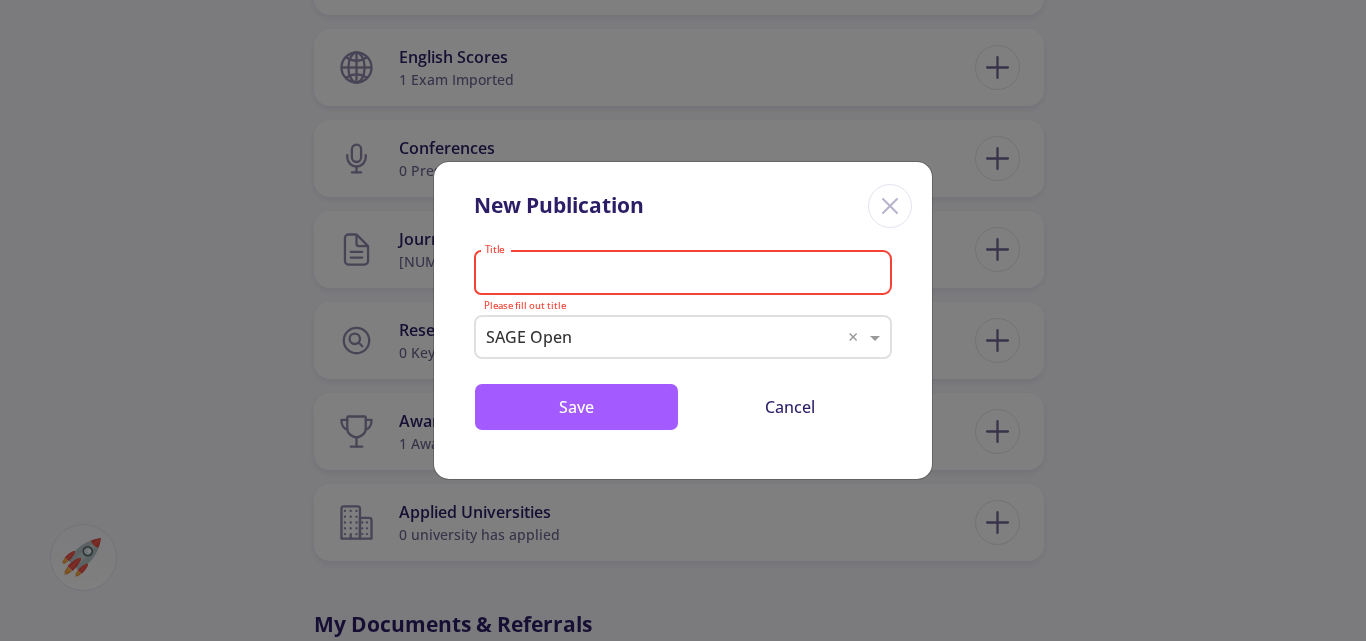 click on "Title" at bounding box center (686, 274) 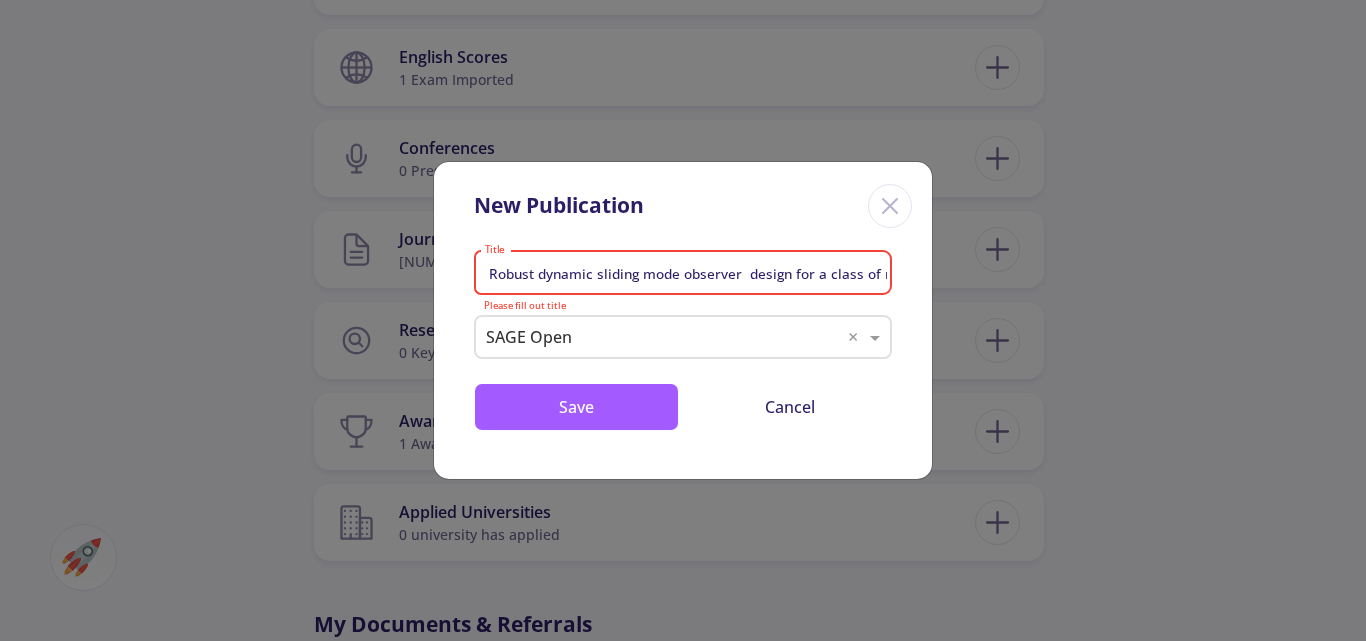 scroll, scrollTop: 0, scrollLeft: 107, axis: horizontal 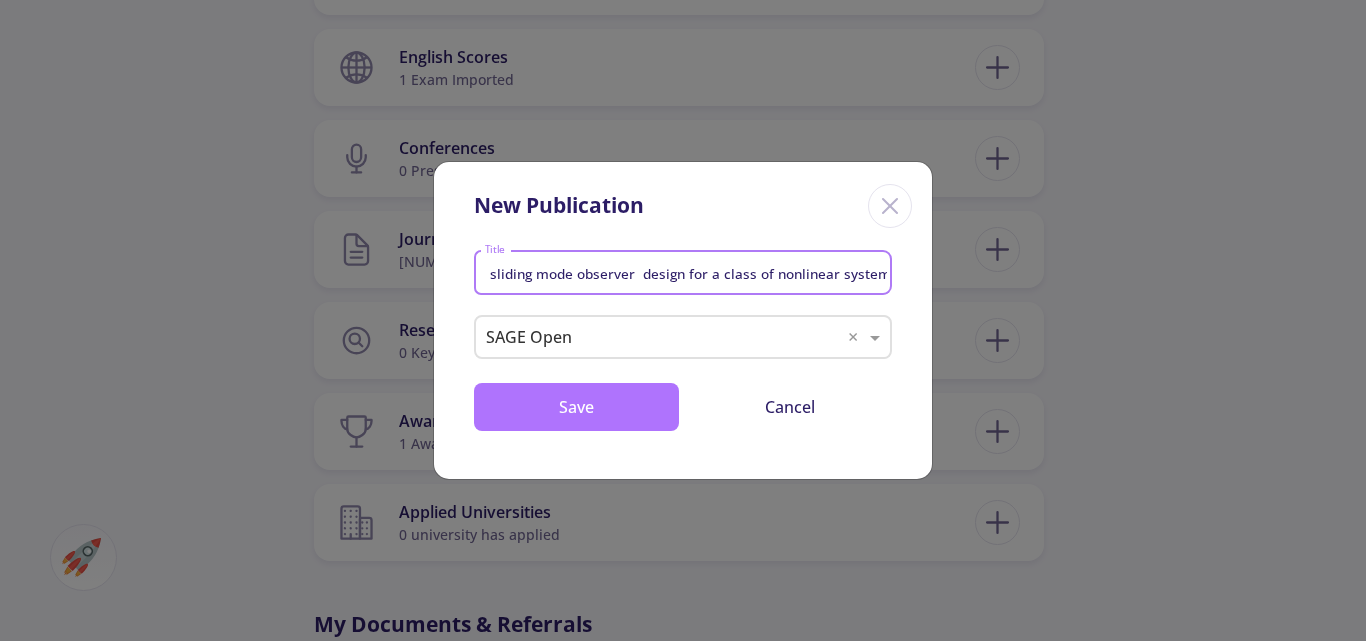 type on "Robust dynamic sliding mode observer  design for a class of nonlinear systems" 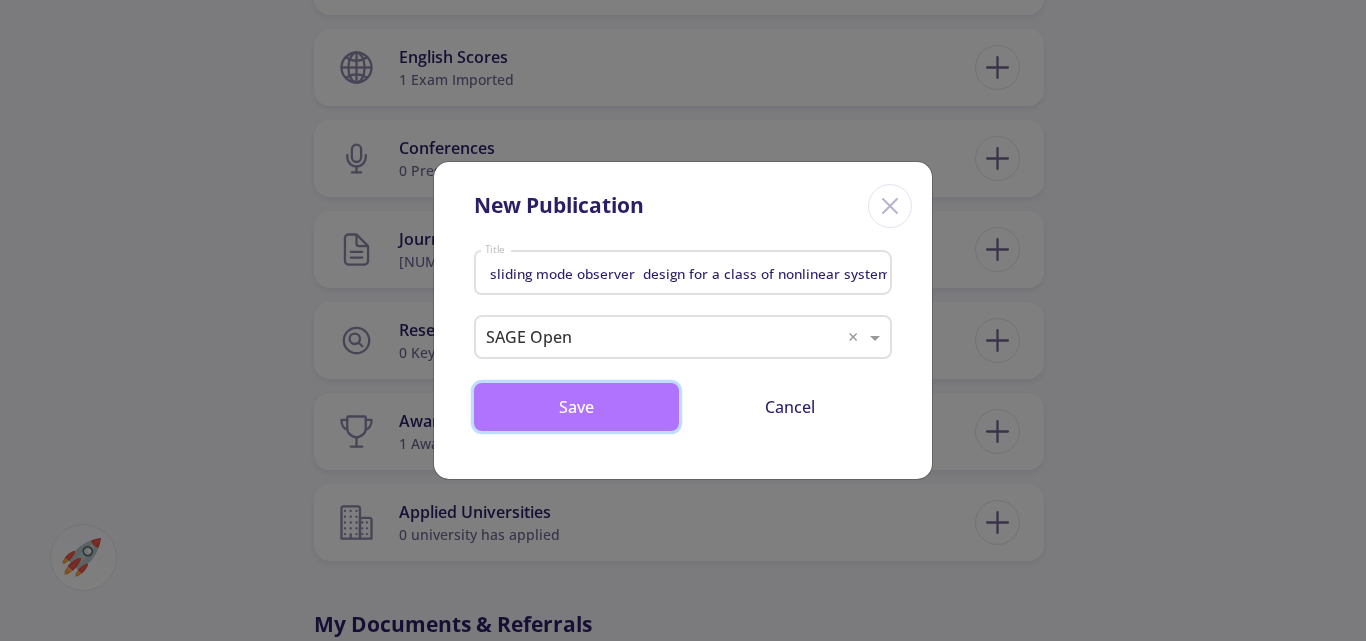 click on "Save" at bounding box center [576, 407] 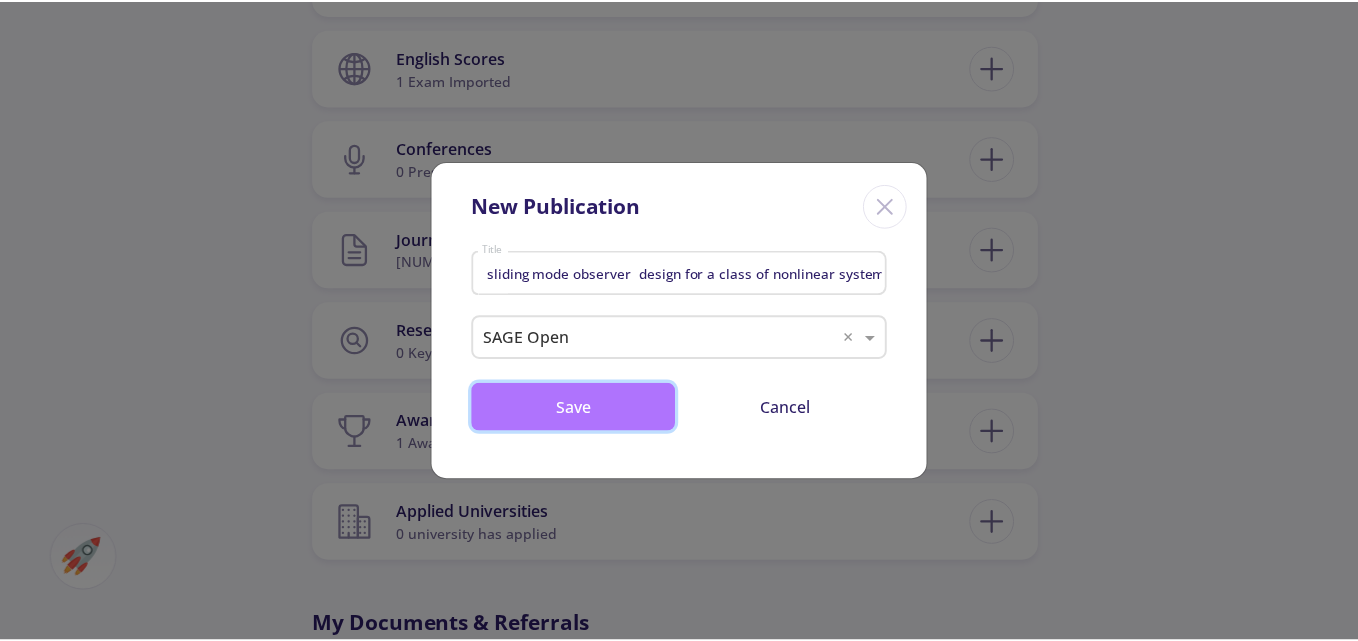 scroll, scrollTop: 0, scrollLeft: 0, axis: both 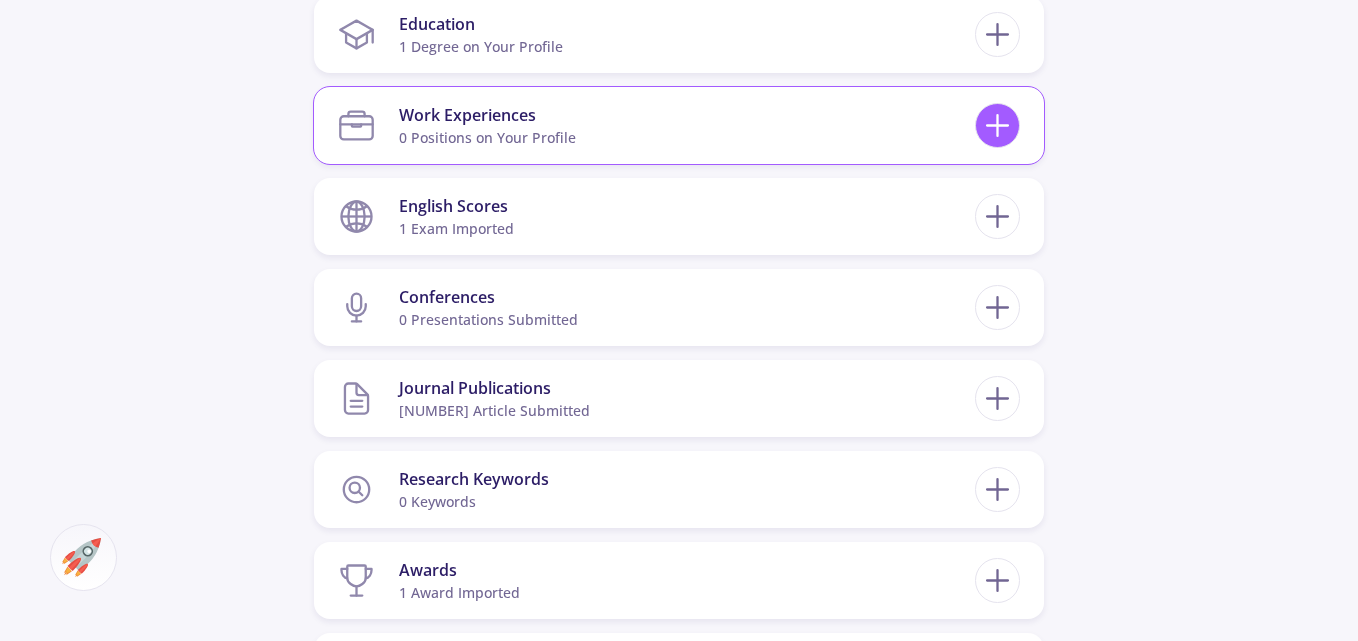 click 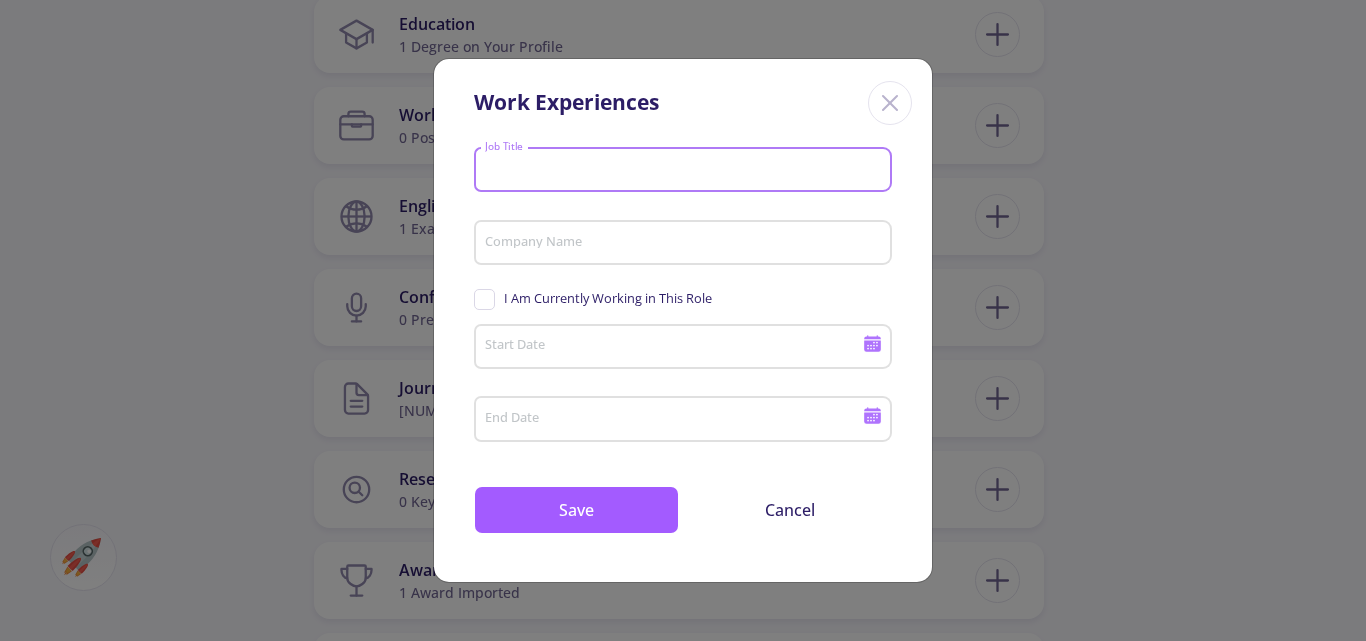 click on "Job Title" at bounding box center (686, 171) 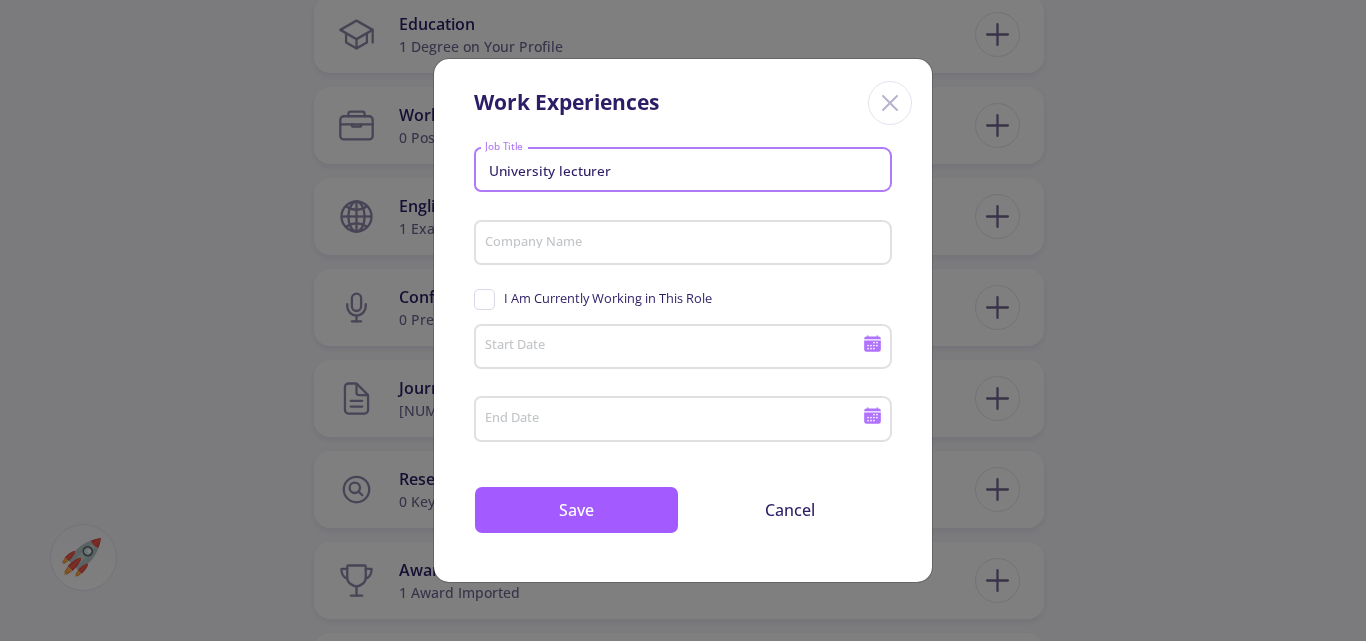 type on "University lecturer" 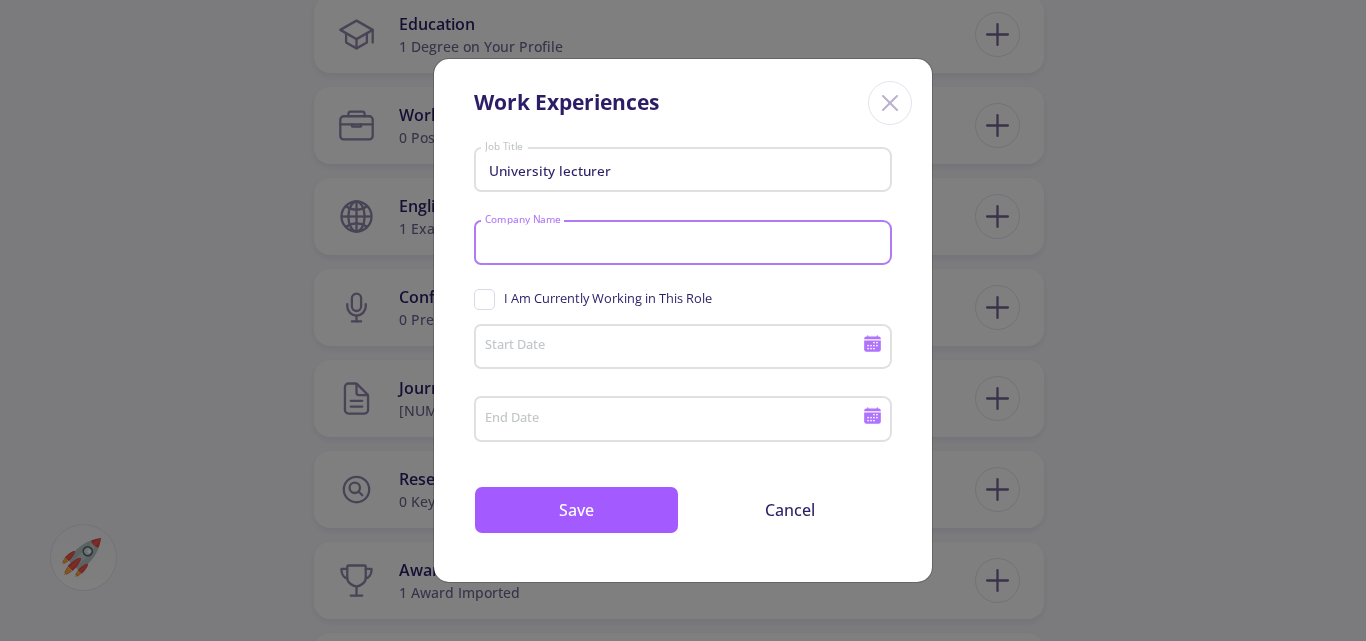 click on "Company Name" at bounding box center [686, 244] 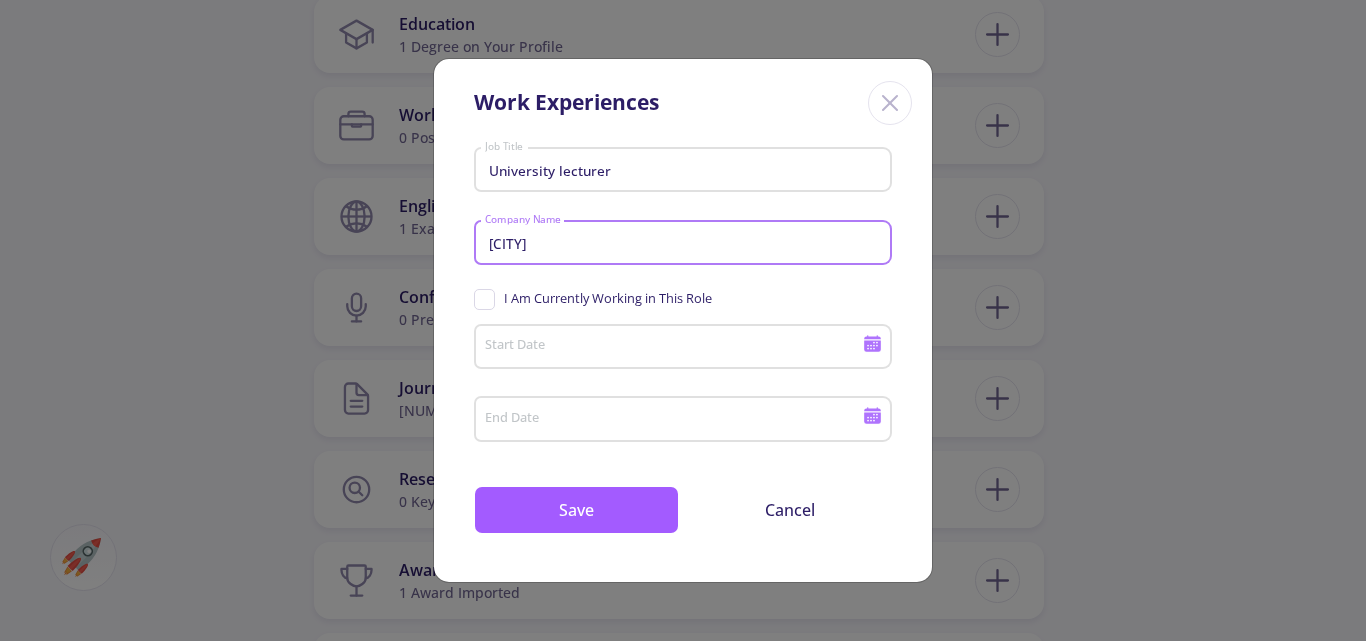 type on "Uottawa" 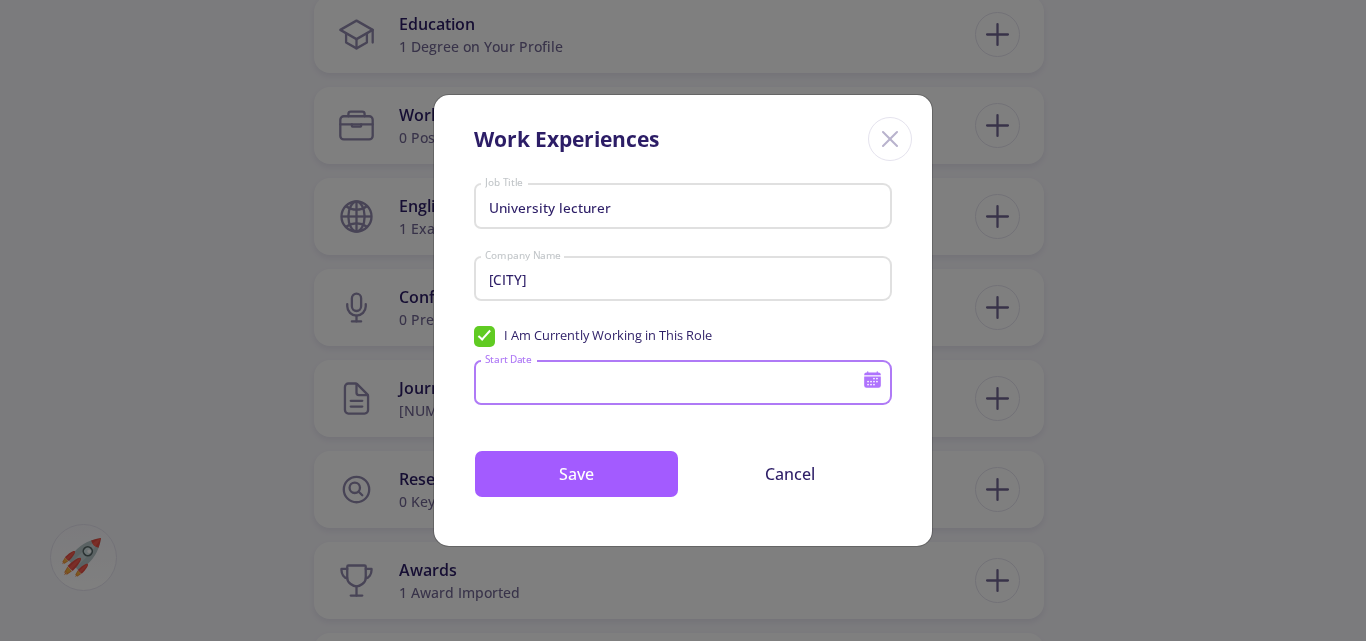 click on "Start Date" at bounding box center [676, 384] 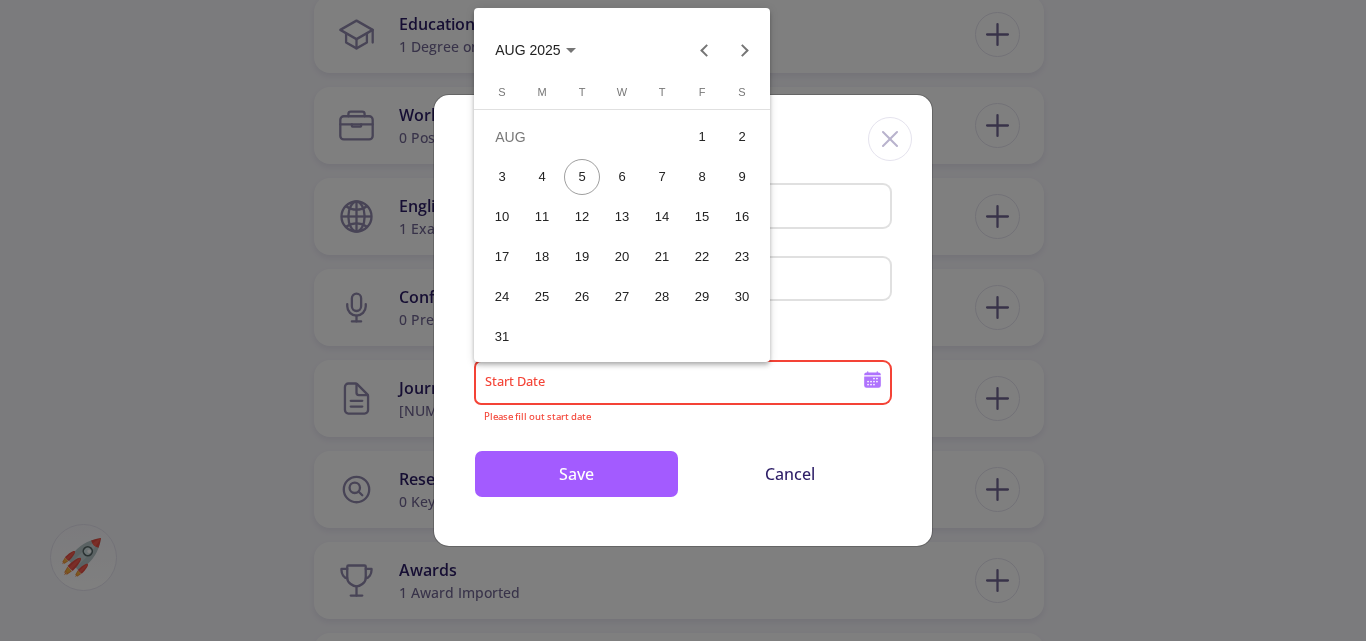 click 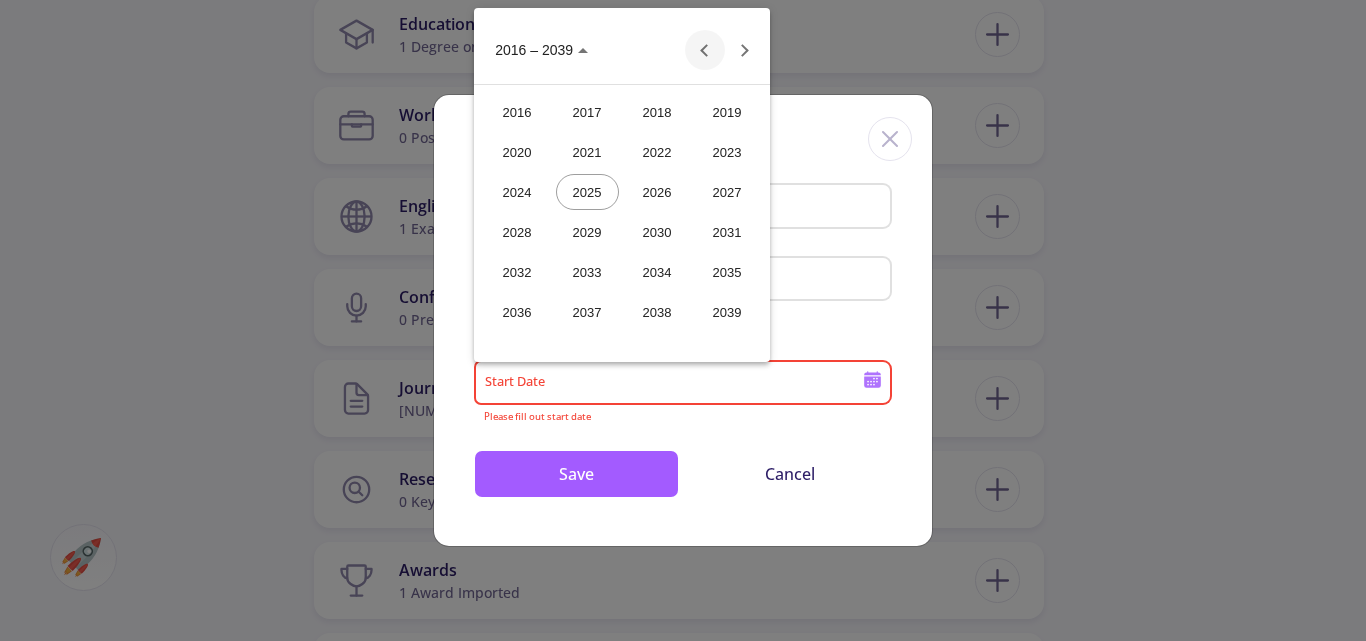 click at bounding box center (705, 50) 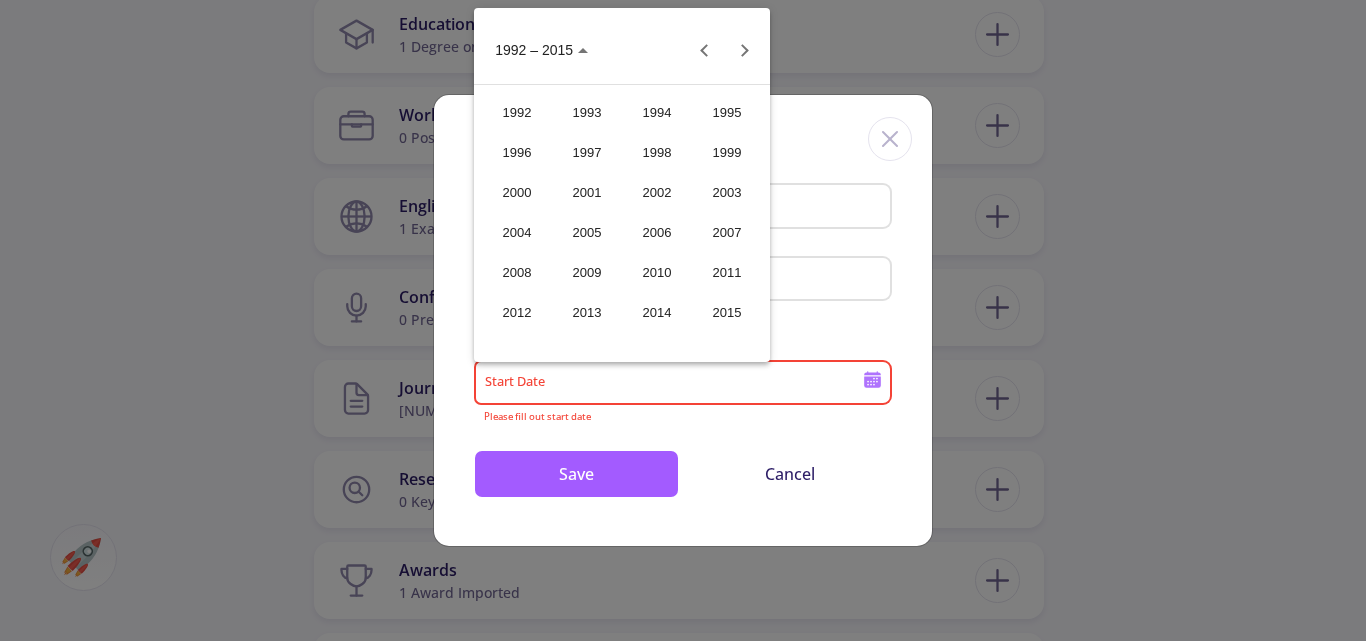 click on "2005" at bounding box center [587, 232] 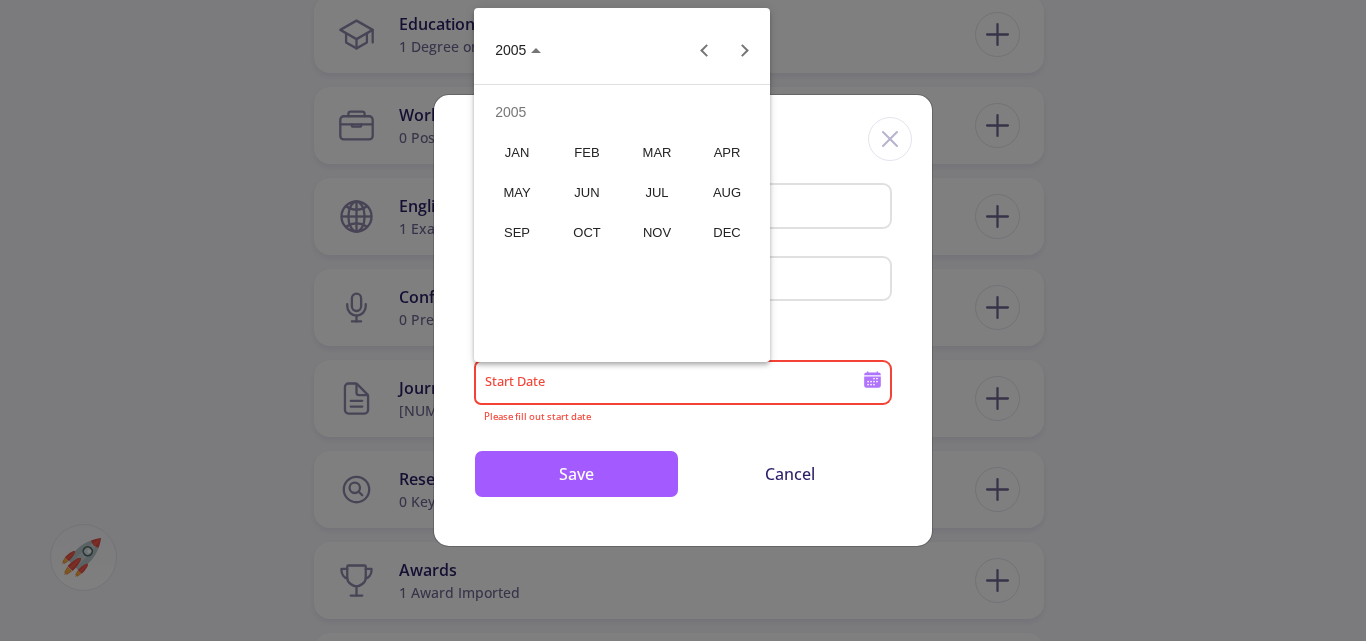 click on "SEP" at bounding box center (517, 232) 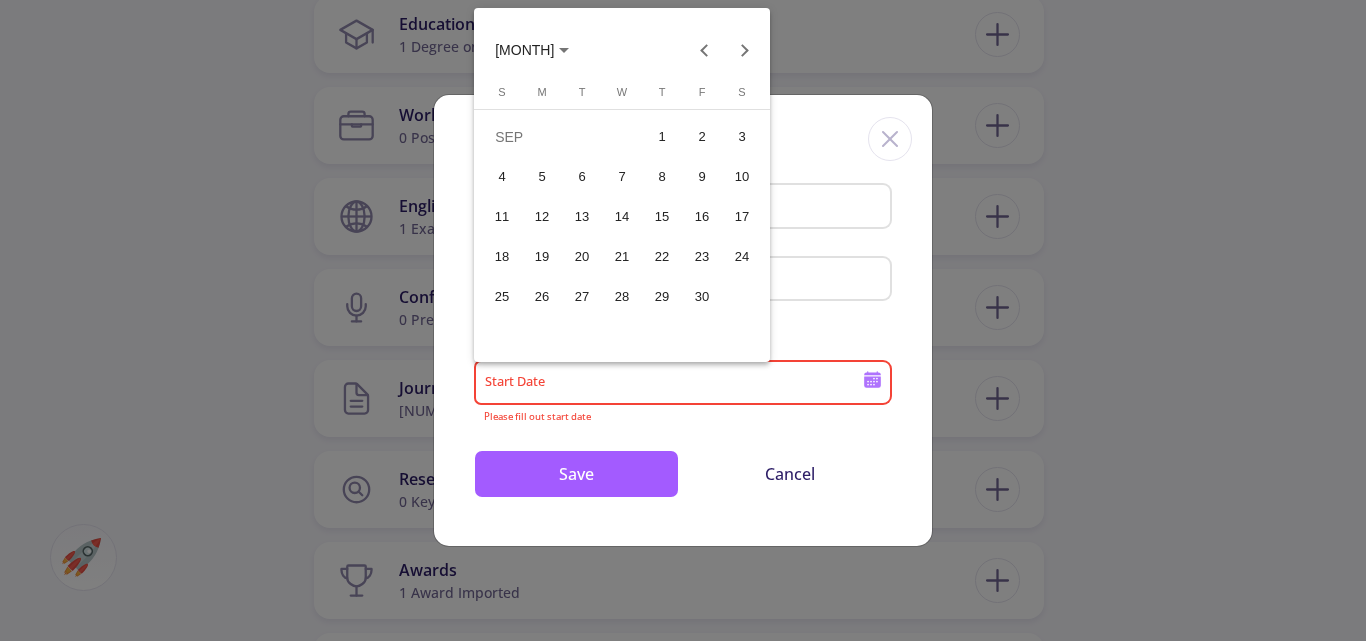 click on "1" at bounding box center (662, 137) 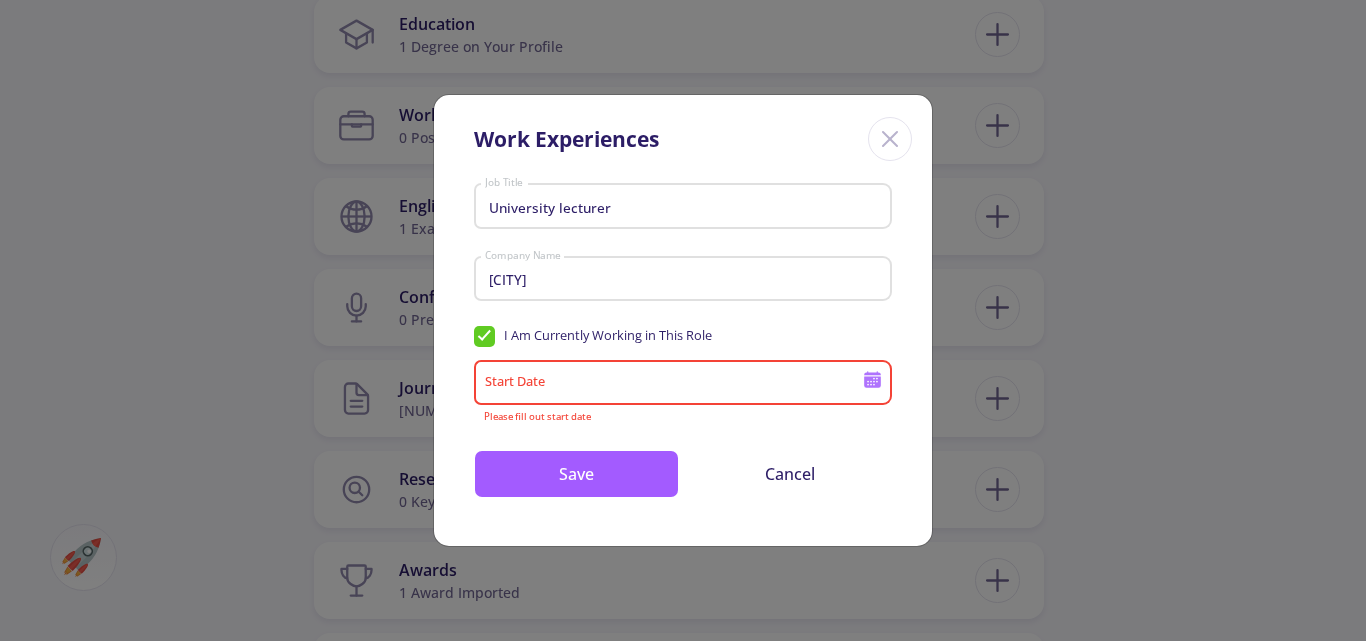type on "9/1/2005" 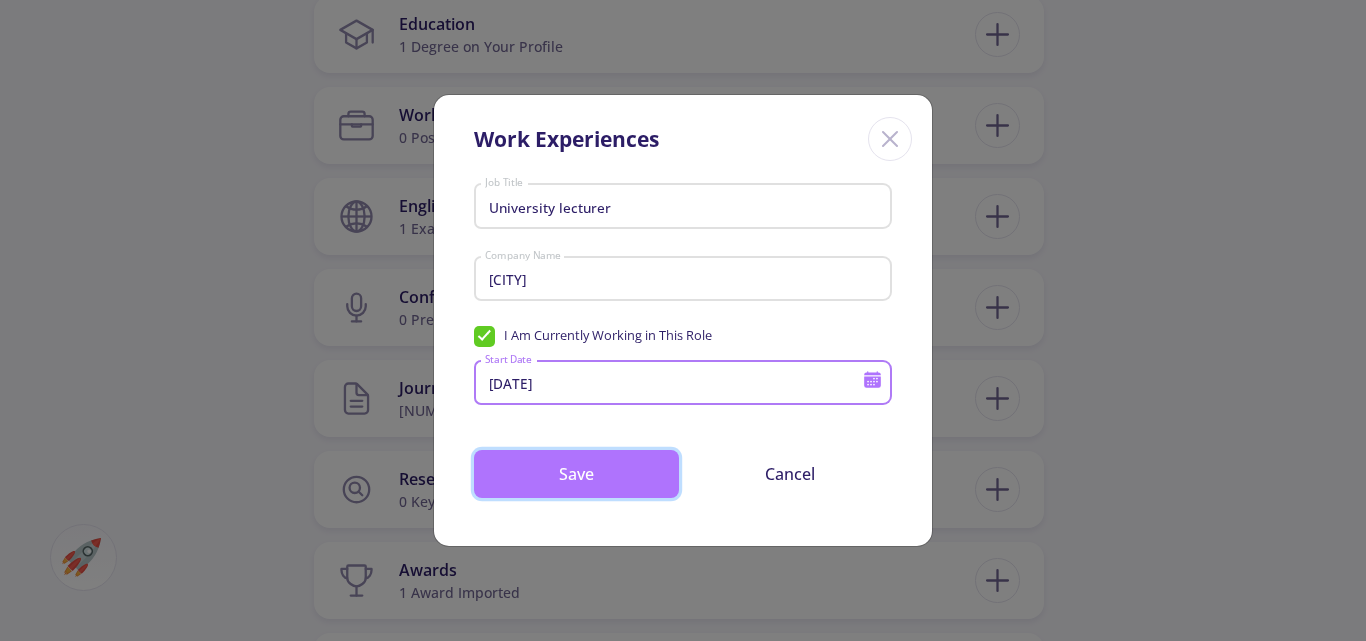 click on "Save" at bounding box center [576, 474] 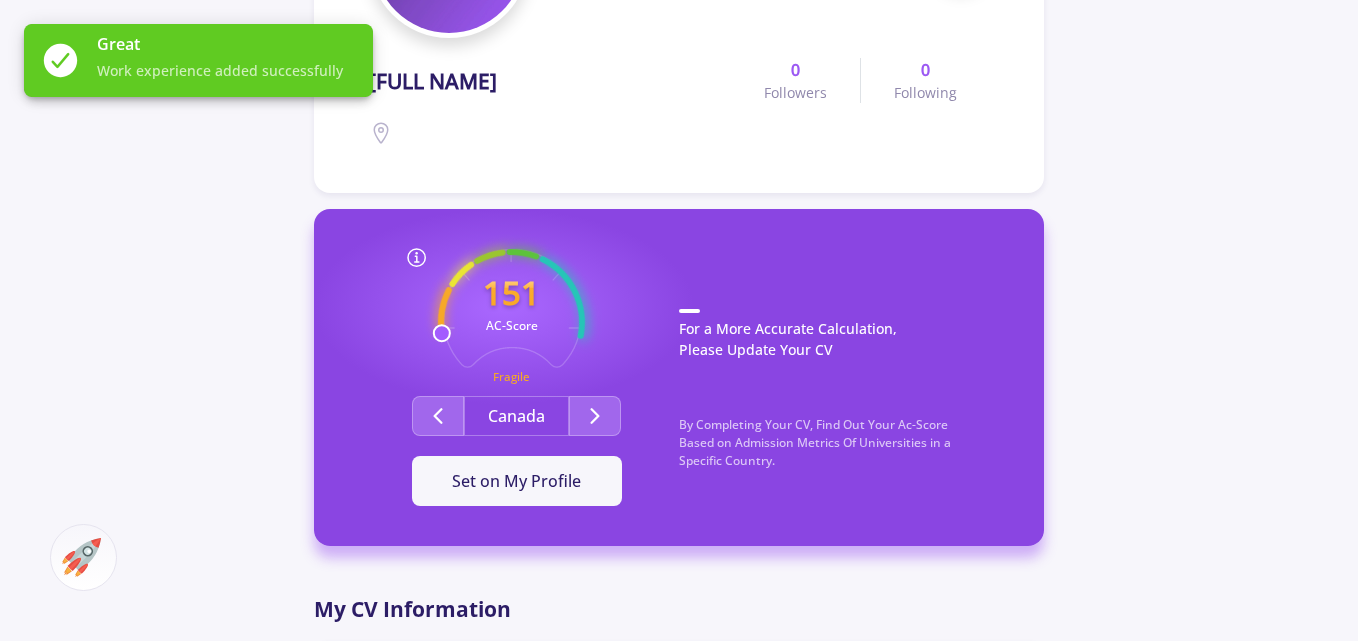 scroll, scrollTop: 322, scrollLeft: 0, axis: vertical 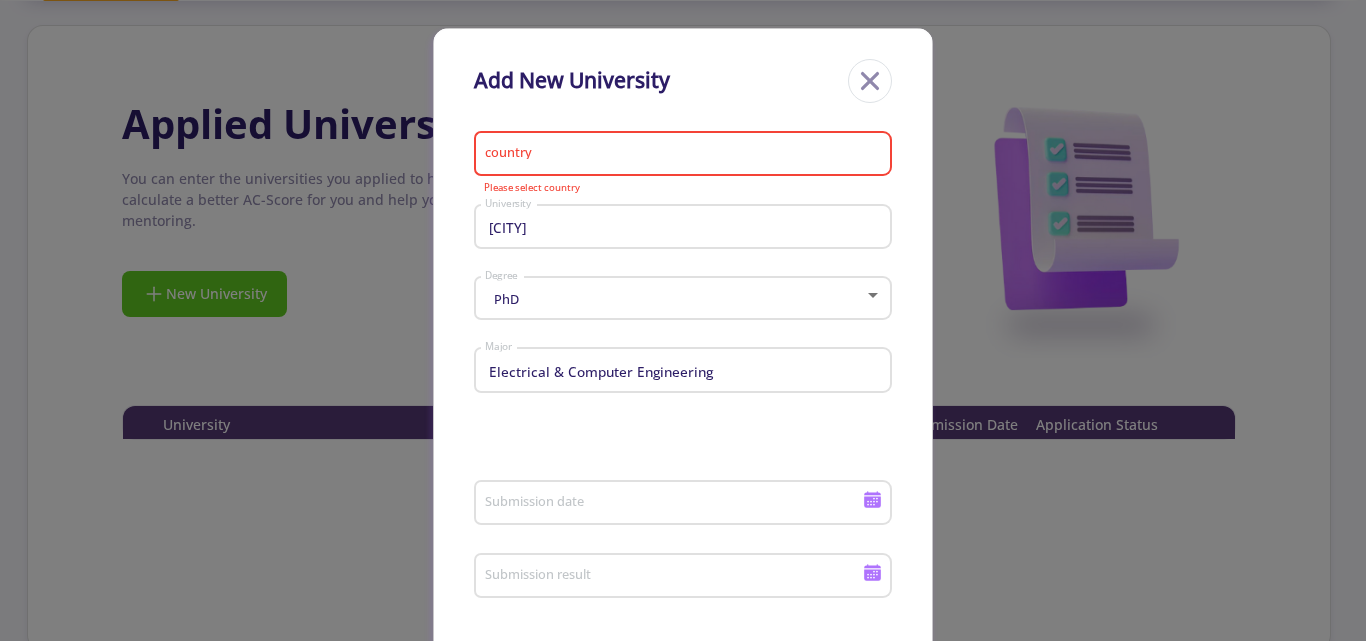 click on "country" at bounding box center (686, 155) 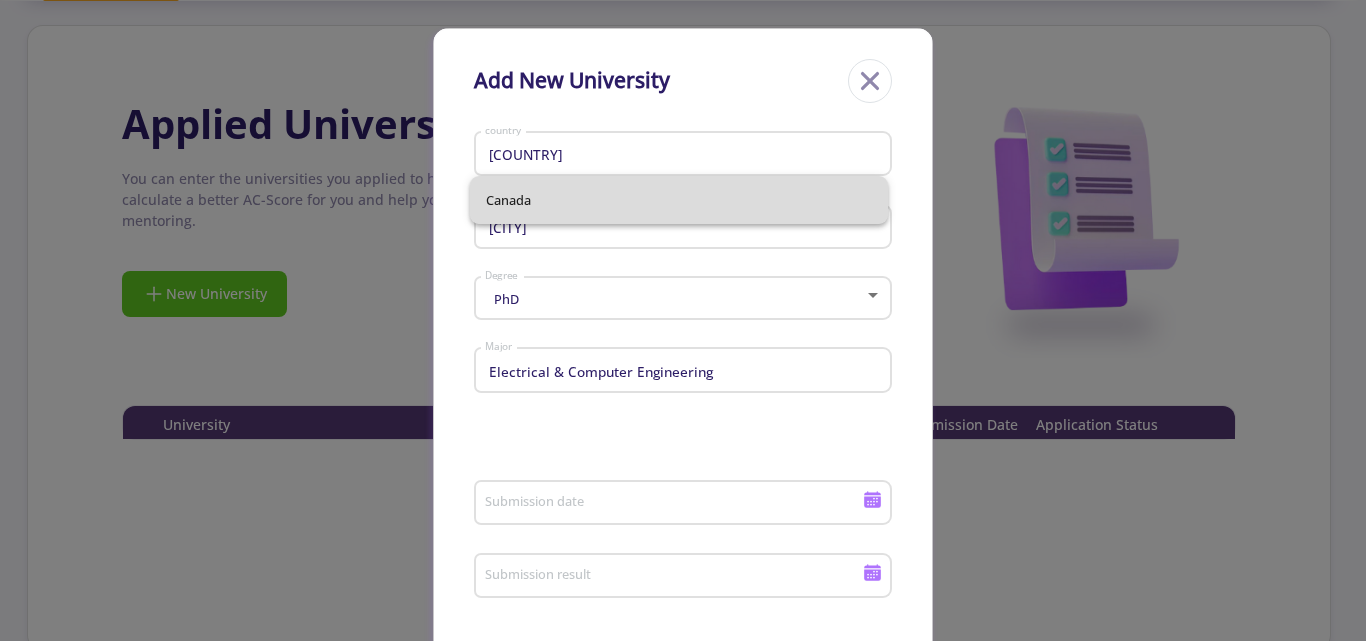 click on "Canada" at bounding box center (679, 200) 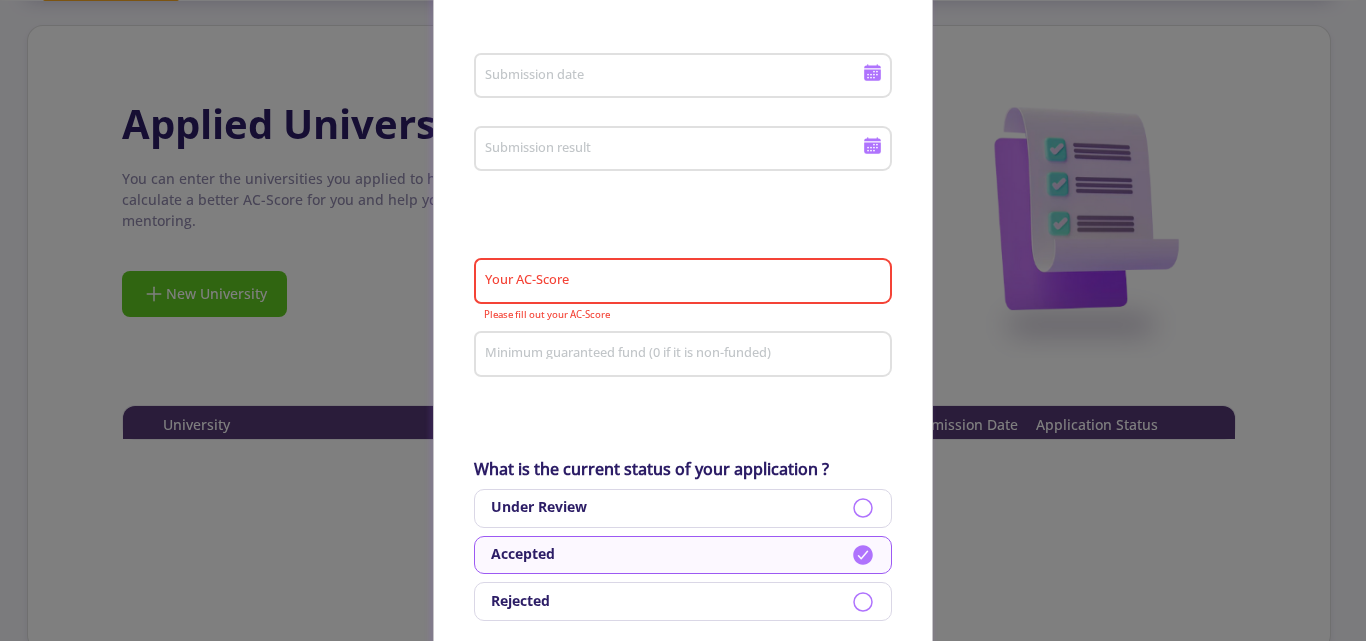 scroll, scrollTop: 430, scrollLeft: 0, axis: vertical 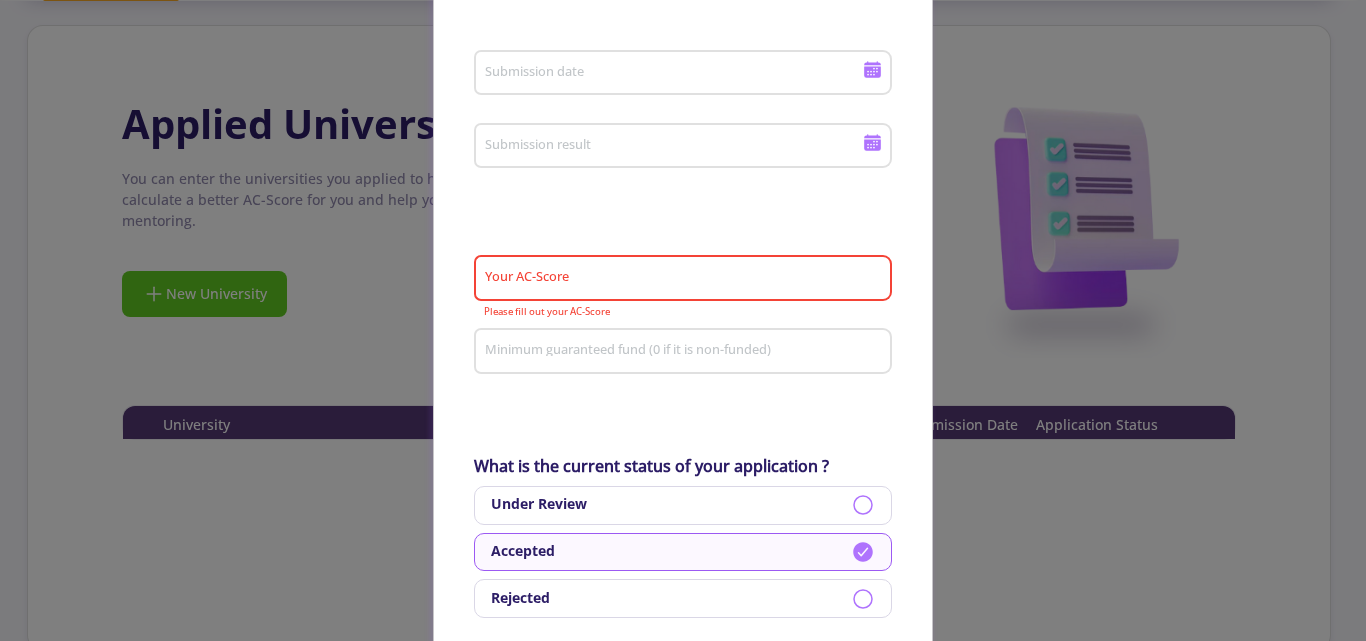 click on "Your AC-Score" at bounding box center [686, 279] 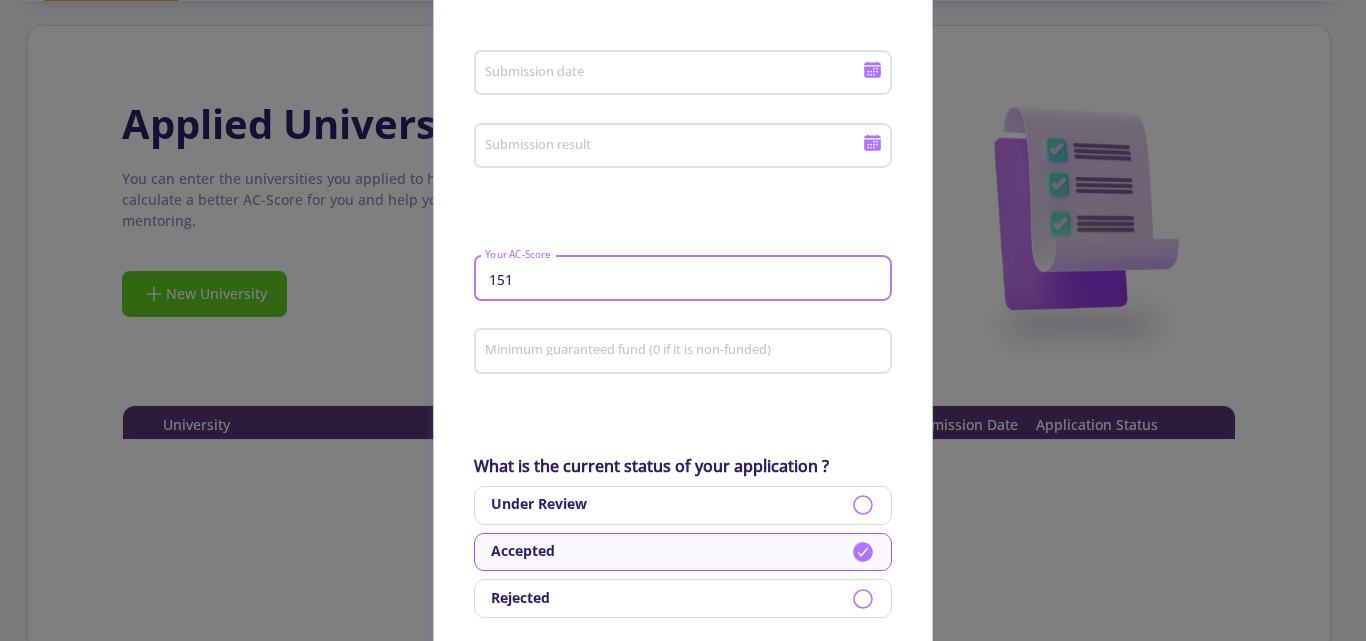 type on "151" 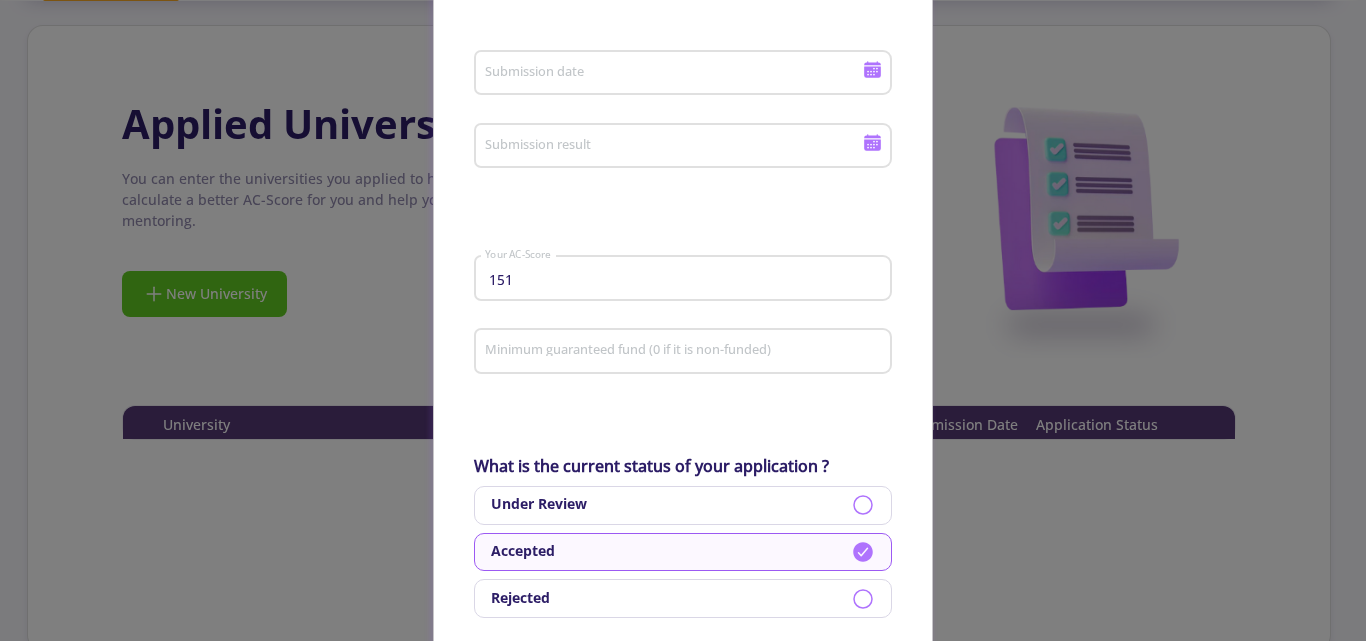 click on "Canada country Ottawa University PhD Degree Electrical & Computer Engineering Major Submission date Submission result 151 Your AC-Score Minimum guaranteed fund (0 if it is non-funded) What is the current status of your application ? Under Review Accepted Rejected Proof of application e.g : Application confirmation email screenshot grade report.jpg Change Remove Proof of admission or rejection If it's available Drop your files here or  Browse  (Optional) Text and image files only" 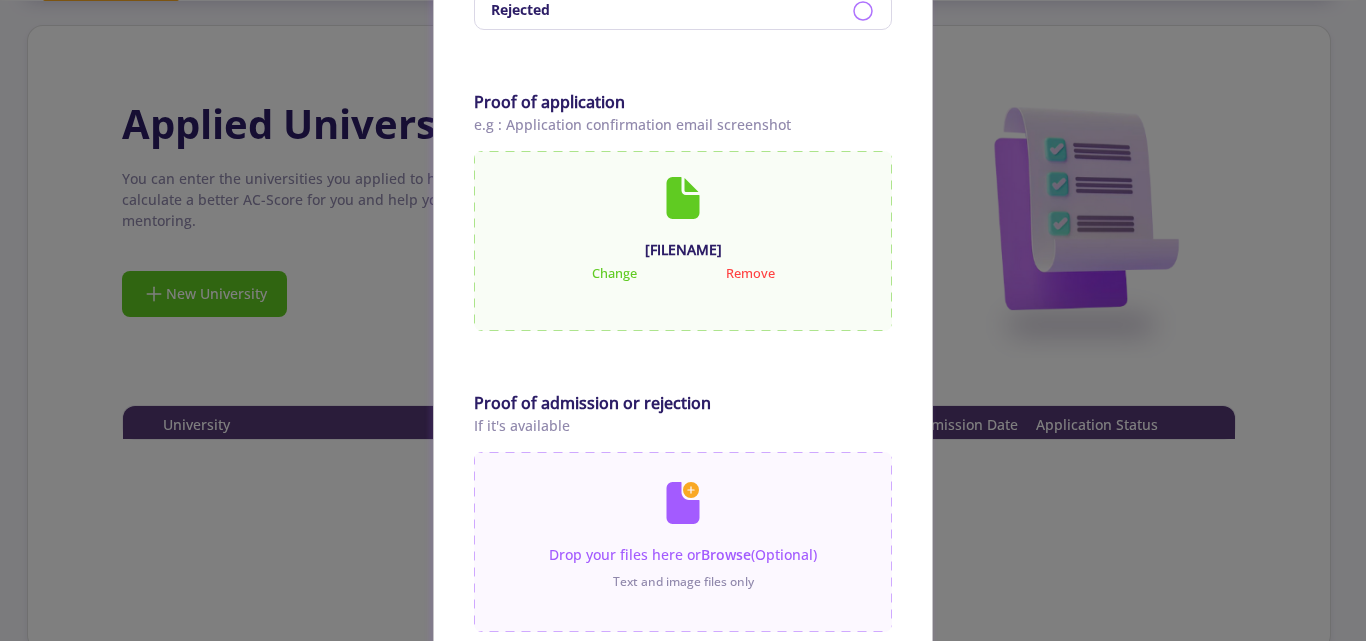scroll, scrollTop: 1021, scrollLeft: 0, axis: vertical 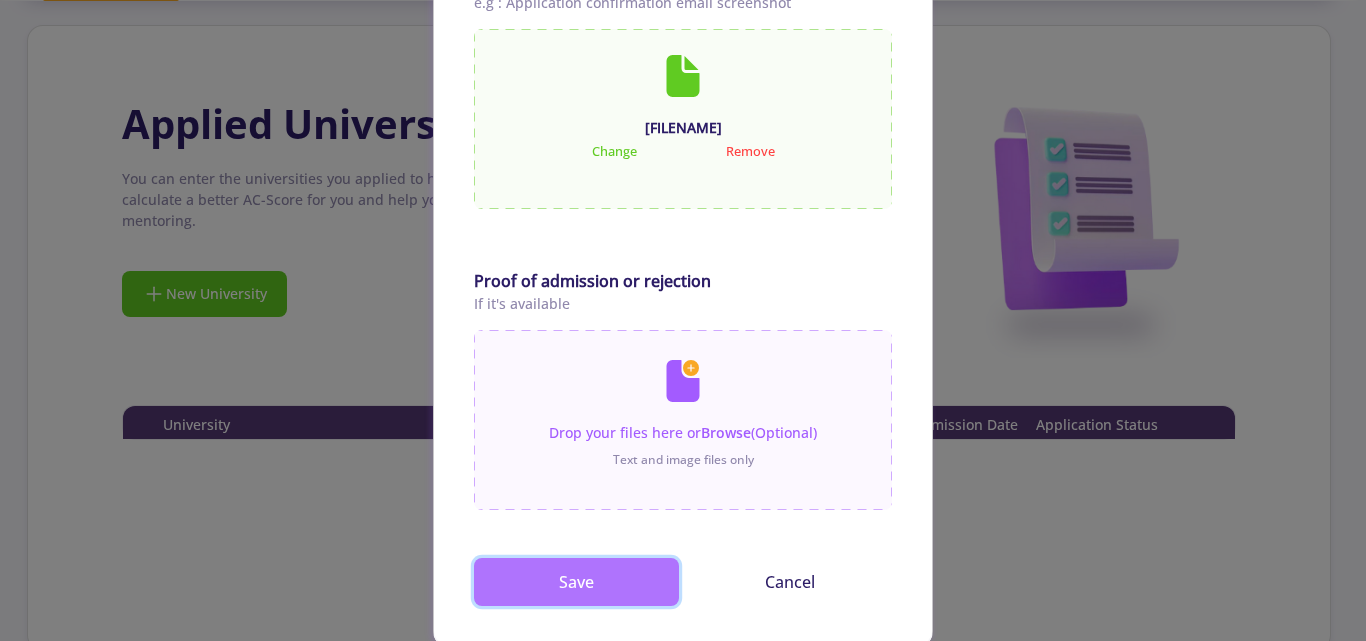 click on "Save" 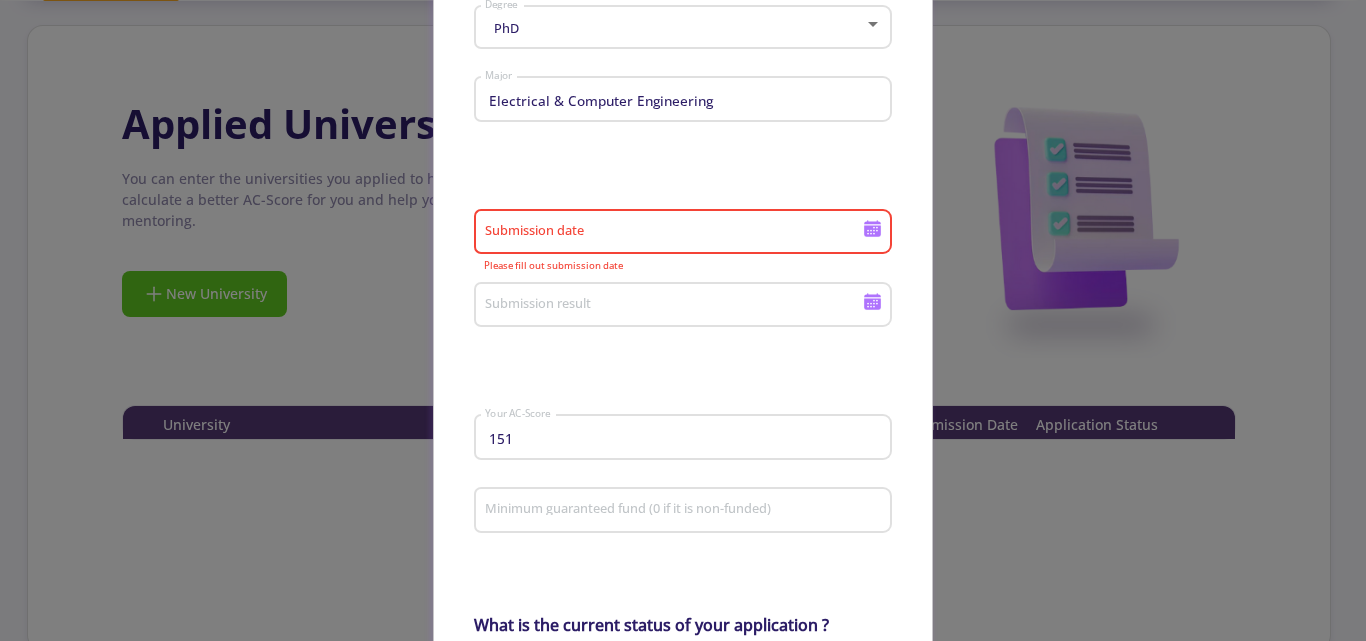 scroll, scrollTop: 258, scrollLeft: 0, axis: vertical 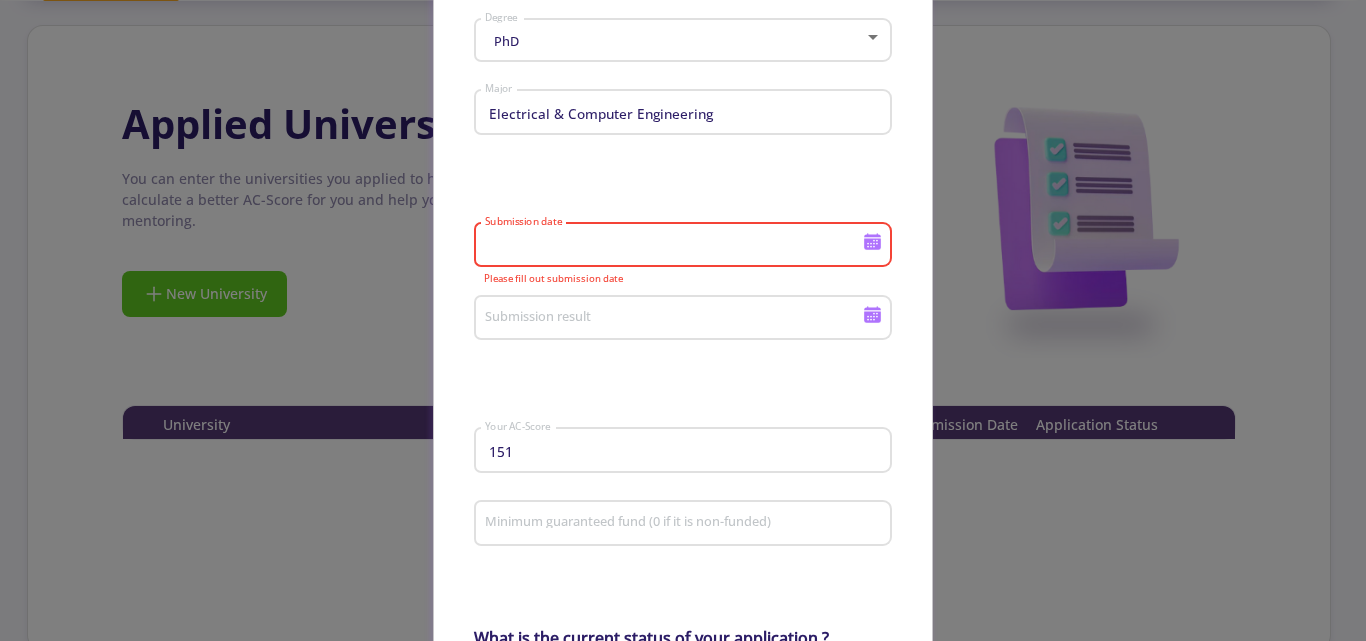 click on "Submission date" at bounding box center (676, 246) 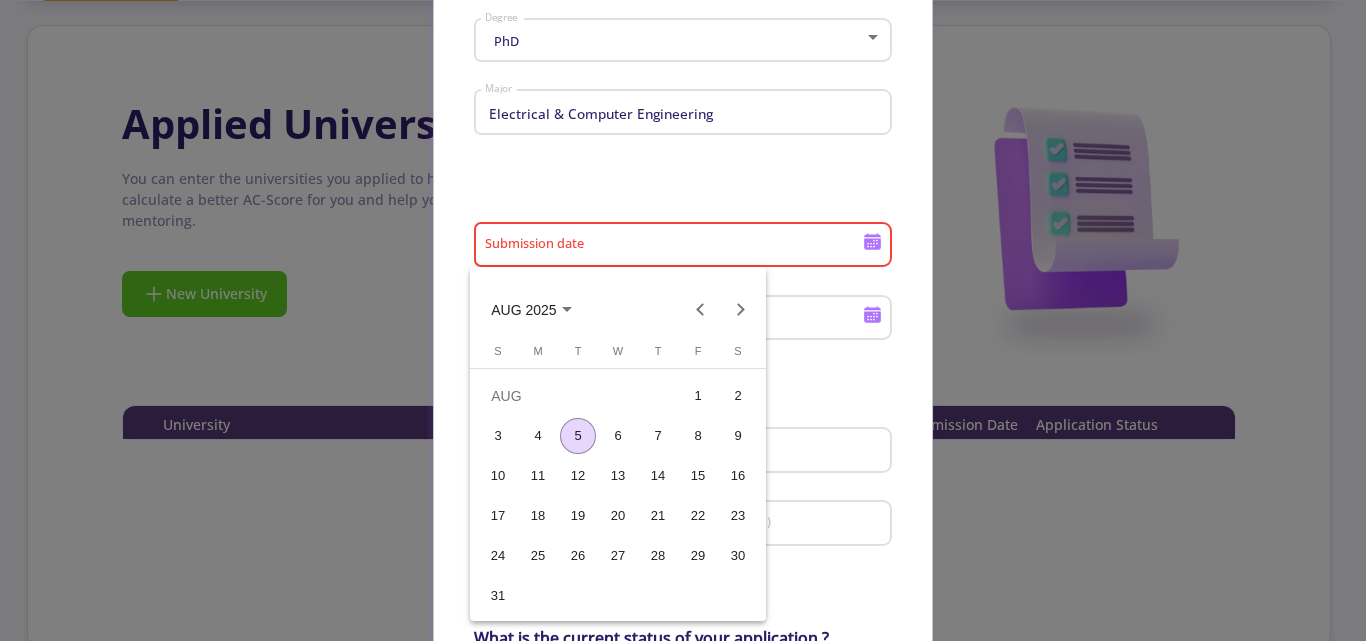 click 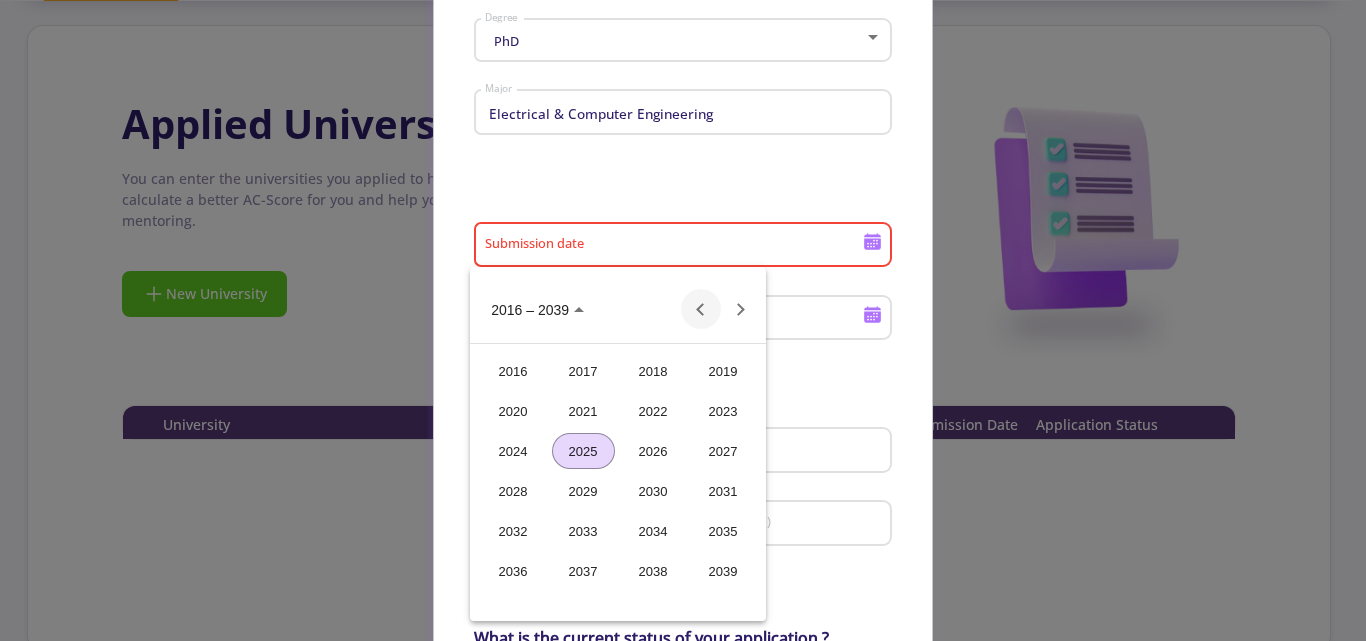 click at bounding box center (701, 309) 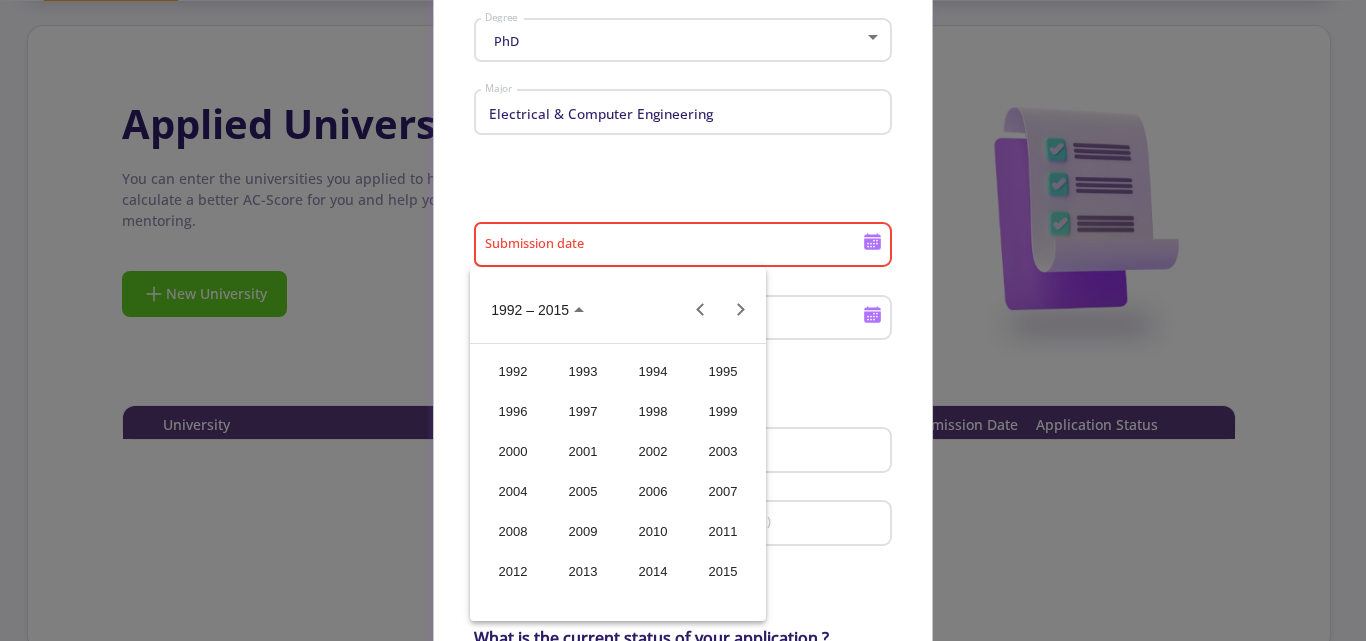 click on "2012" at bounding box center [513, 571] 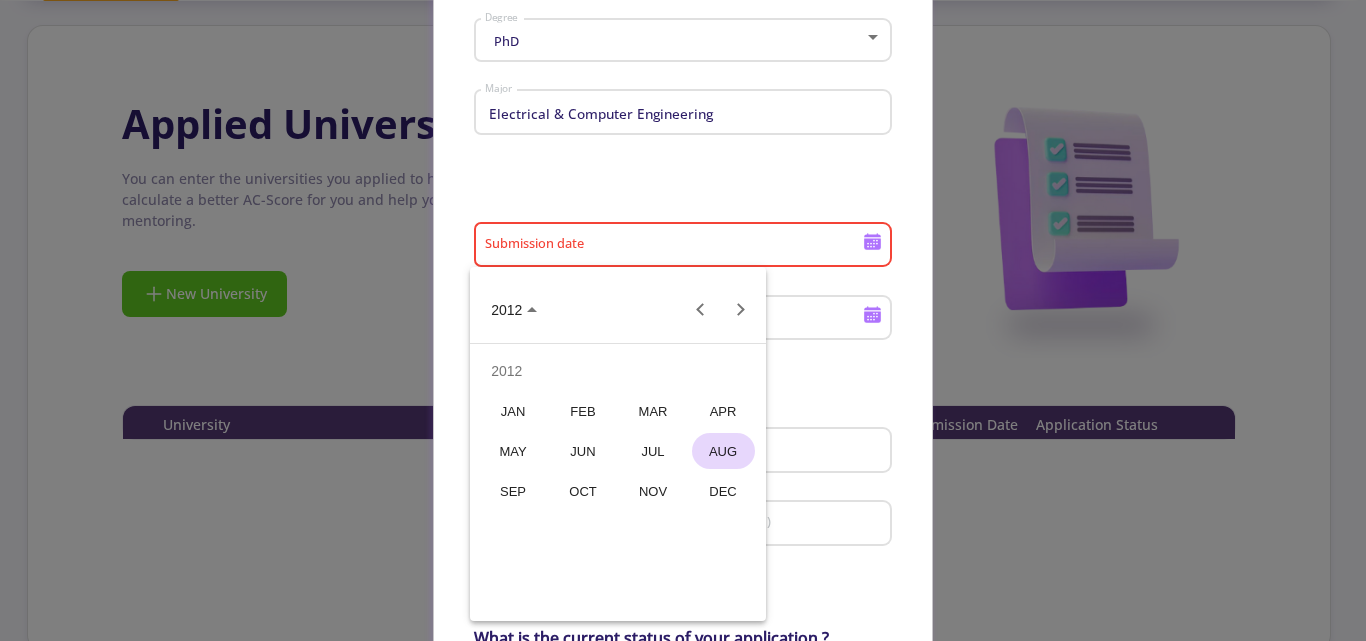 click on "SEP" at bounding box center [513, 491] 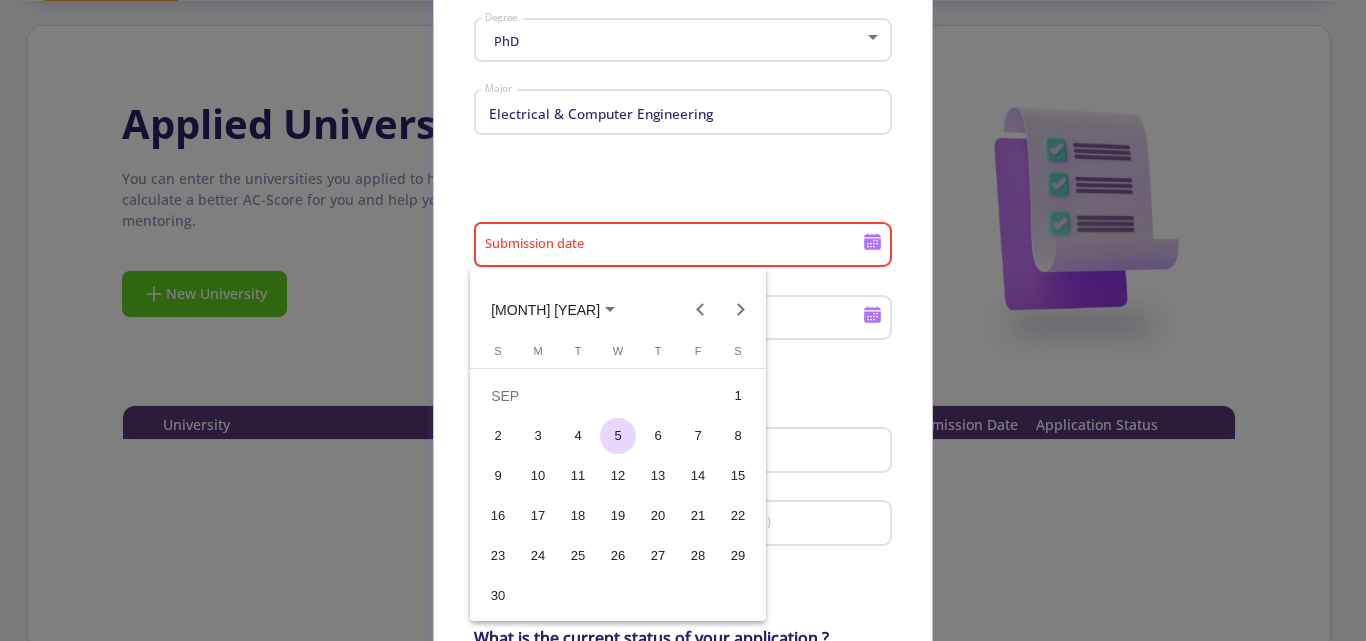 click on "1" at bounding box center (738, 396) 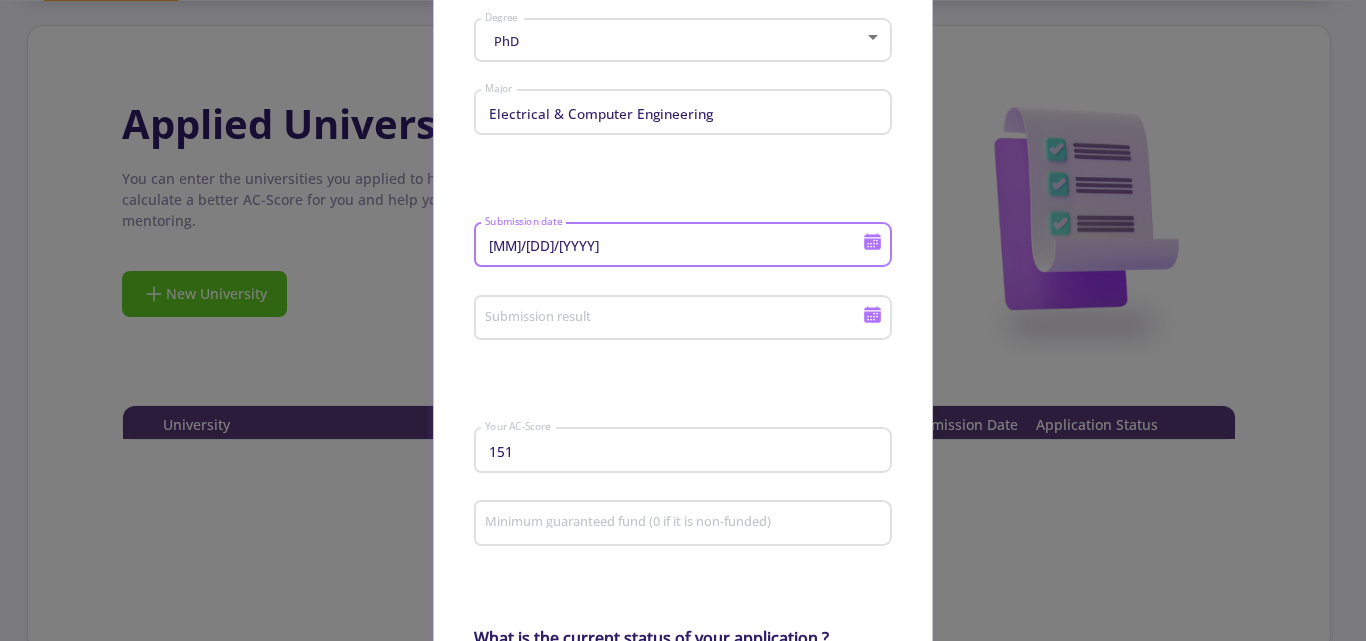 click on "9/1/2012" at bounding box center [676, 246] 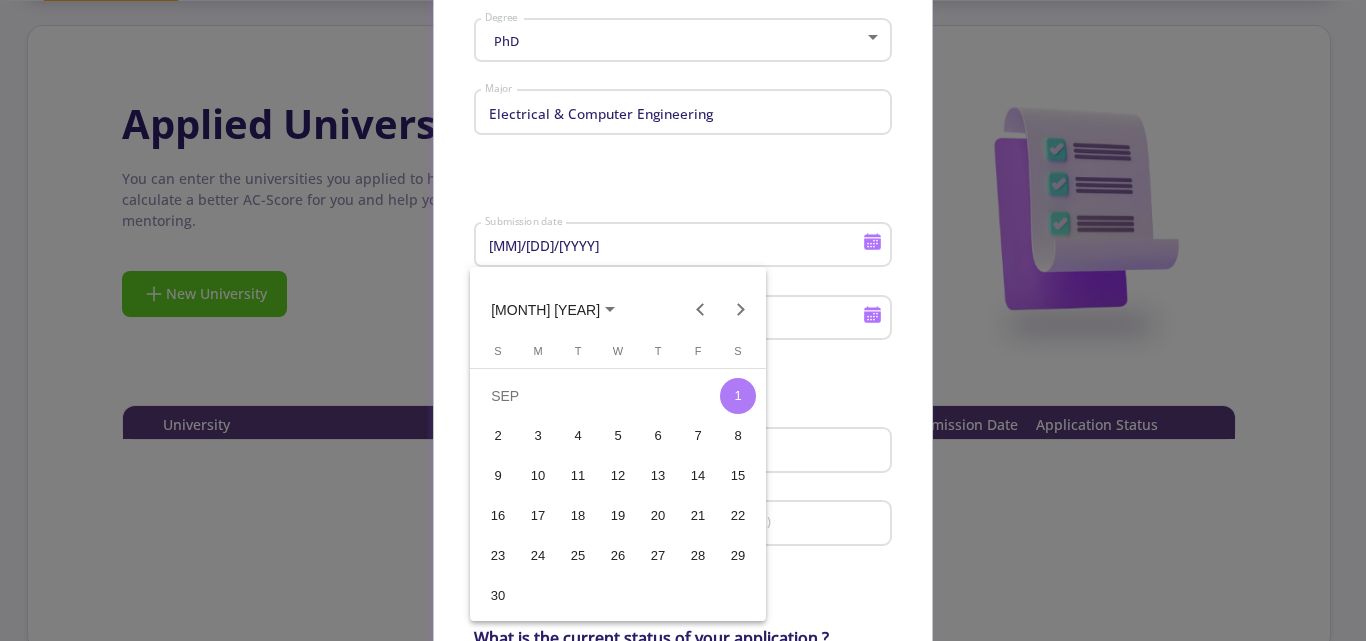 click on "SEP 2012" at bounding box center [553, 309] 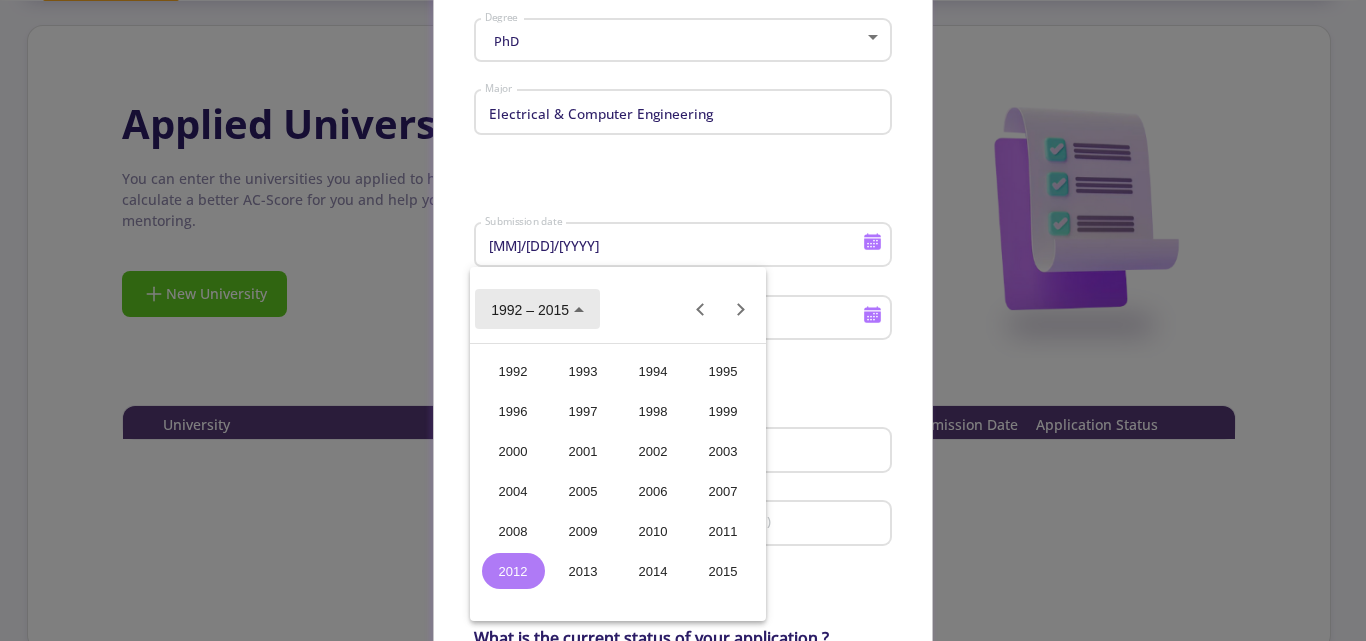 click on "1992 – 2015" at bounding box center (530, 310) 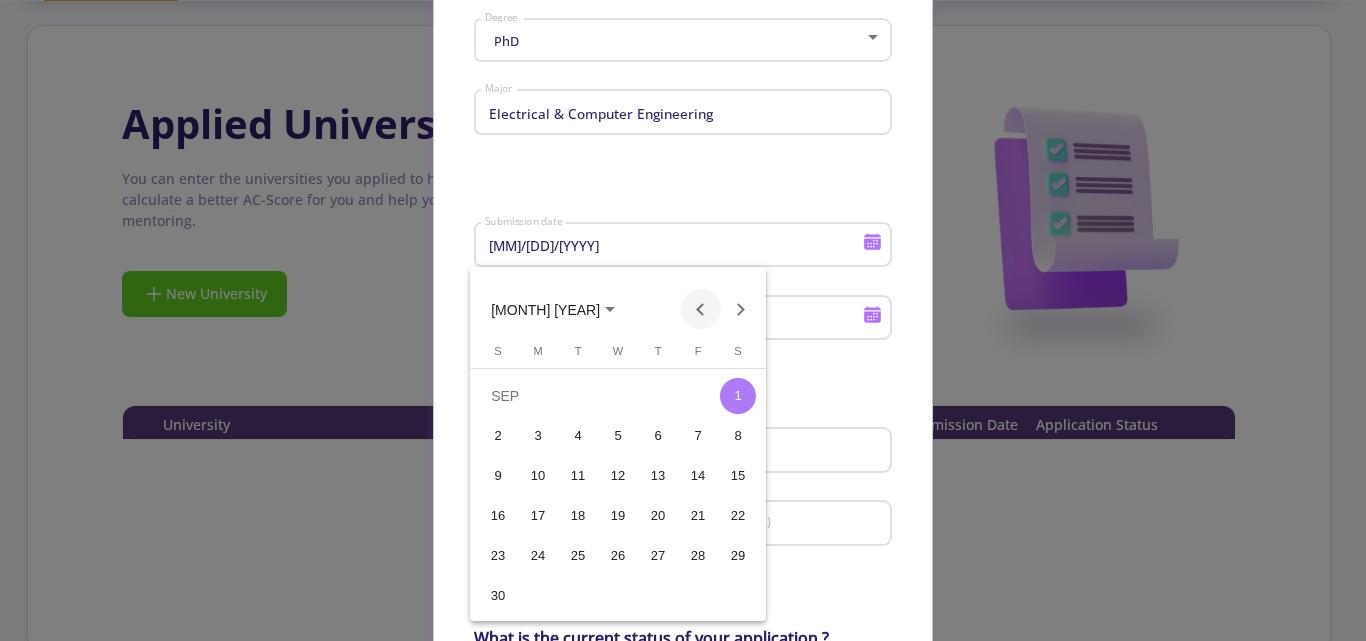 click at bounding box center [701, 309] 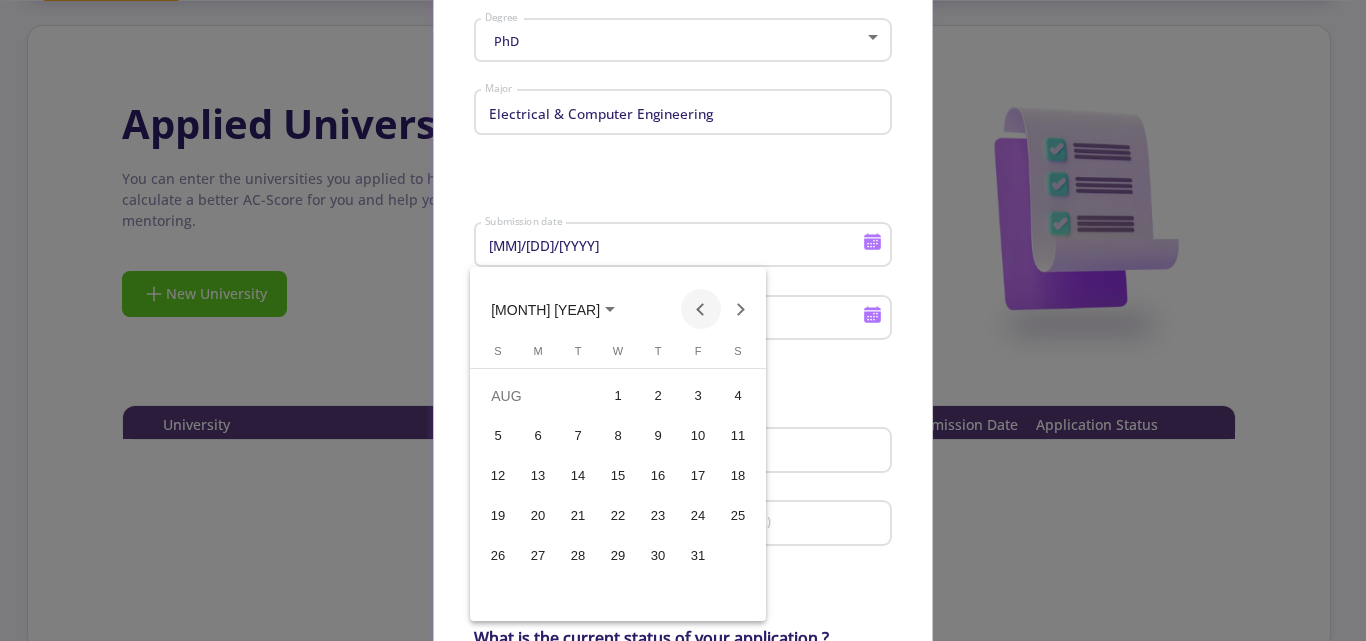 click at bounding box center [701, 309] 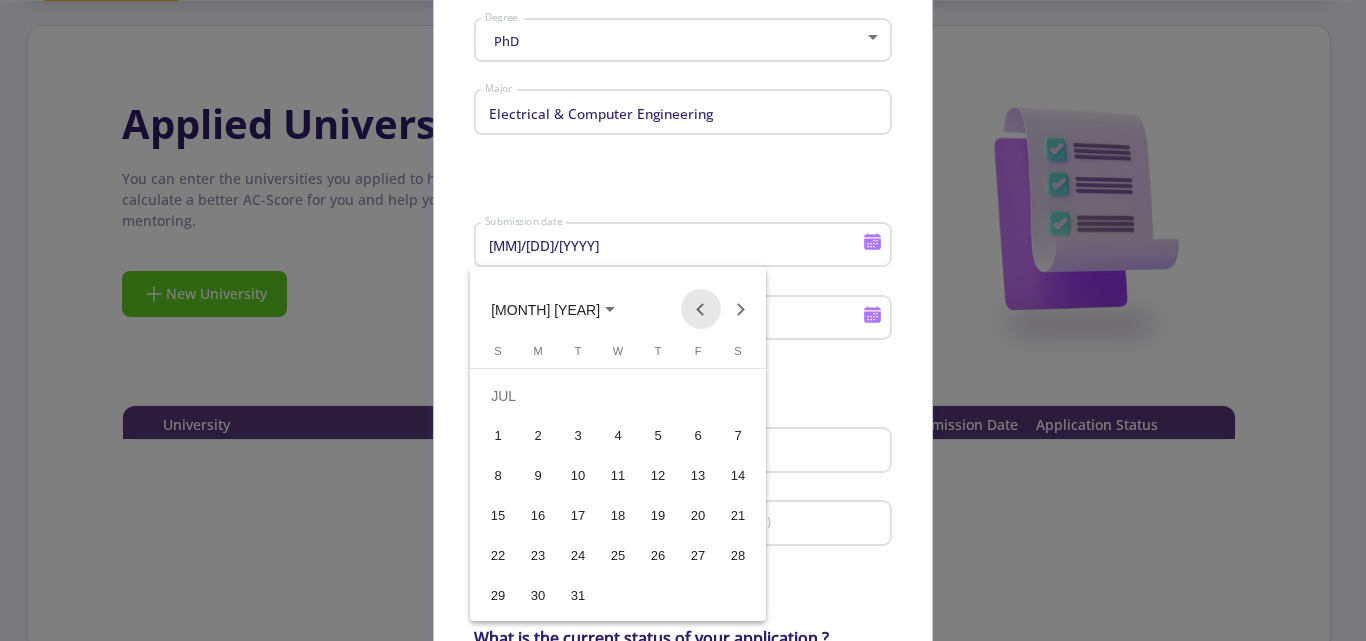 click at bounding box center [701, 309] 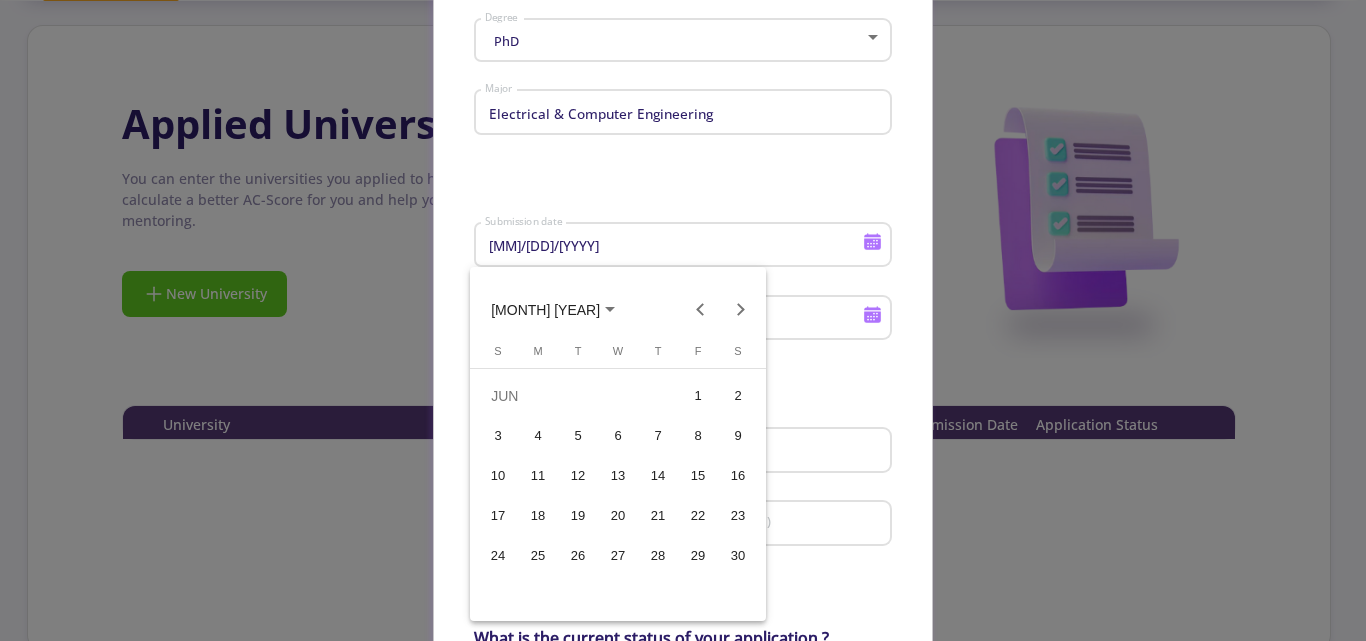 click on "1" at bounding box center [698, 396] 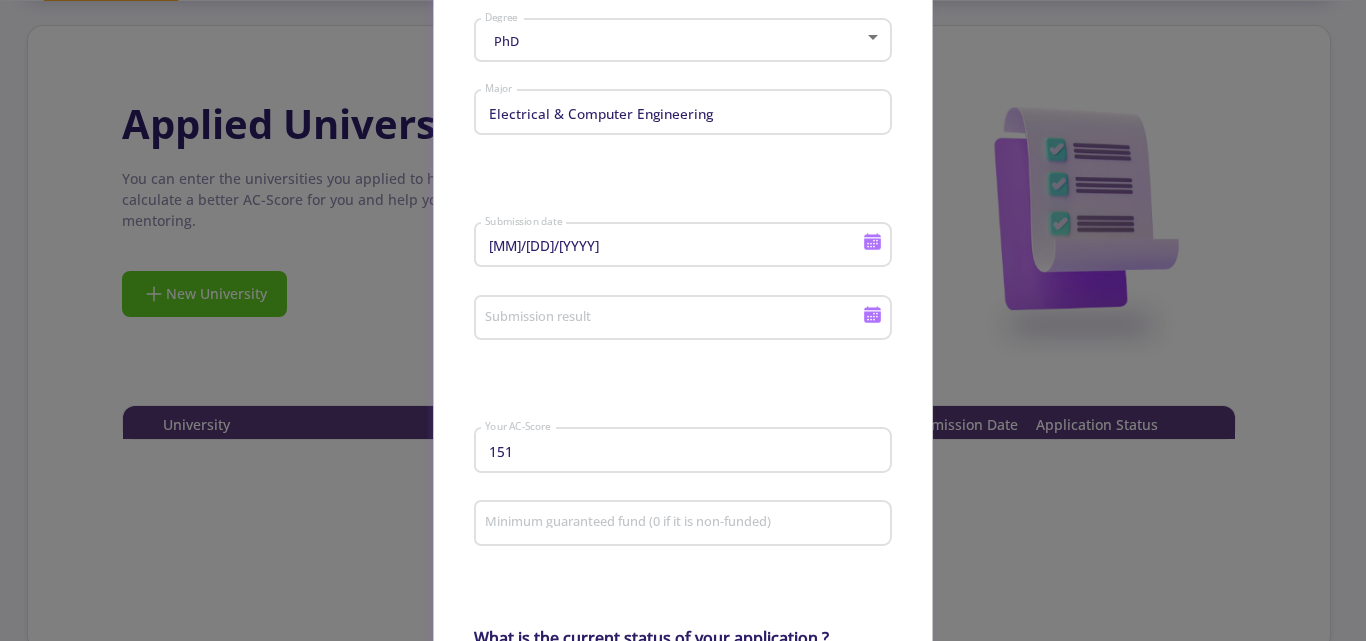 type on "6/1/2012" 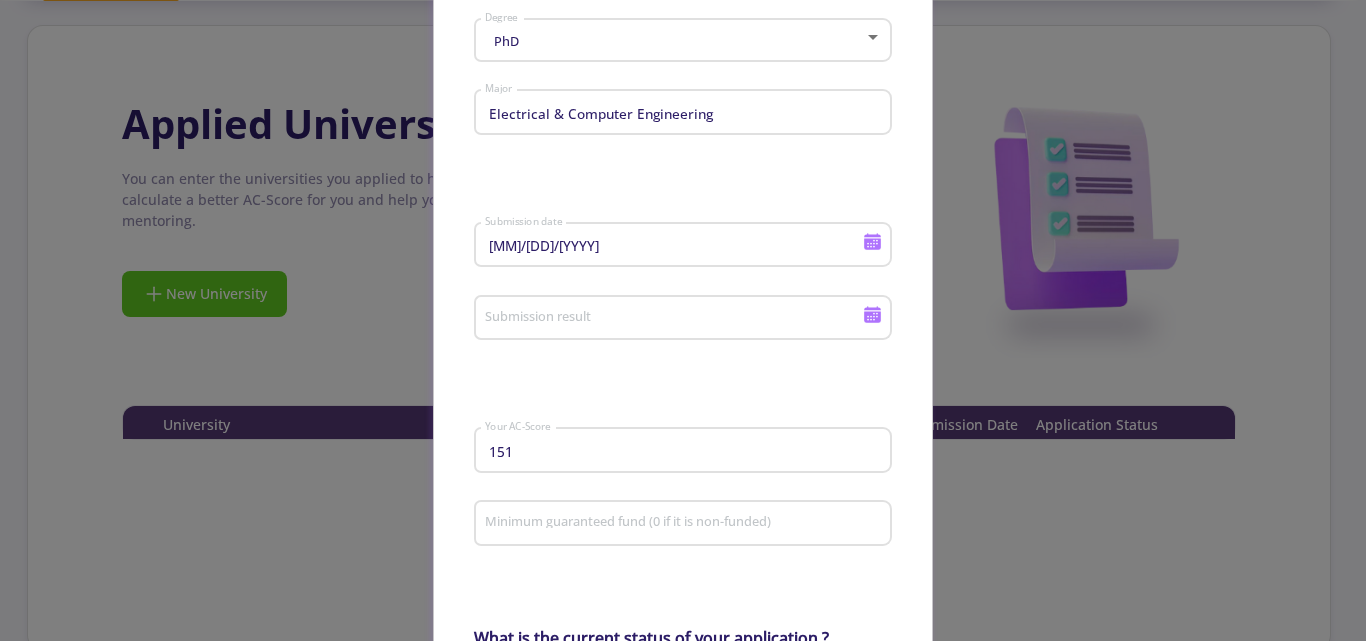 click 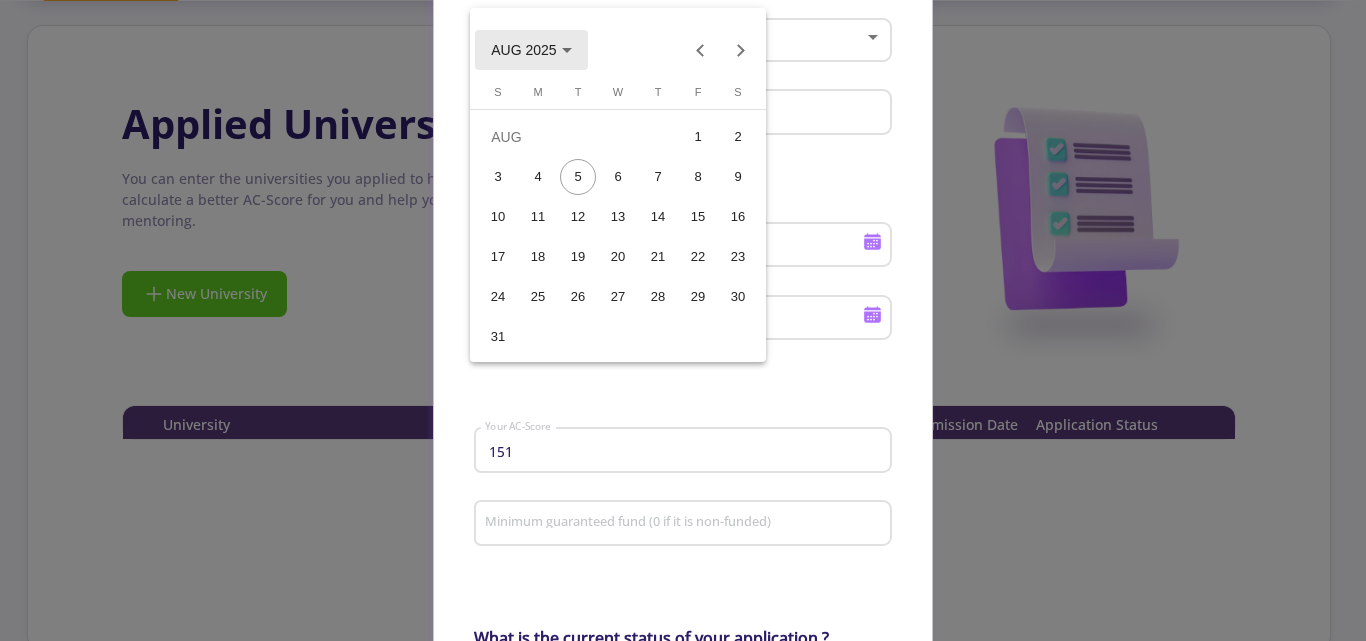 click on "AUG 2025" at bounding box center [531, 50] 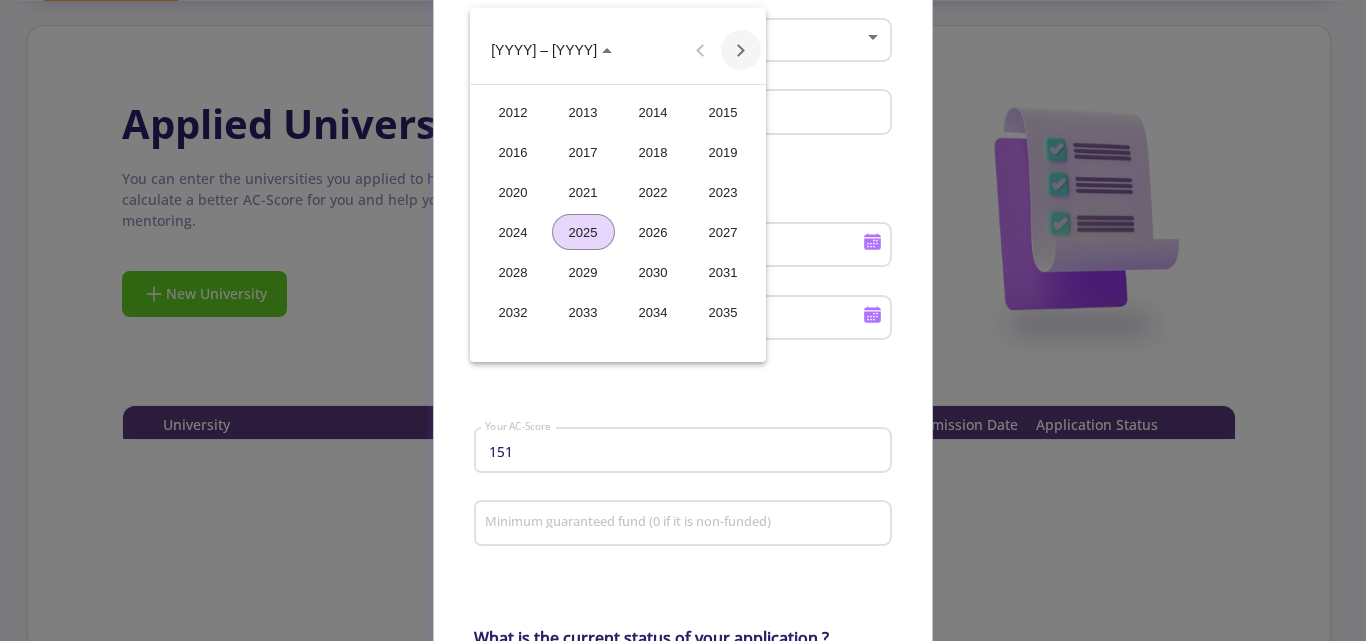 click at bounding box center (741, 50) 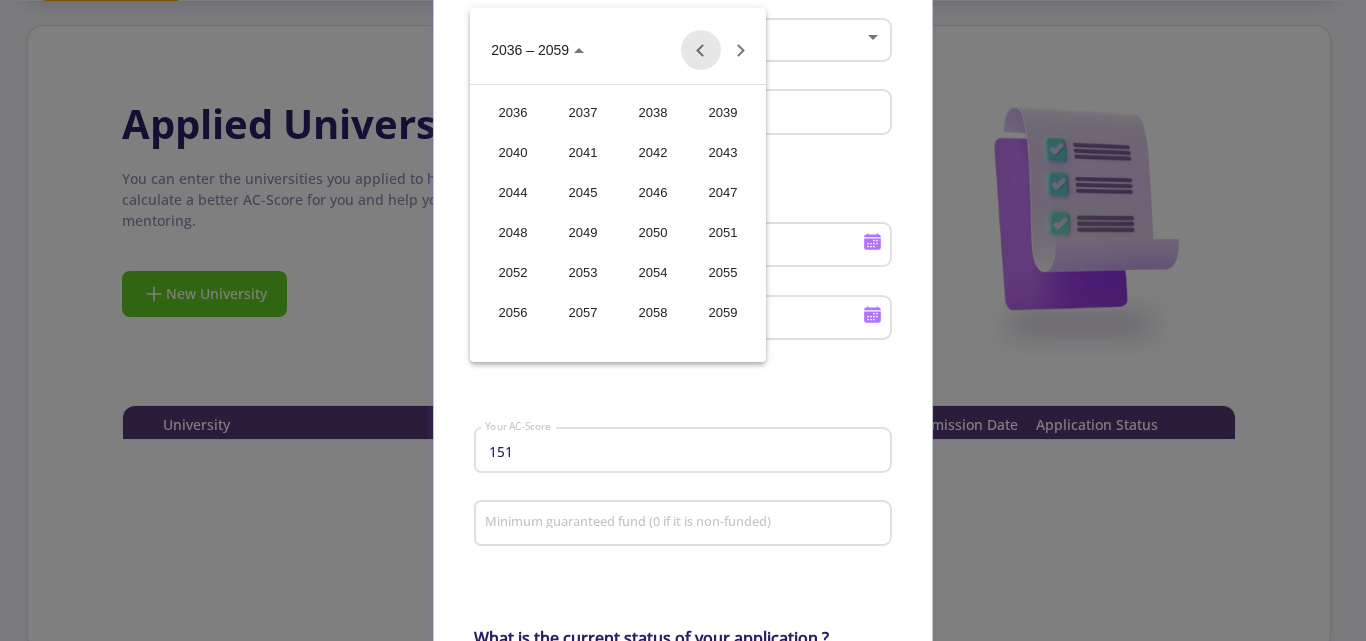 click at bounding box center [701, 50] 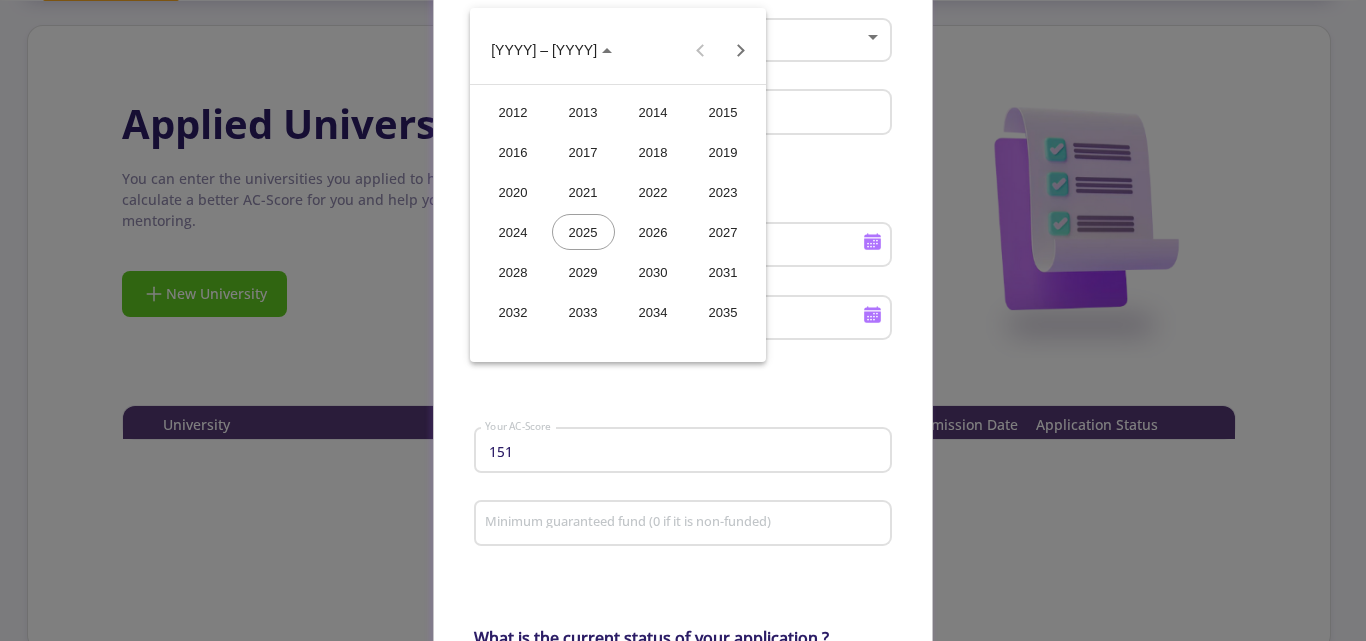 click on "2012" at bounding box center [513, 112] 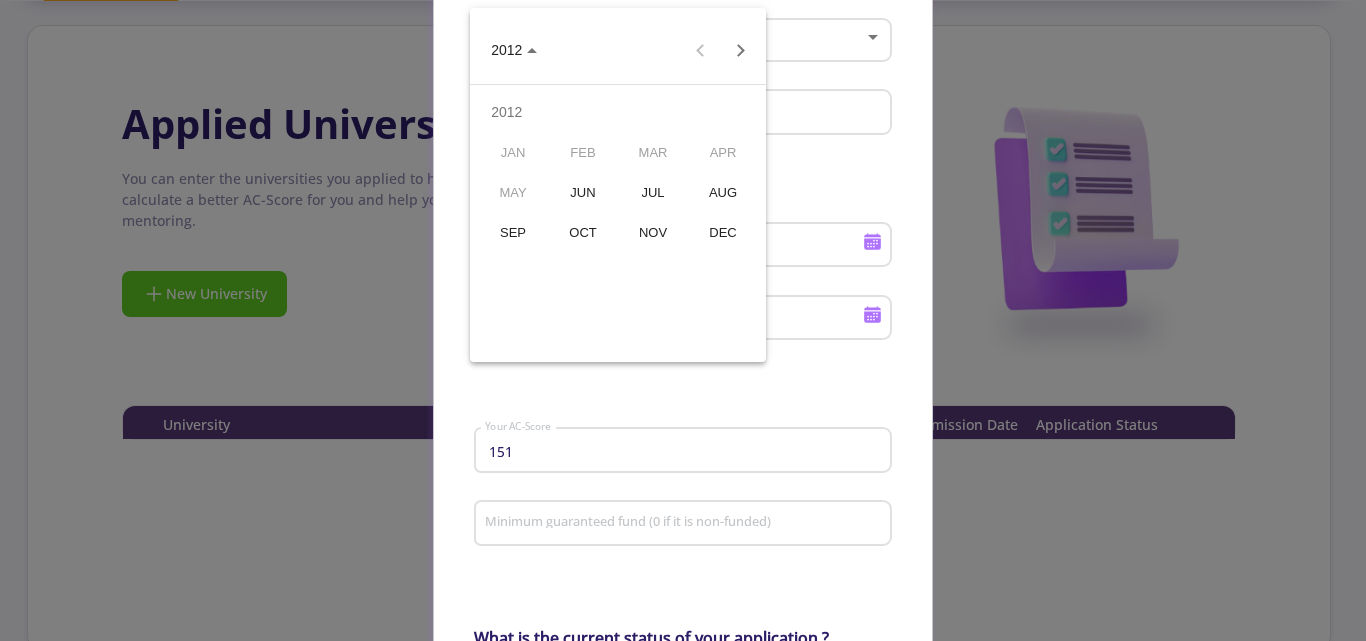 click on "JUL" at bounding box center [653, 192] 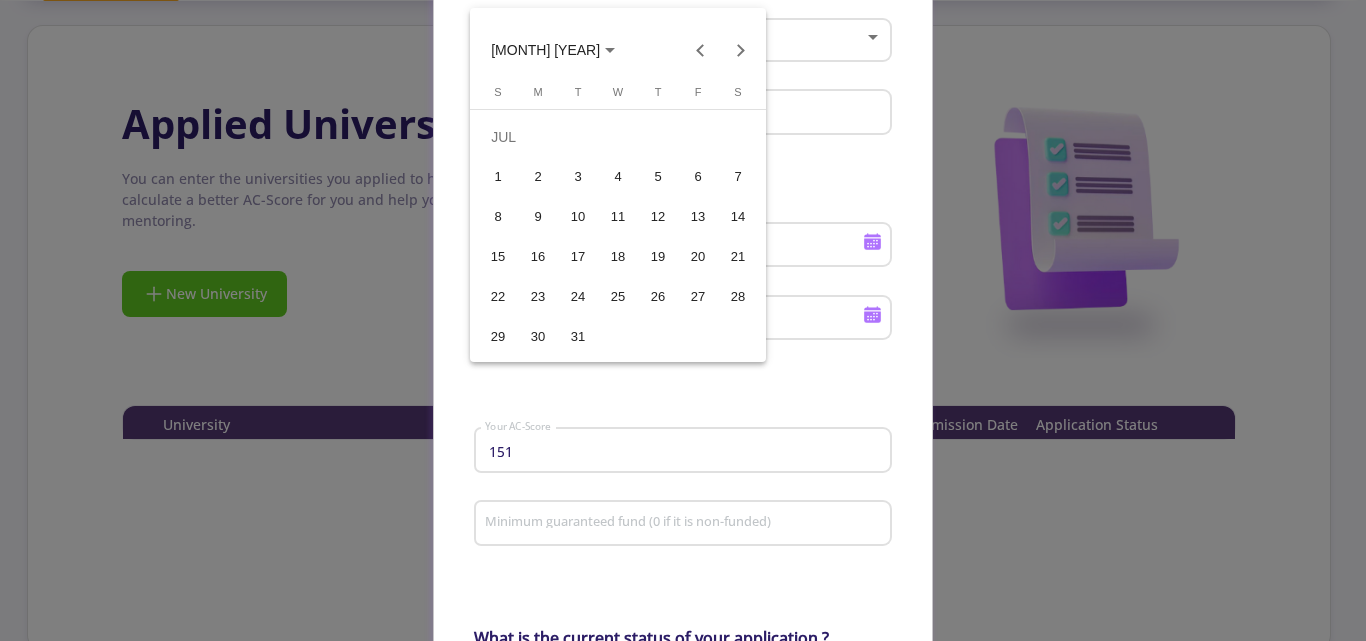 click on "1" at bounding box center [498, 177] 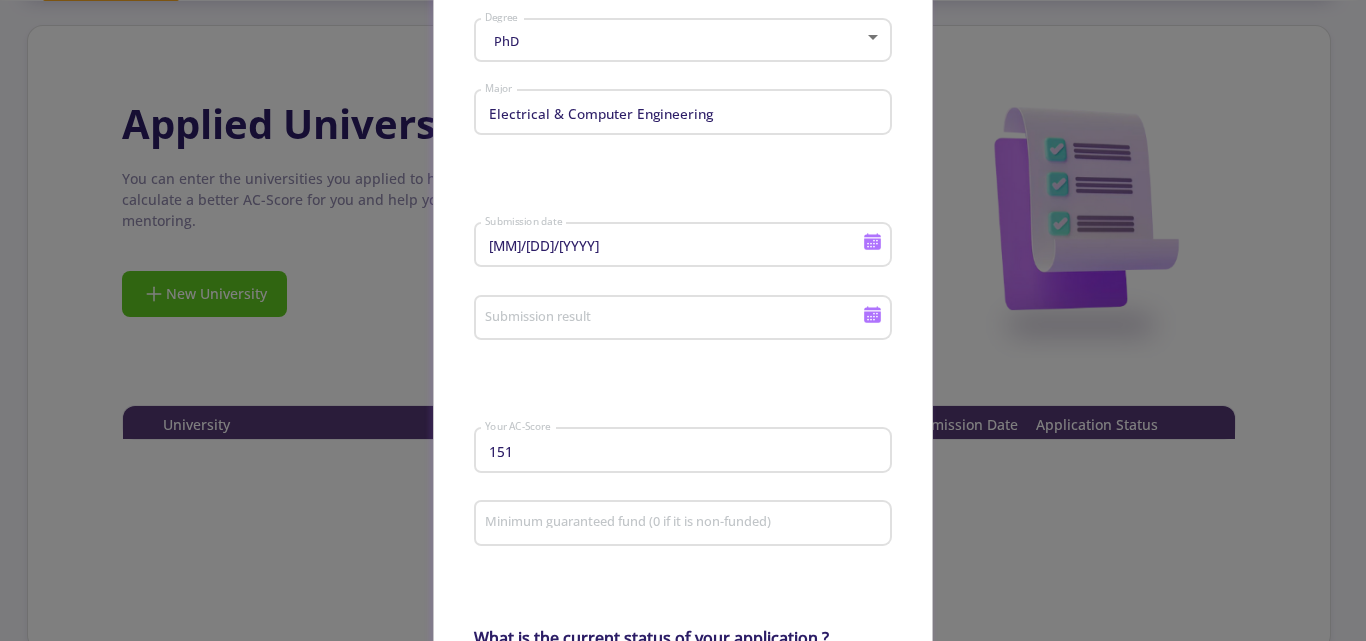 type on "[MM]/[DD]/[YEAR]" 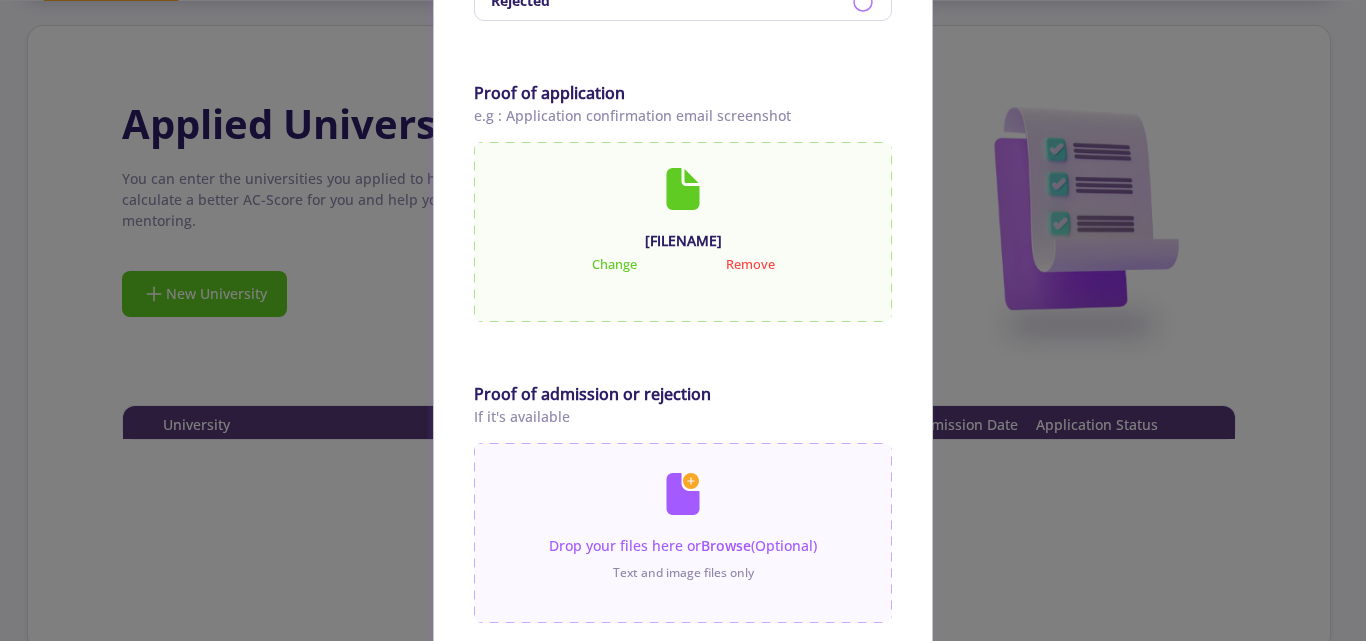 scroll, scrollTop: 1174, scrollLeft: 0, axis: vertical 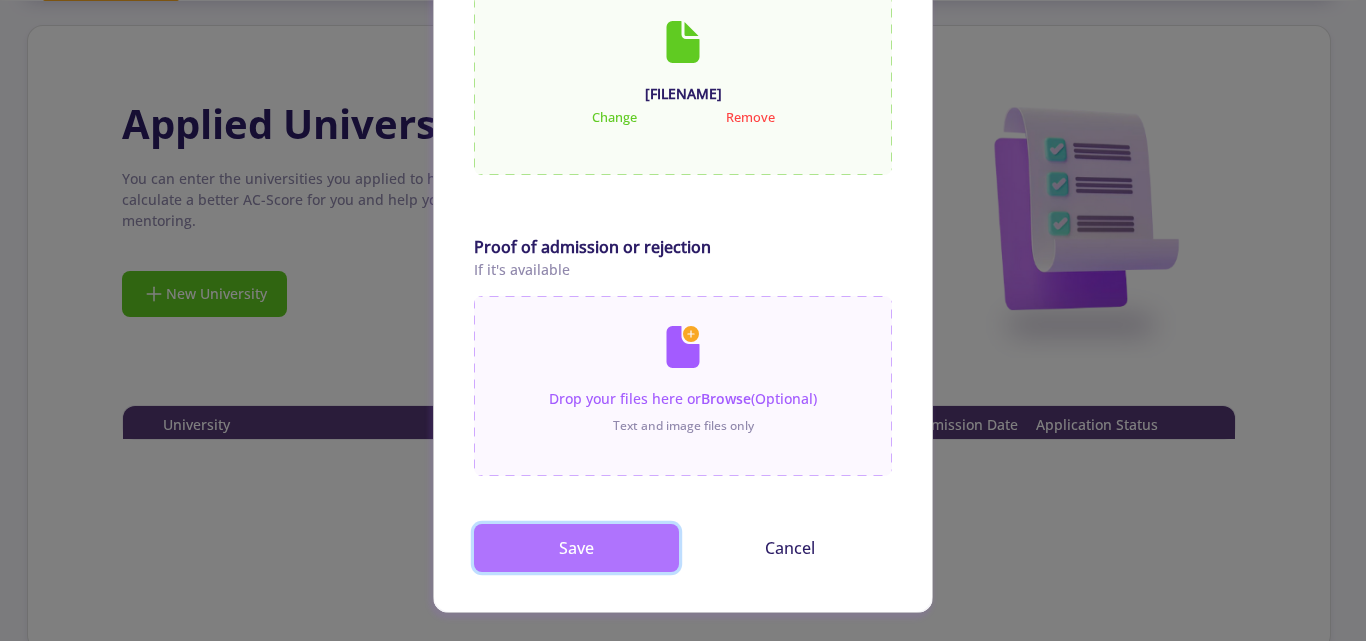 click on "Save" 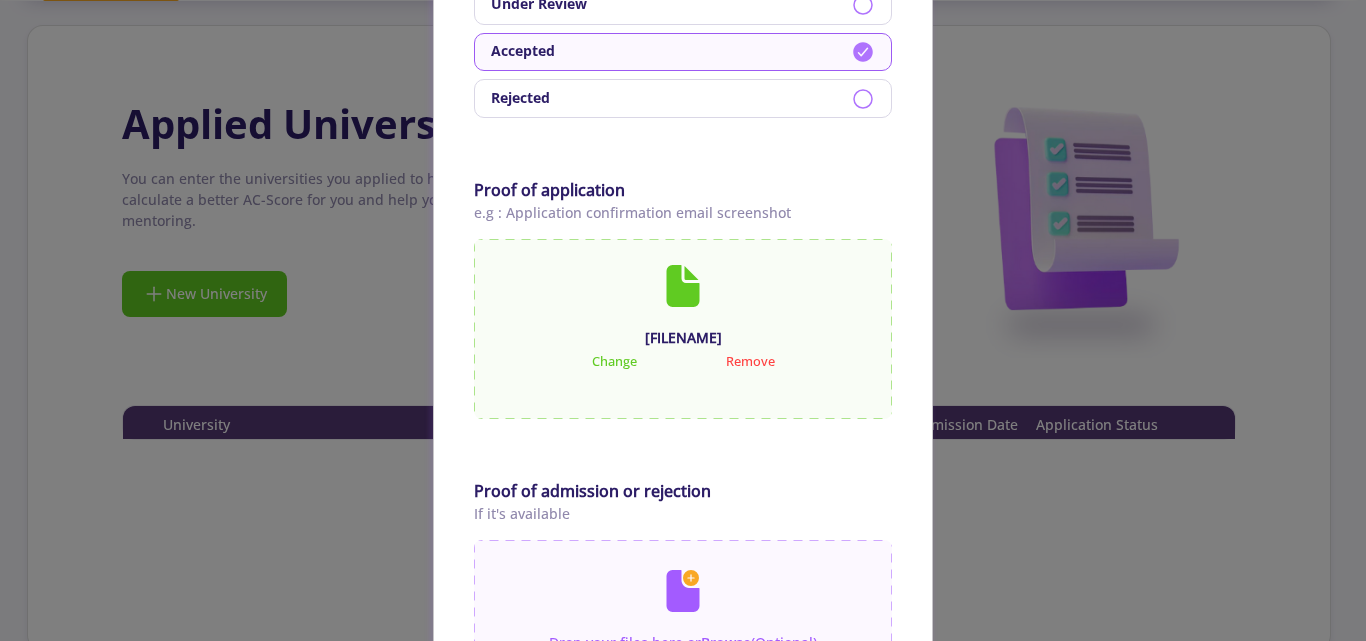 scroll, scrollTop: 1174, scrollLeft: 0, axis: vertical 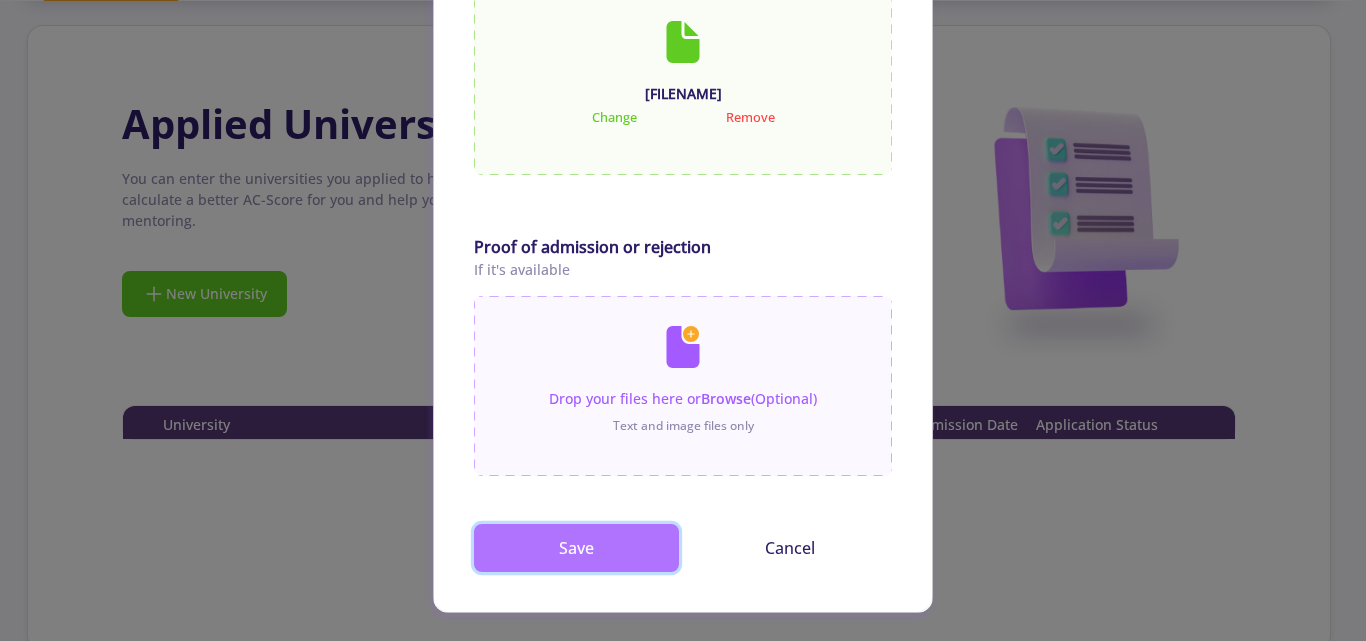 click on "Save" 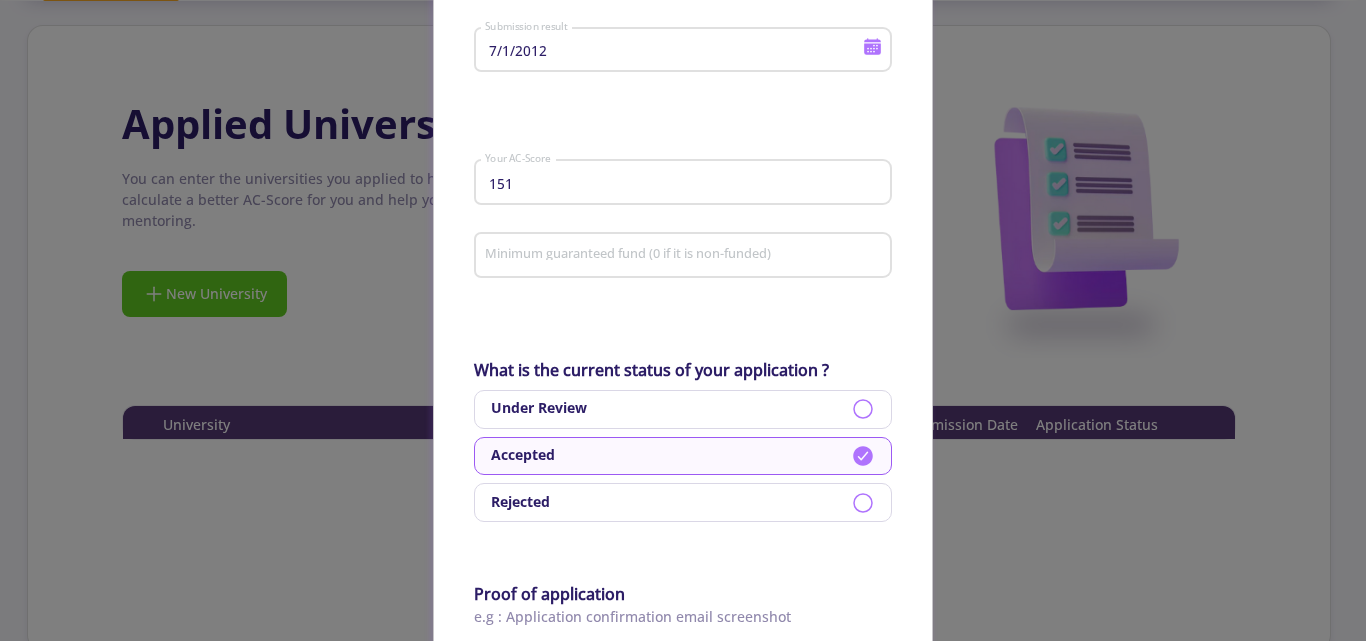 scroll, scrollTop: 512, scrollLeft: 0, axis: vertical 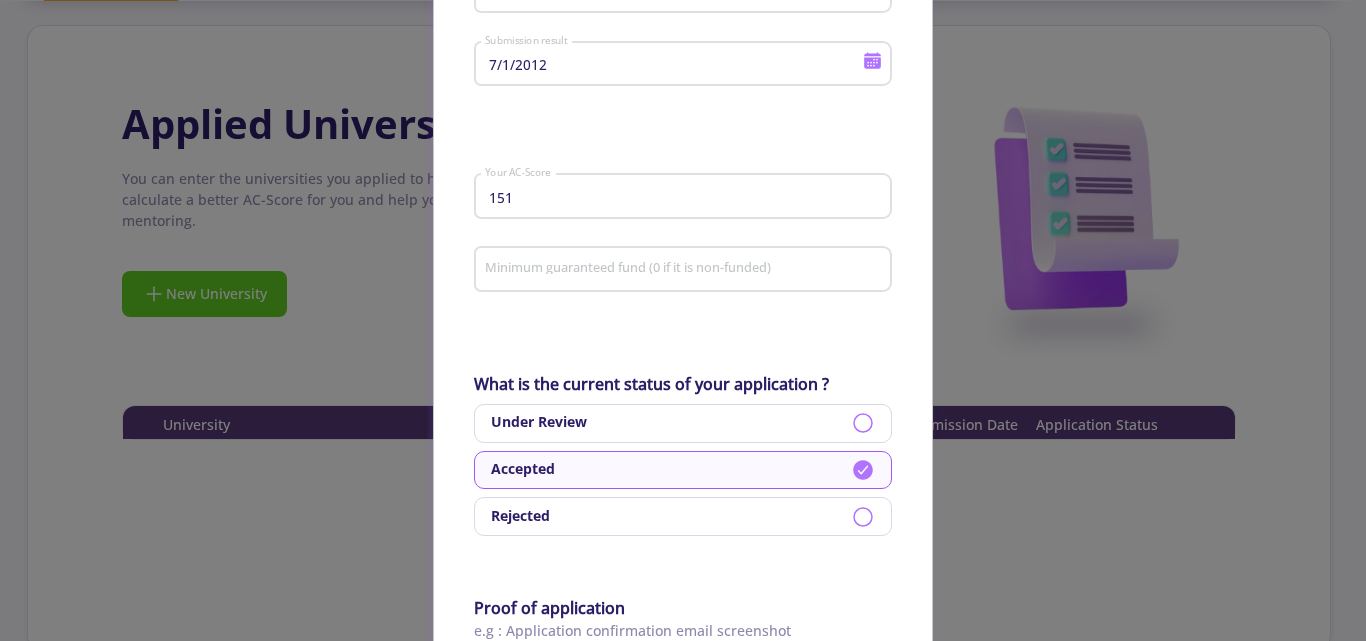 click on "Minimum guaranteed fund (0 if it is non-funded)" at bounding box center [686, 270] 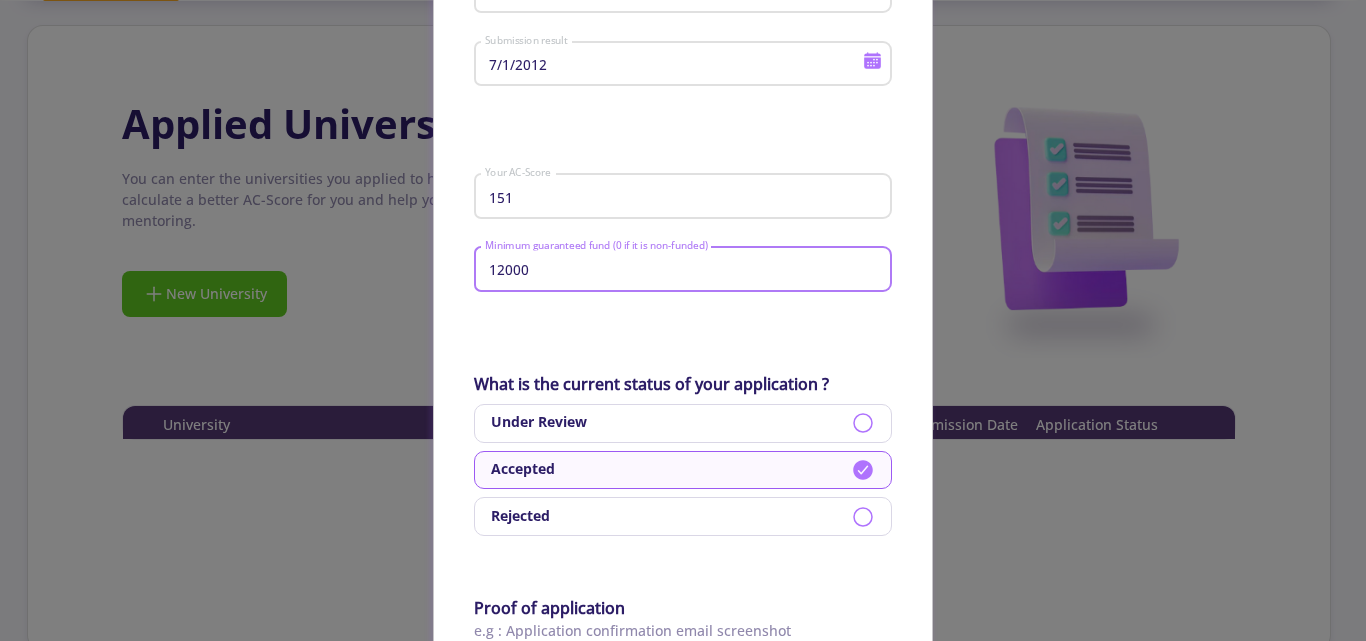 type on "12000" 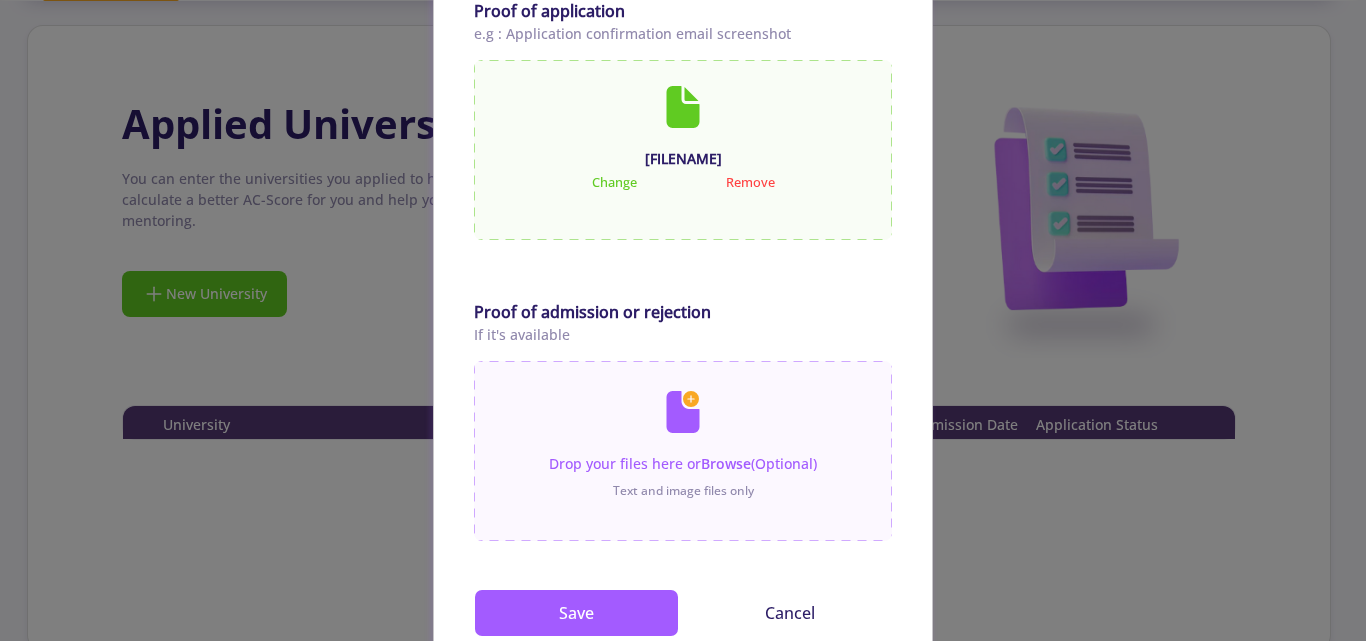 scroll, scrollTop: 1174, scrollLeft: 0, axis: vertical 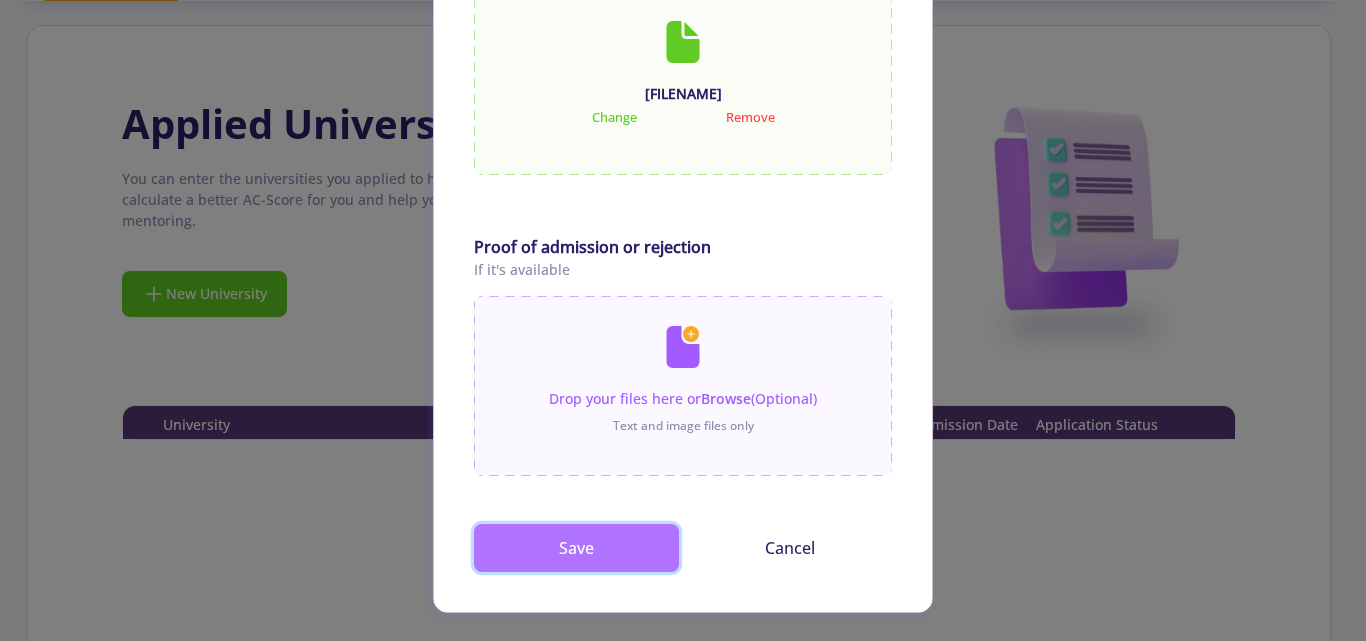click on "Save" 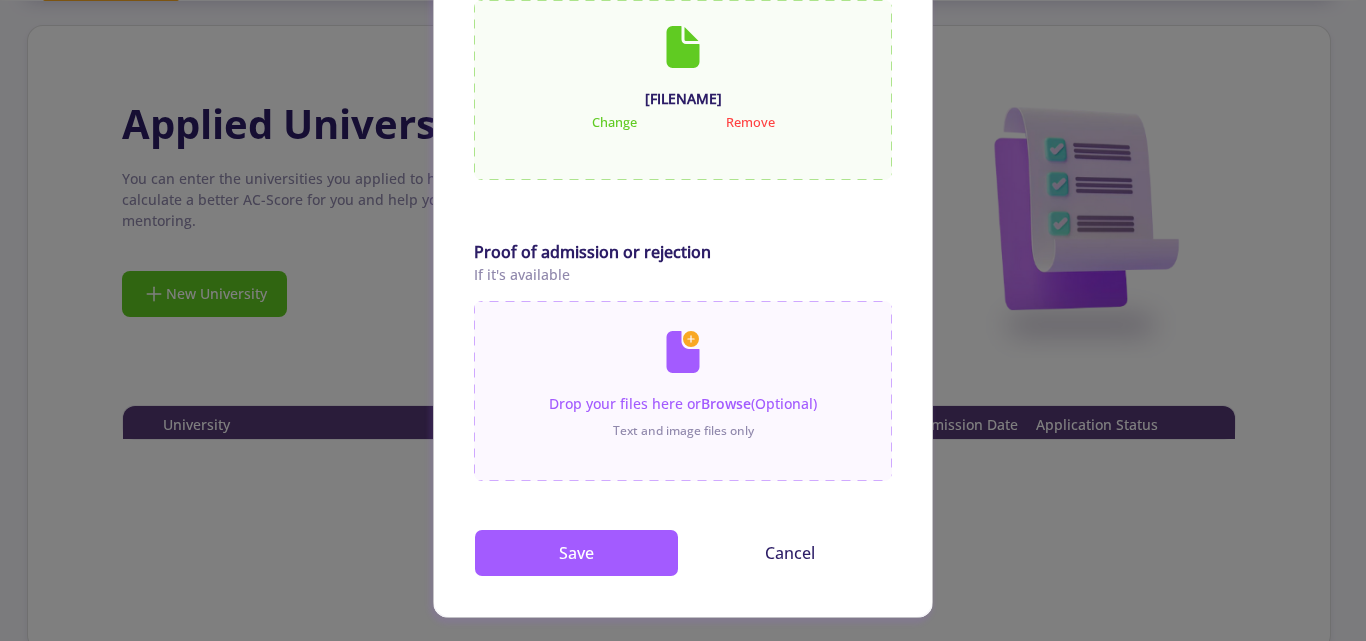 scroll, scrollTop: 1174, scrollLeft: 0, axis: vertical 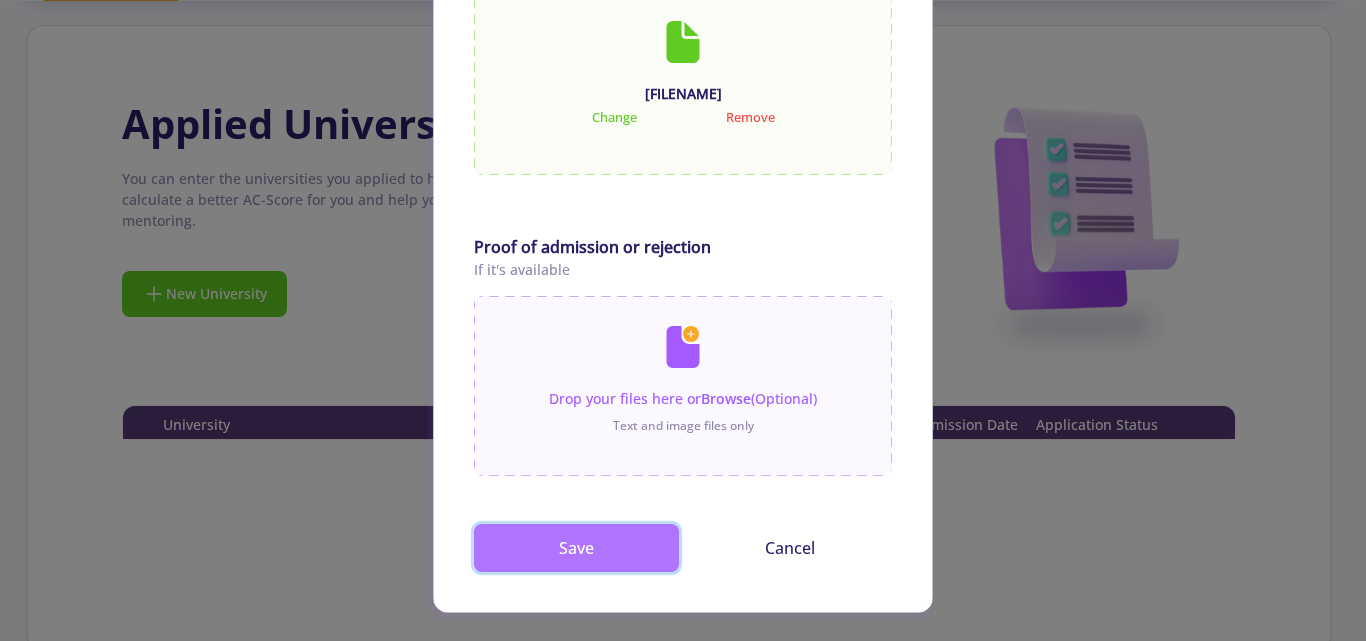 click on "Save" 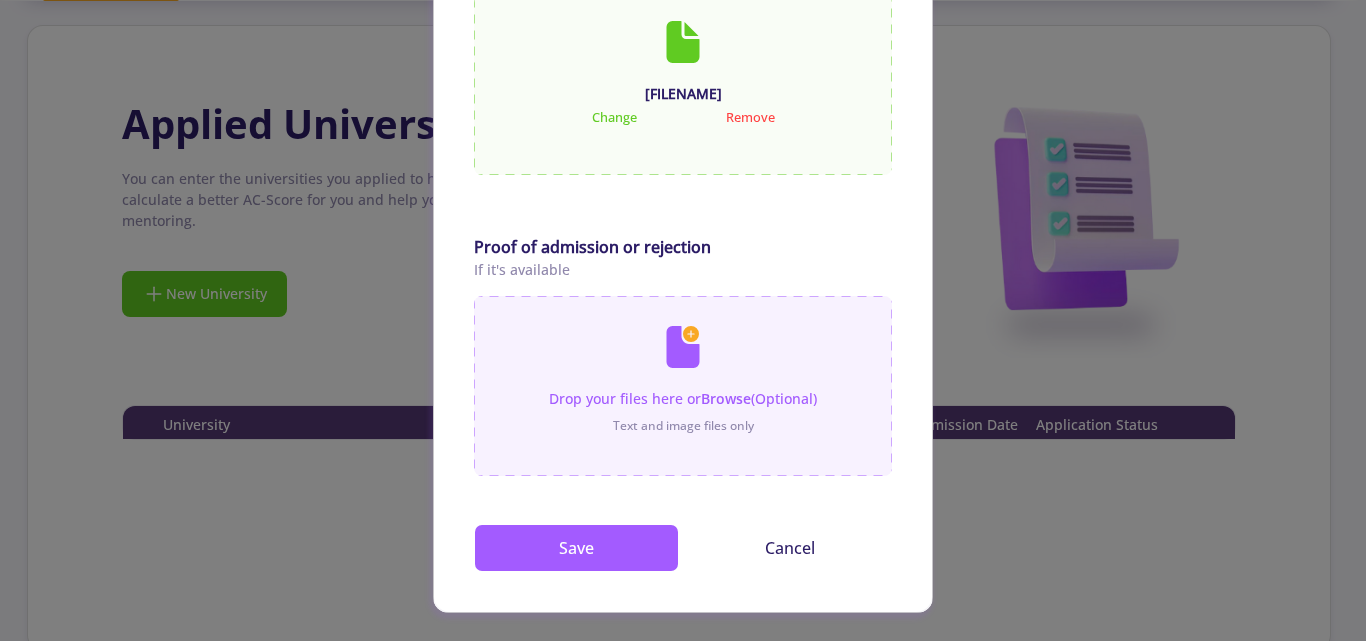 click 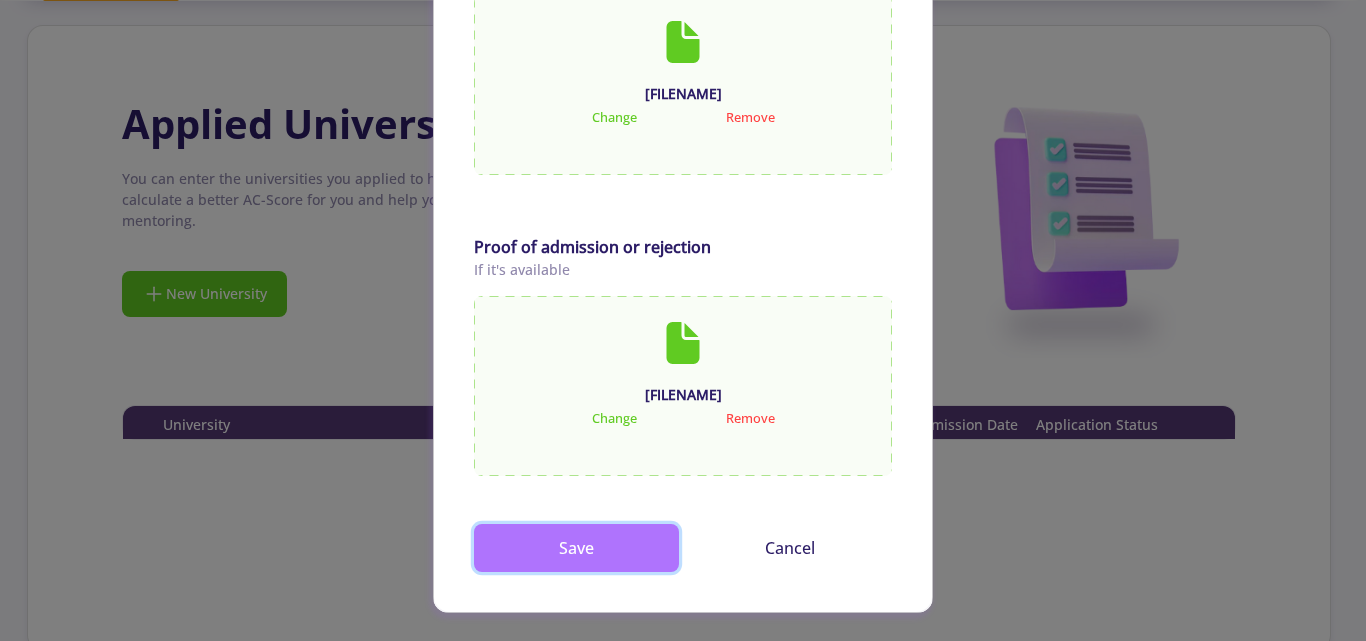 click on "Save" 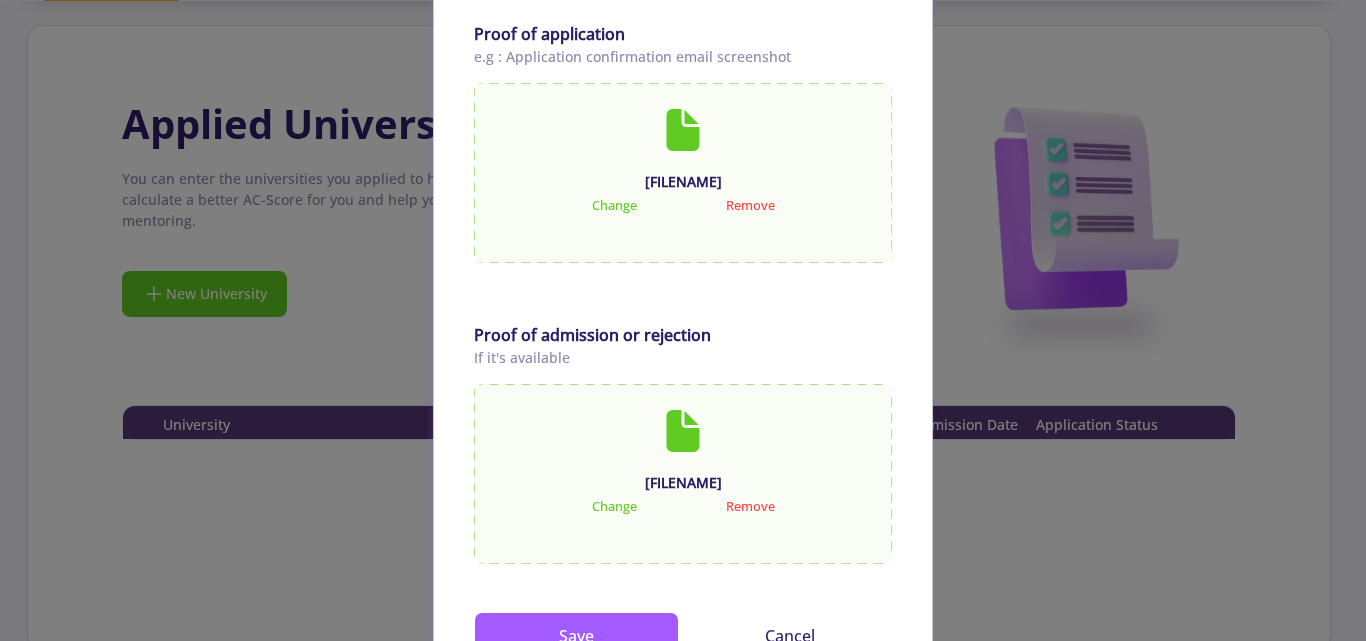 scroll, scrollTop: 1174, scrollLeft: 0, axis: vertical 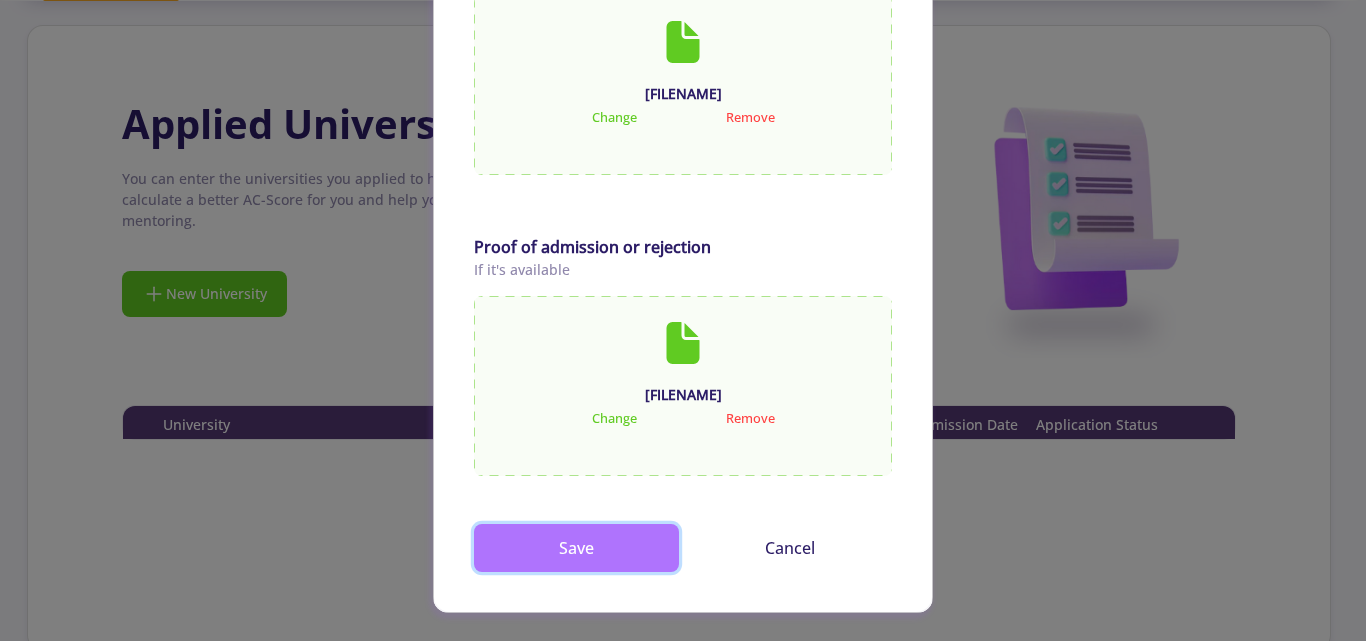 click on "Save" 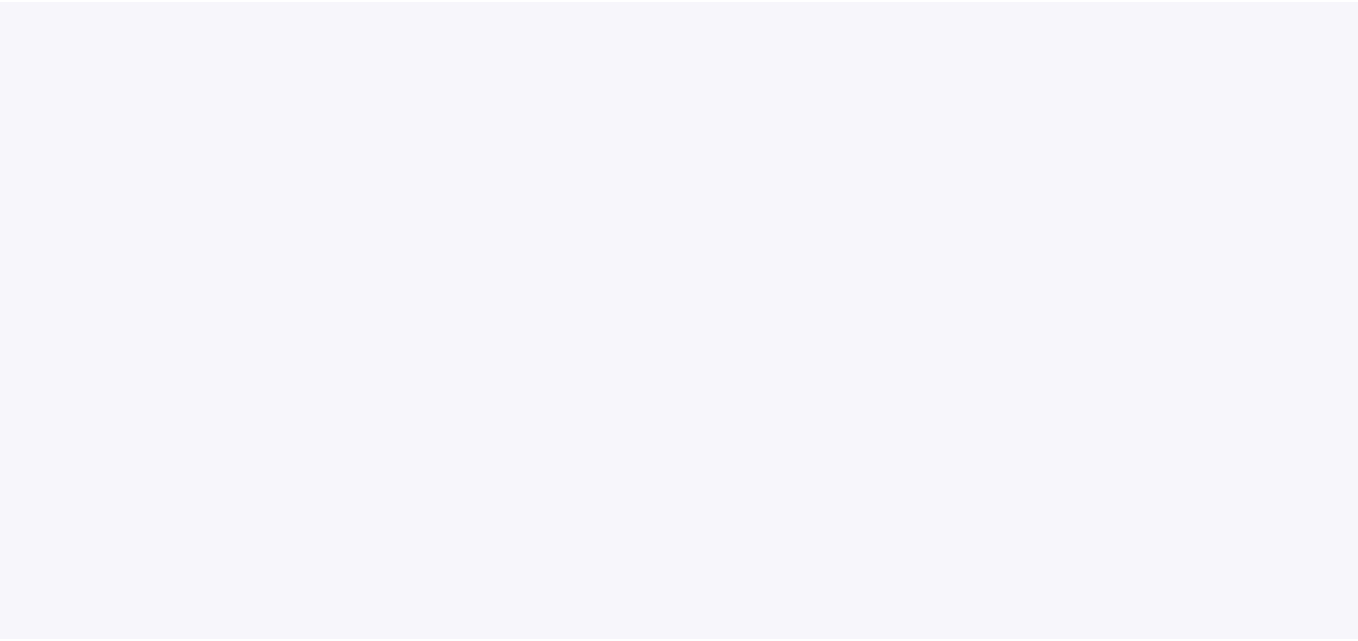 scroll, scrollTop: 0, scrollLeft: 0, axis: both 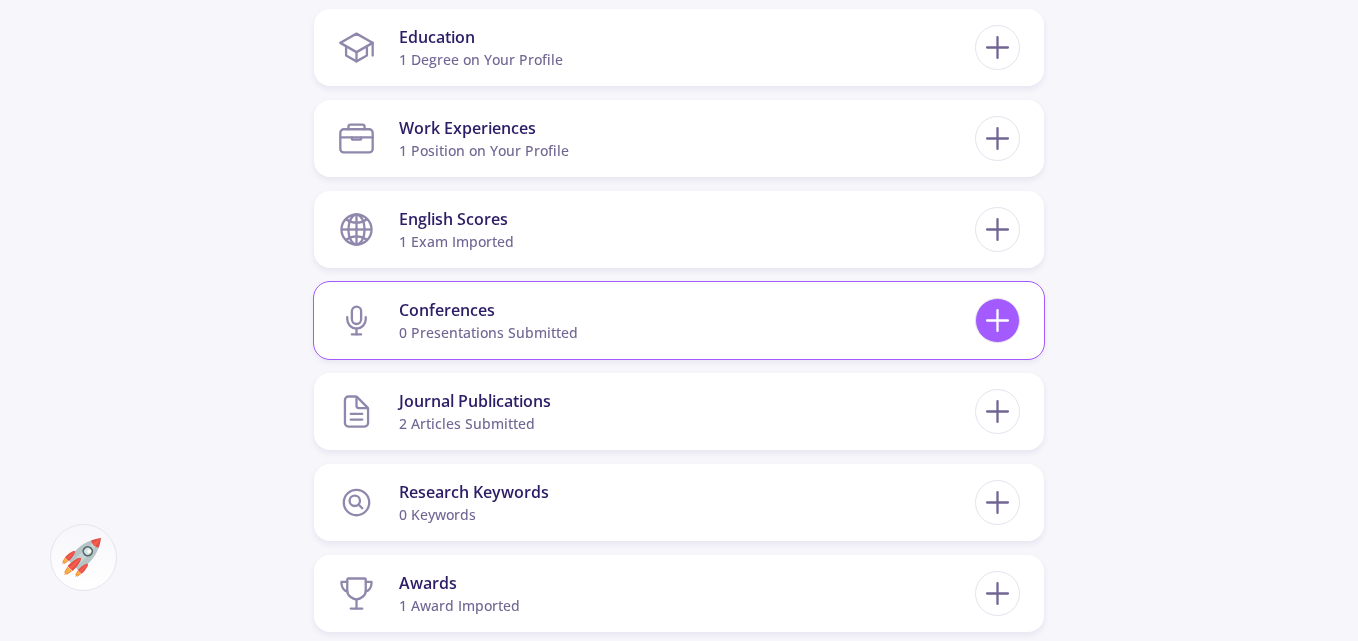 click 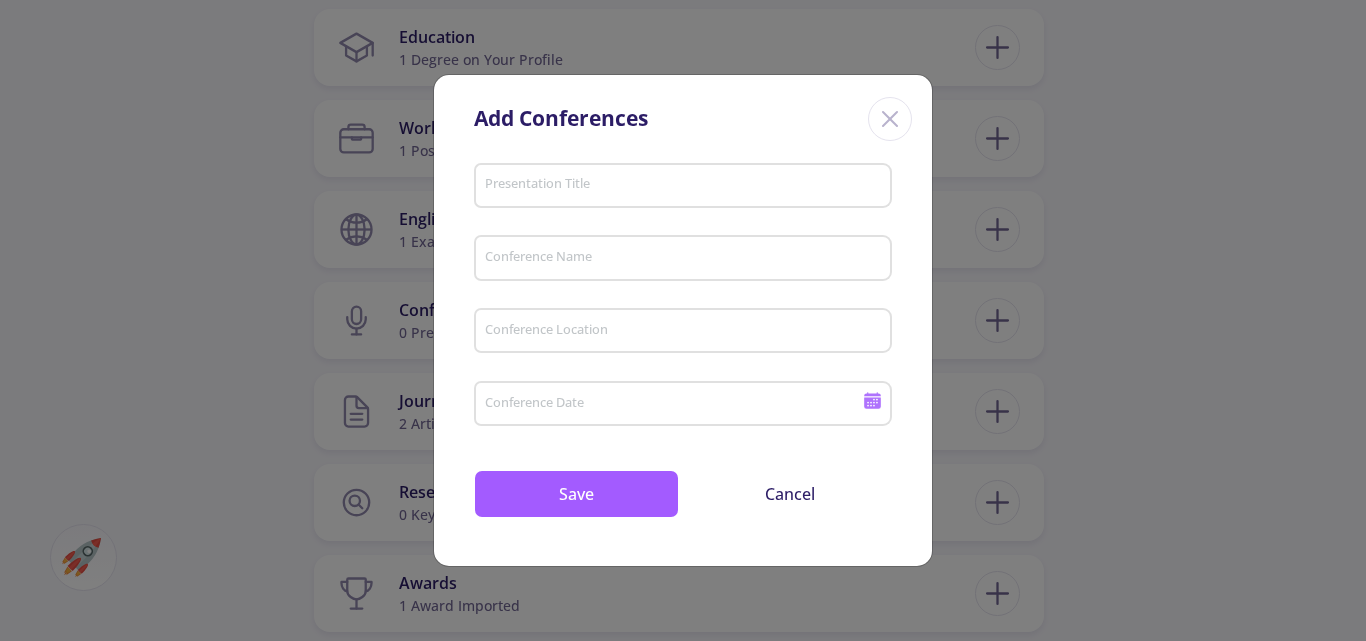 click on "Presentation Title" at bounding box center (686, 187) 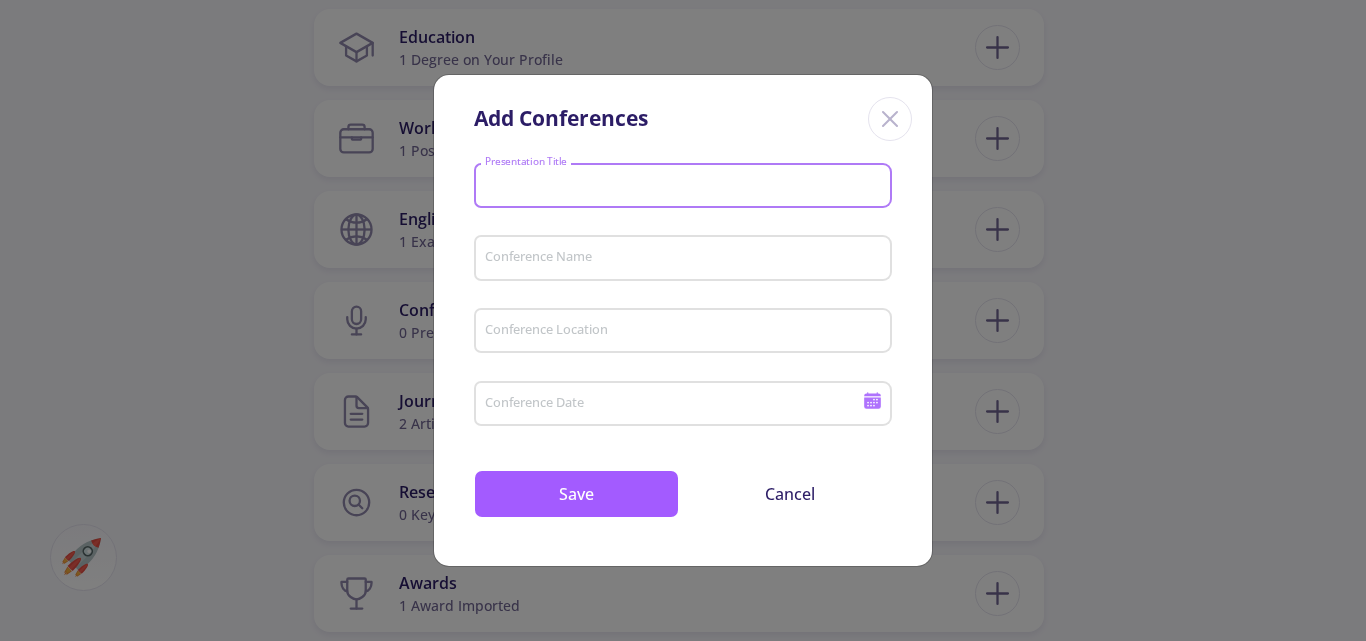 paste on "Prediction of Paroxysmal Atrial Fibrillation by Dynamic Modeling of PR Interval of ECG" 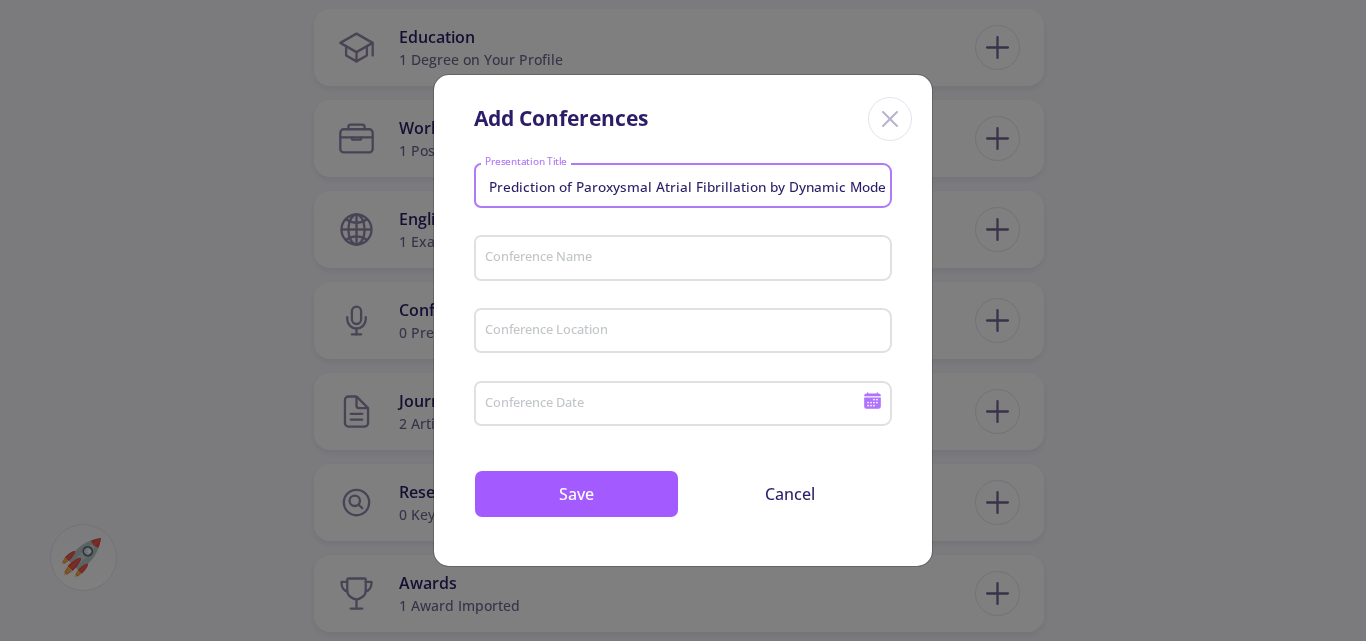 scroll, scrollTop: 0, scrollLeft: 150, axis: horizontal 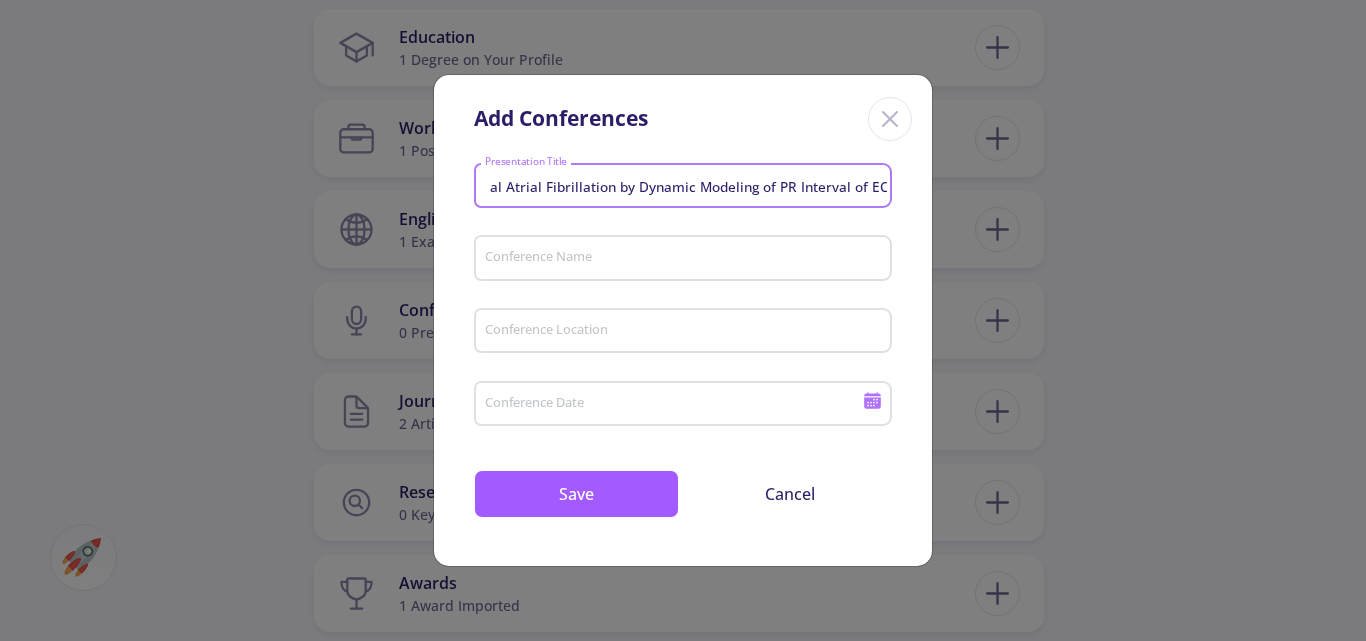 type on "Prediction of Paroxysmal Atrial Fibrillation by Dynamic Modeling of PR Interval of ECG" 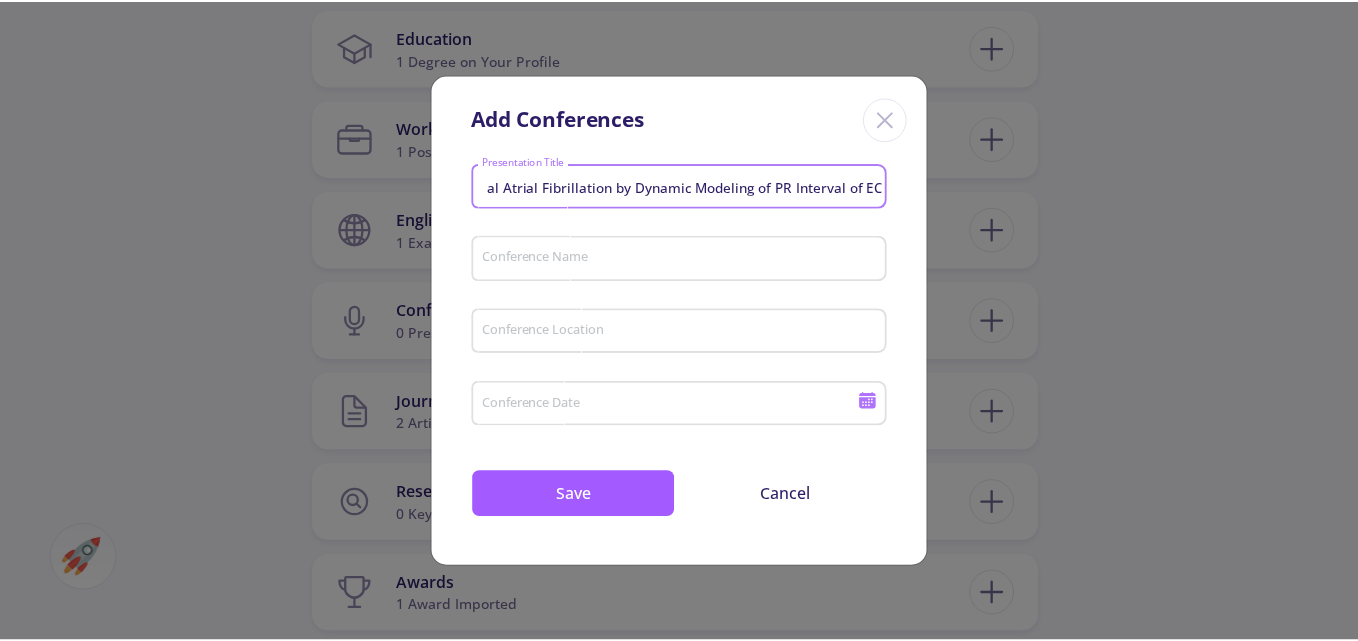 scroll, scrollTop: 0, scrollLeft: 0, axis: both 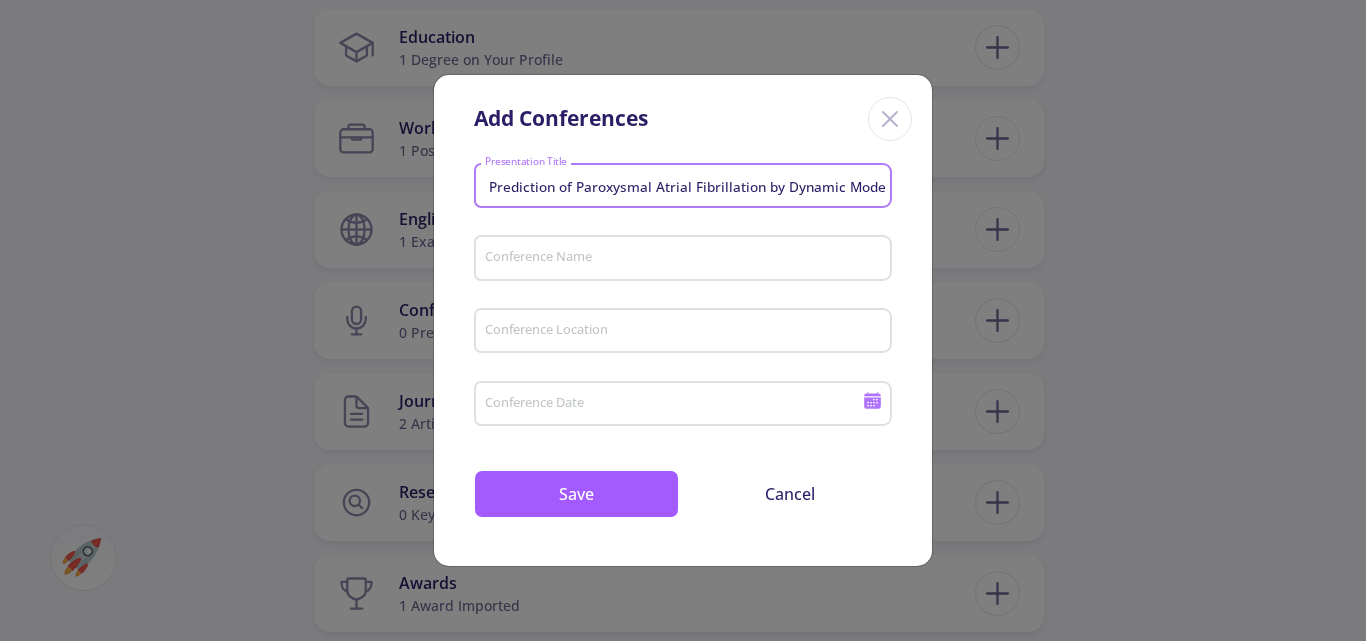 click on "Conference Name" at bounding box center [686, 259] 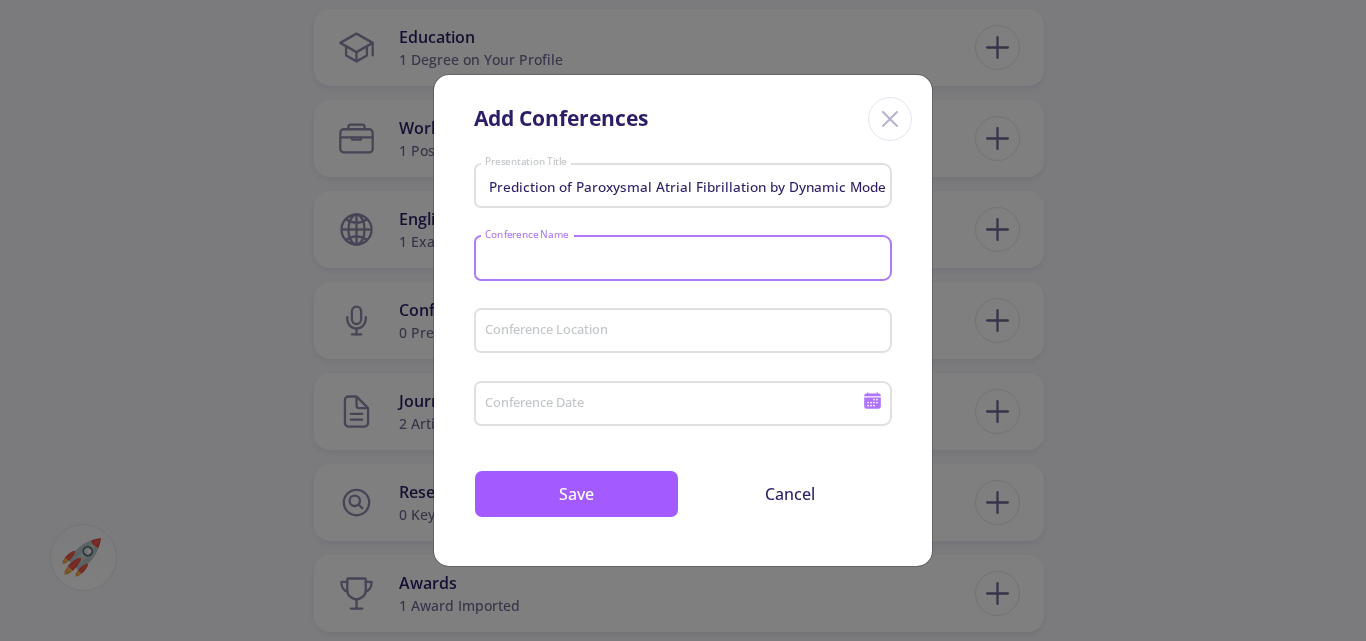 paste on "ICBPE" 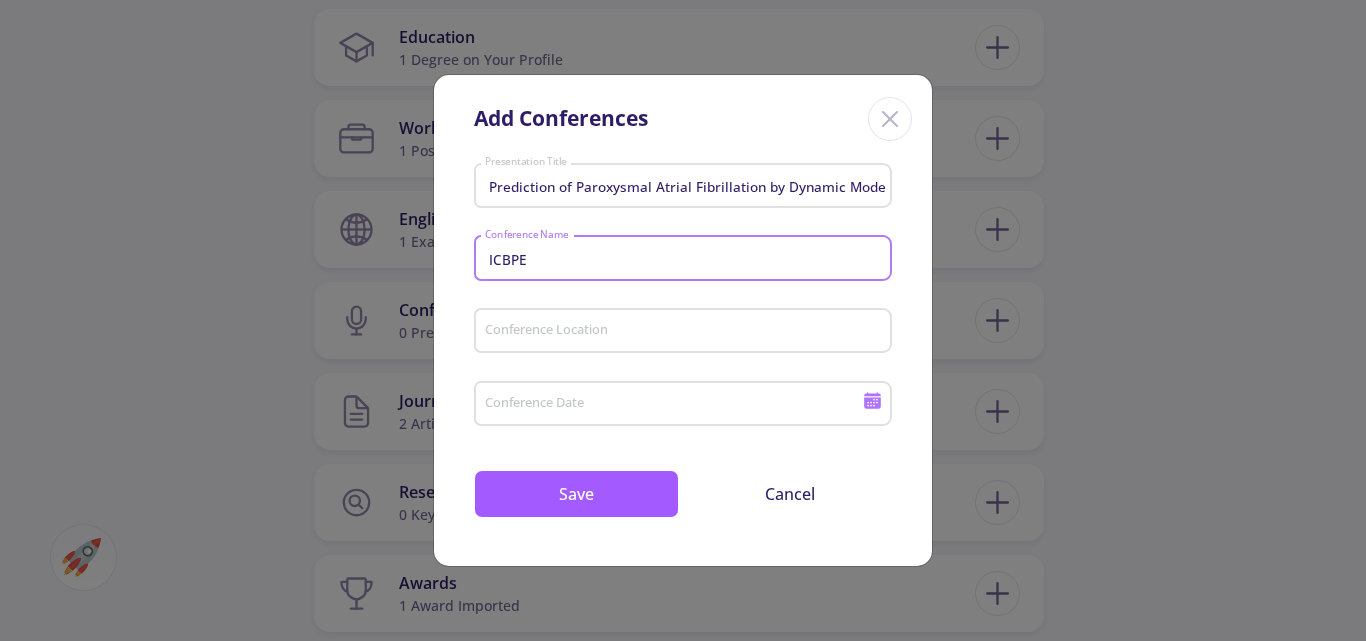 type on "ICBPE" 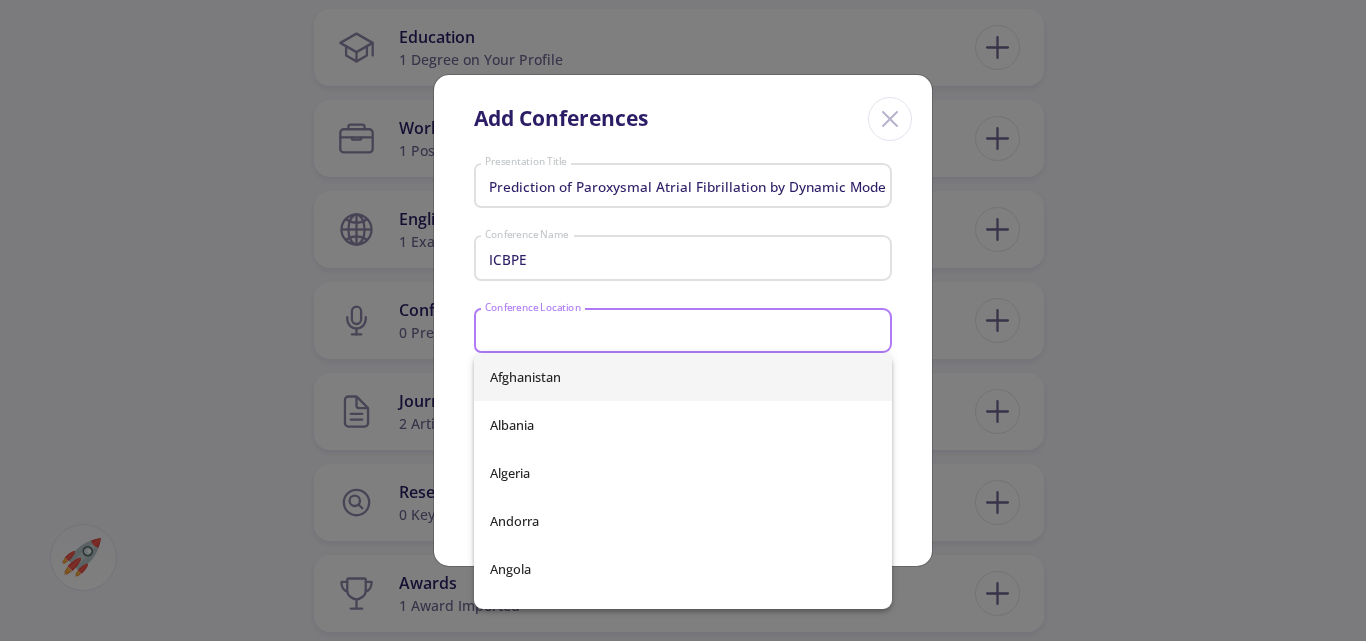 click on "Conference Location" at bounding box center (686, 332) 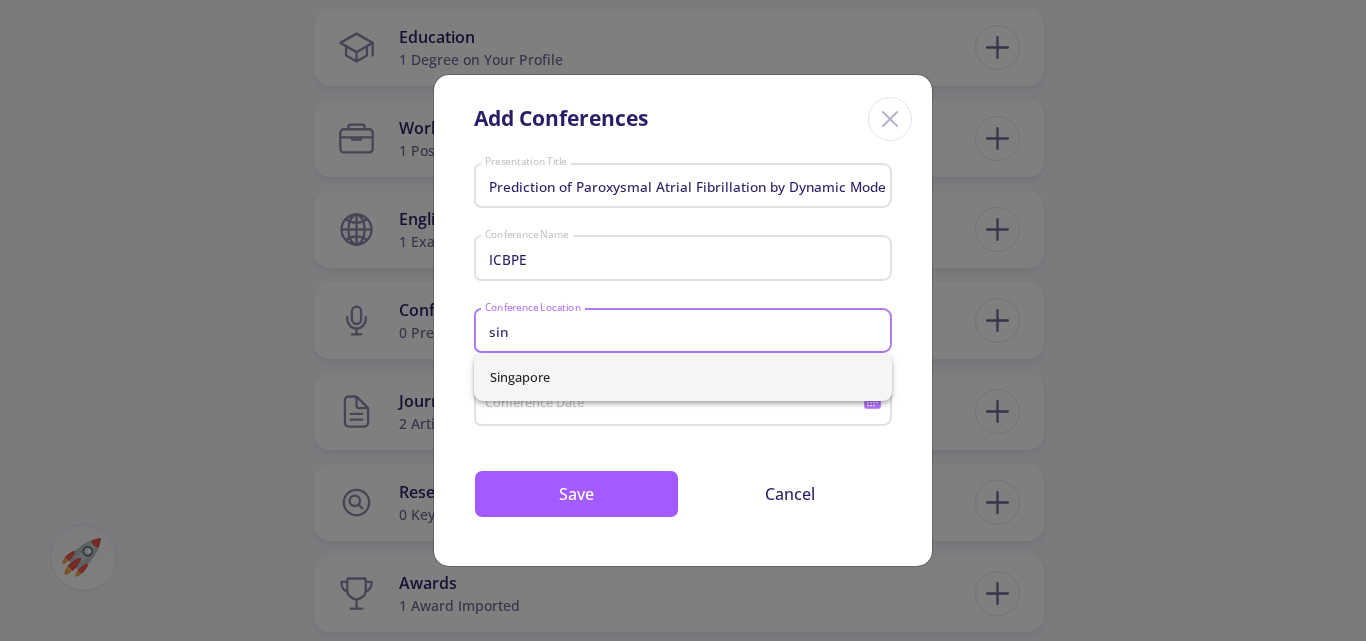 type on "sin" 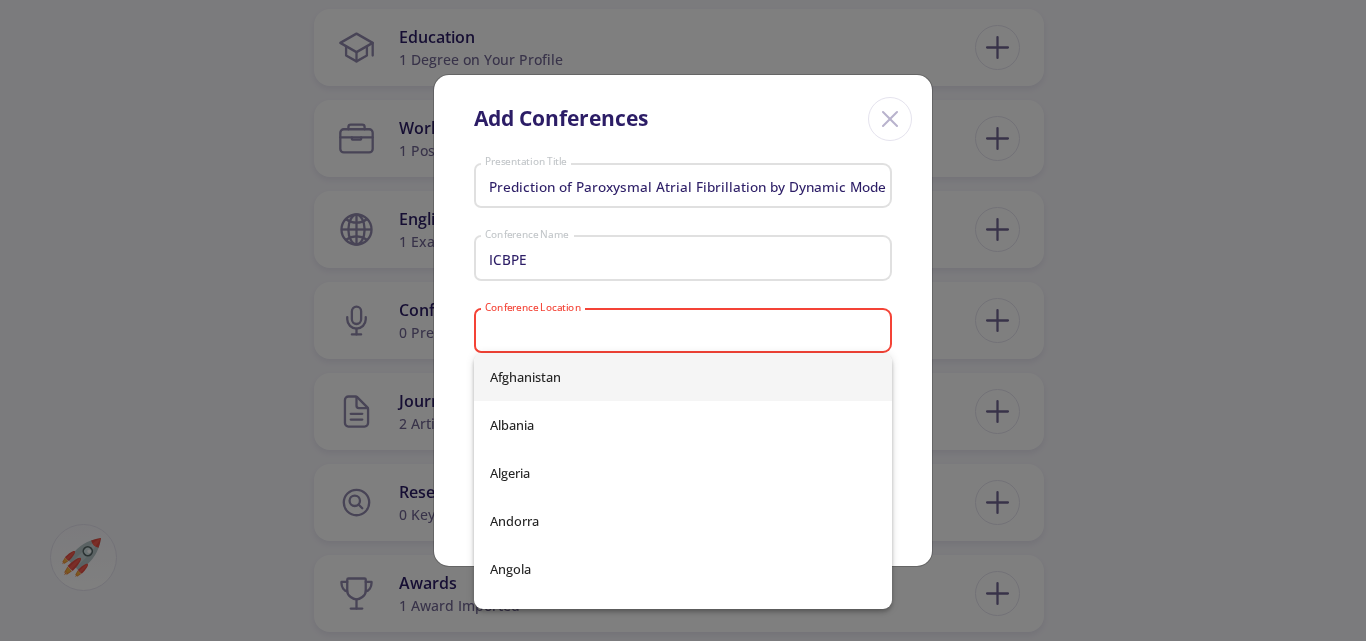 click on "Conference Location" at bounding box center (686, 332) 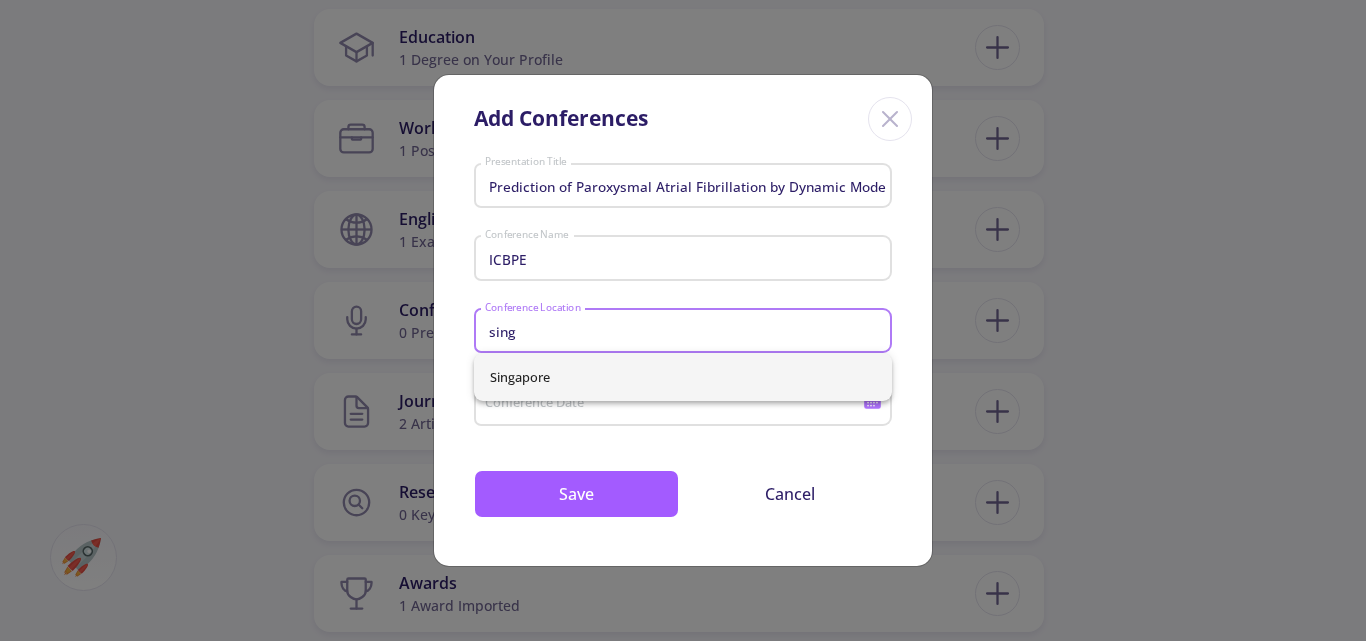 type on "sing" 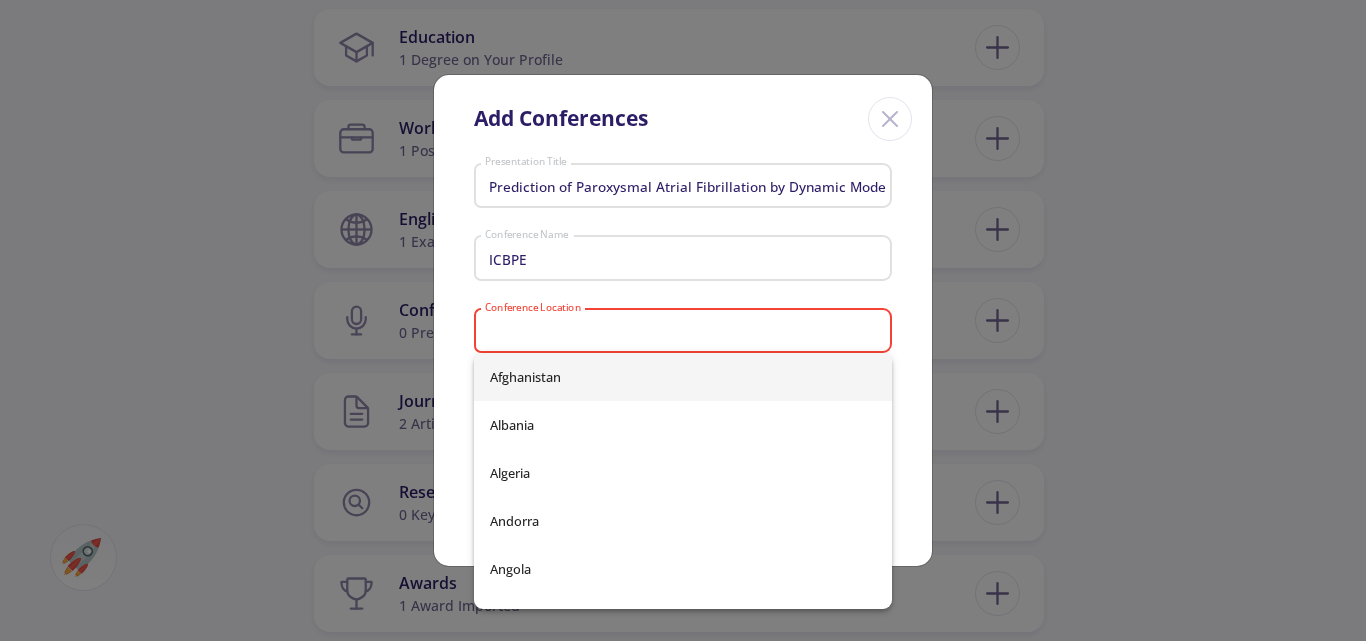 click on "Conference Location" 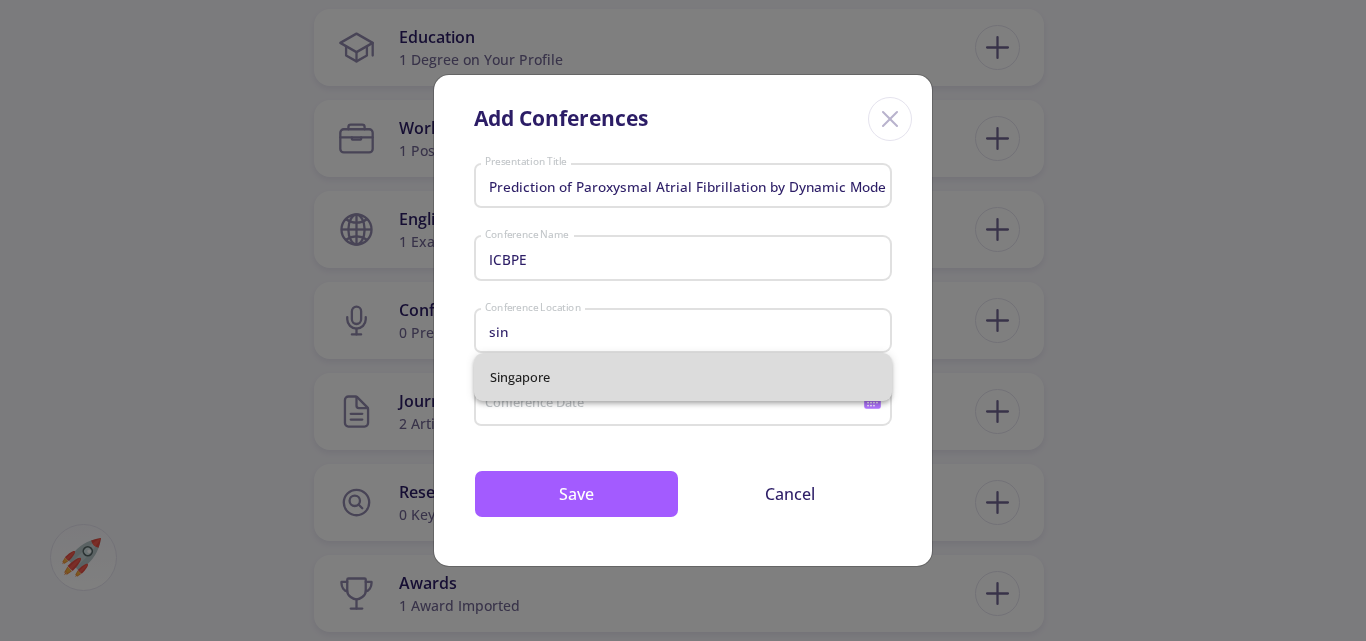 click on "Singapore" at bounding box center (683, 377) 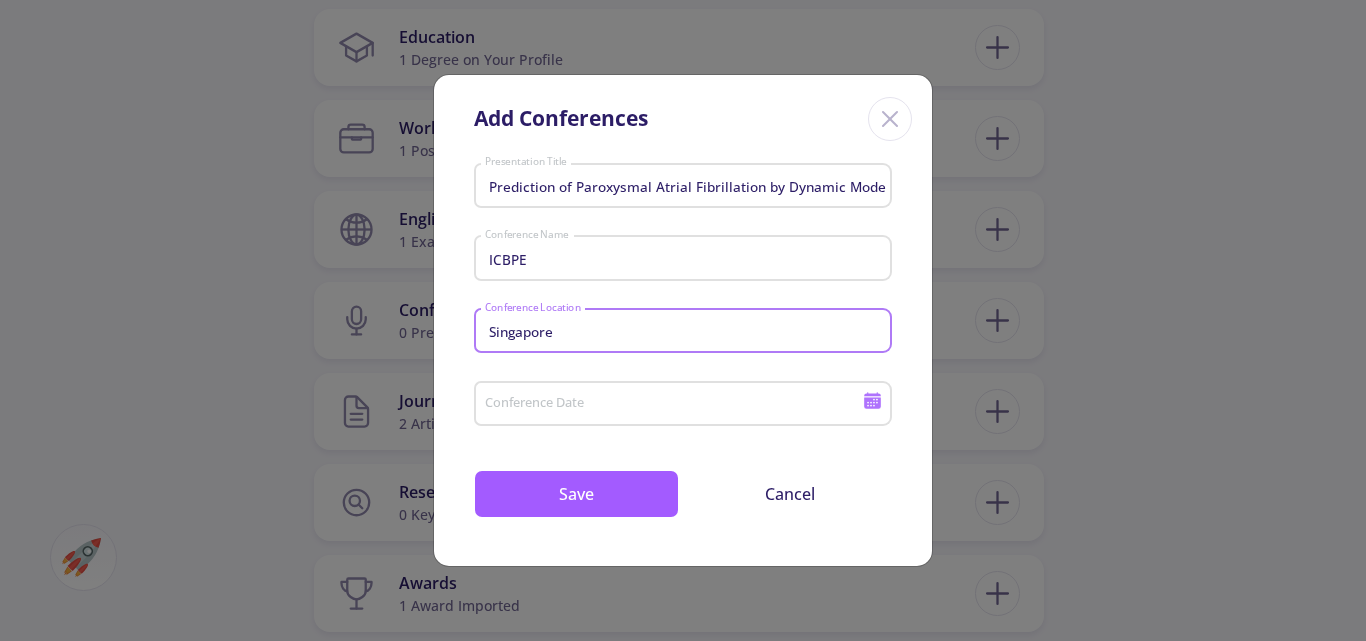 click on "Conference Date" at bounding box center [676, 405] 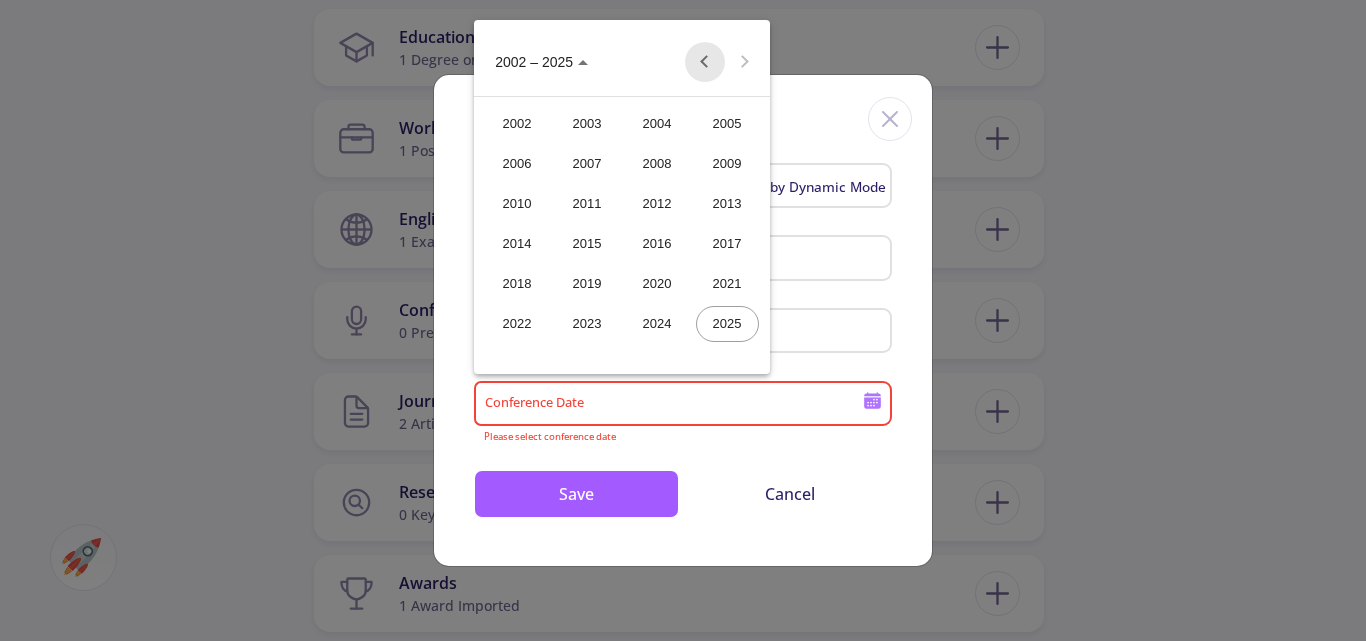 click at bounding box center (705, 62) 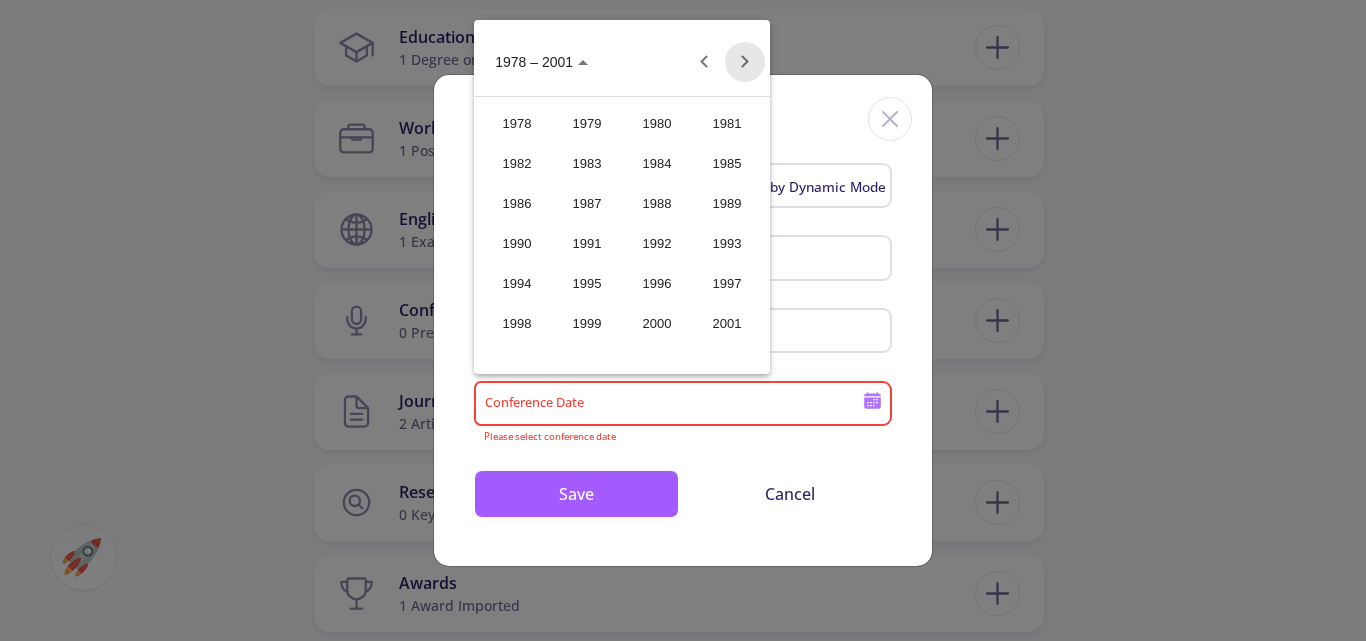 click at bounding box center (745, 62) 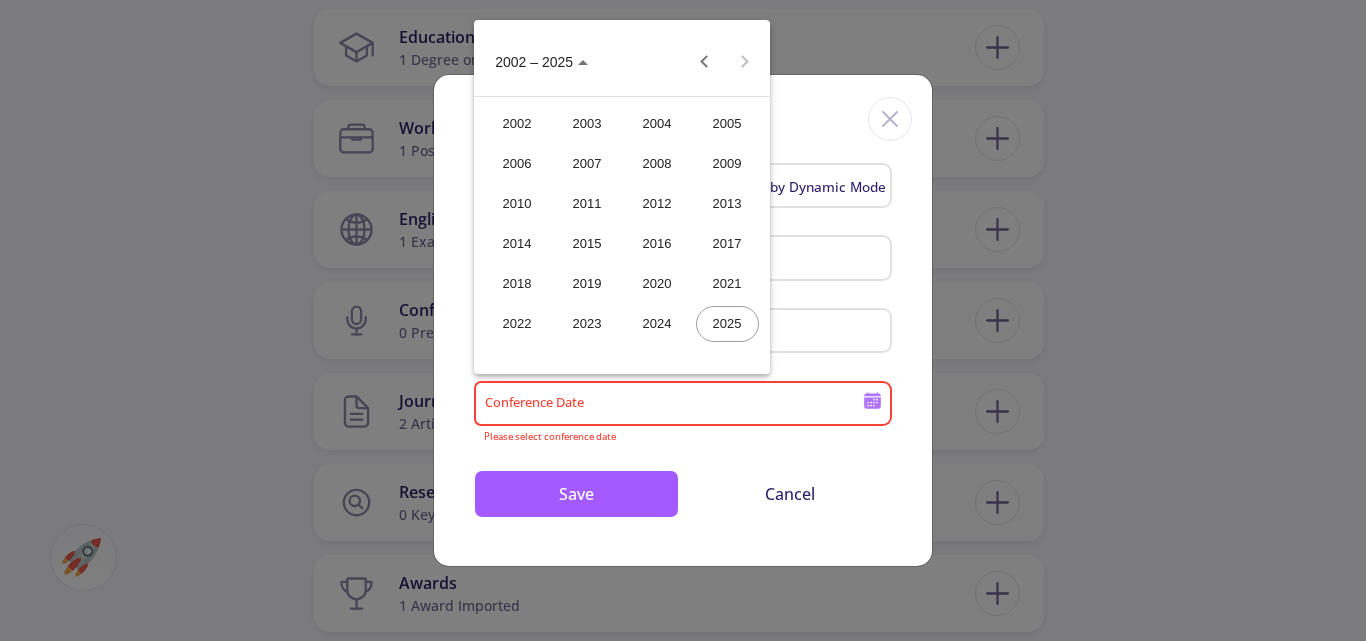 click on "2009" at bounding box center [727, 164] 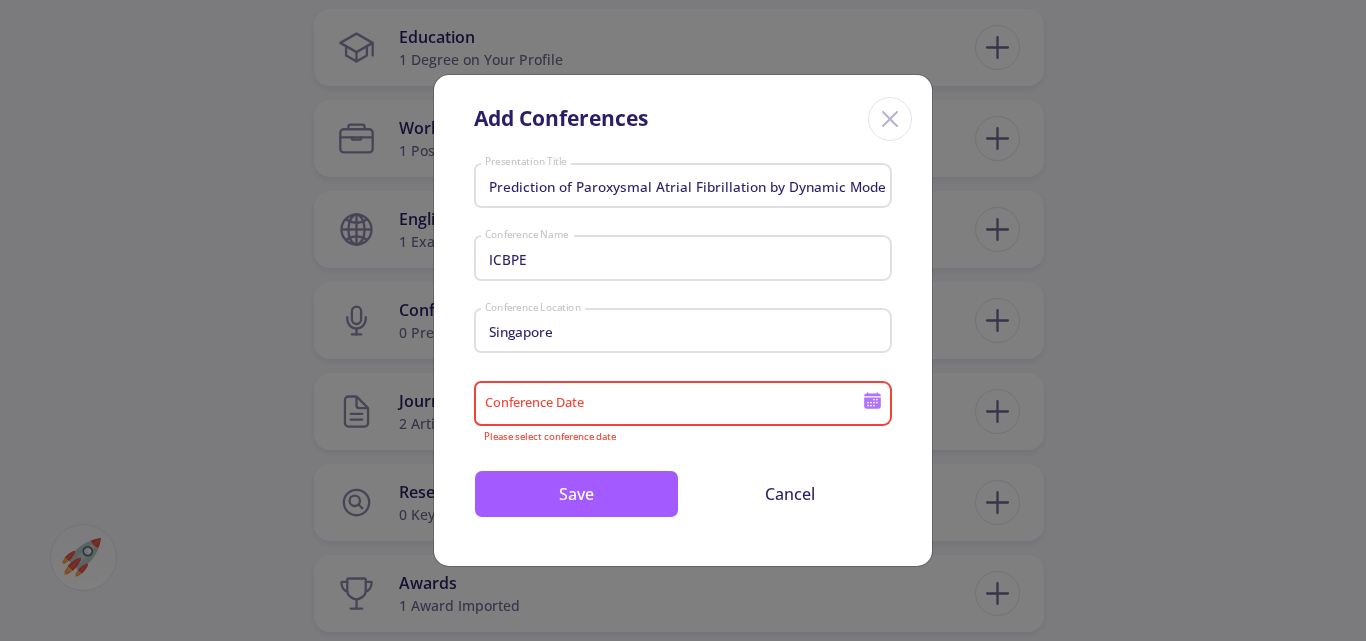 type on "2009" 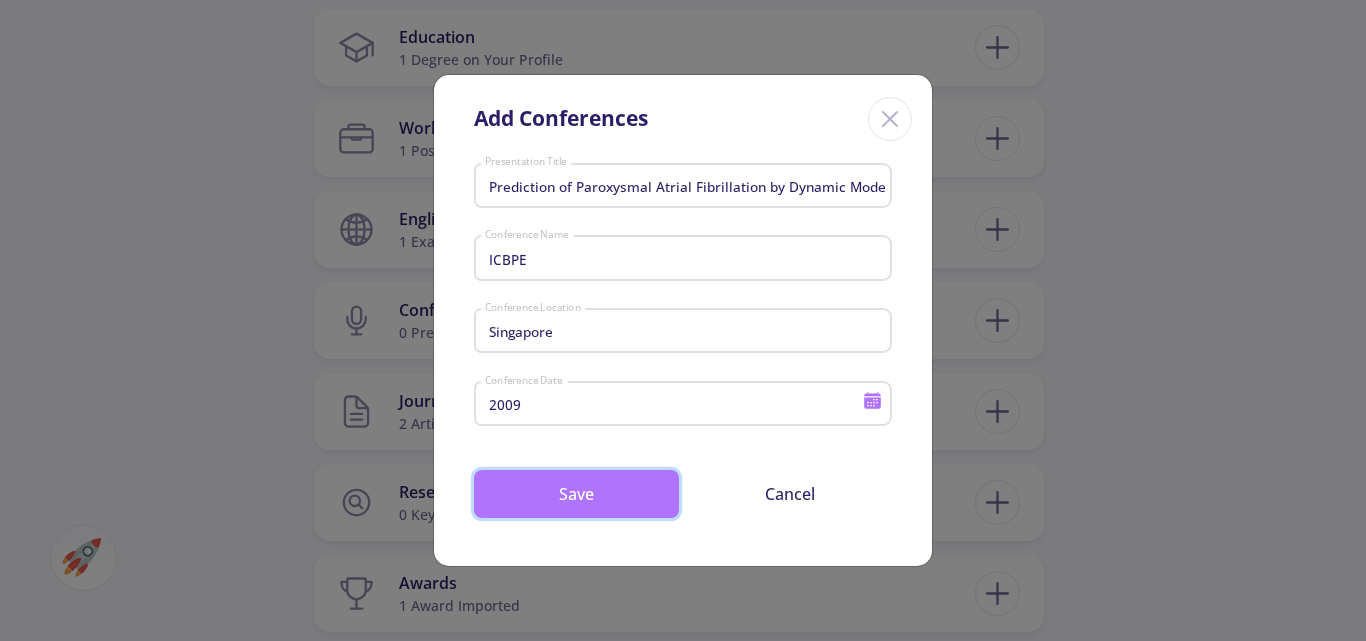 click on "Save" at bounding box center (576, 494) 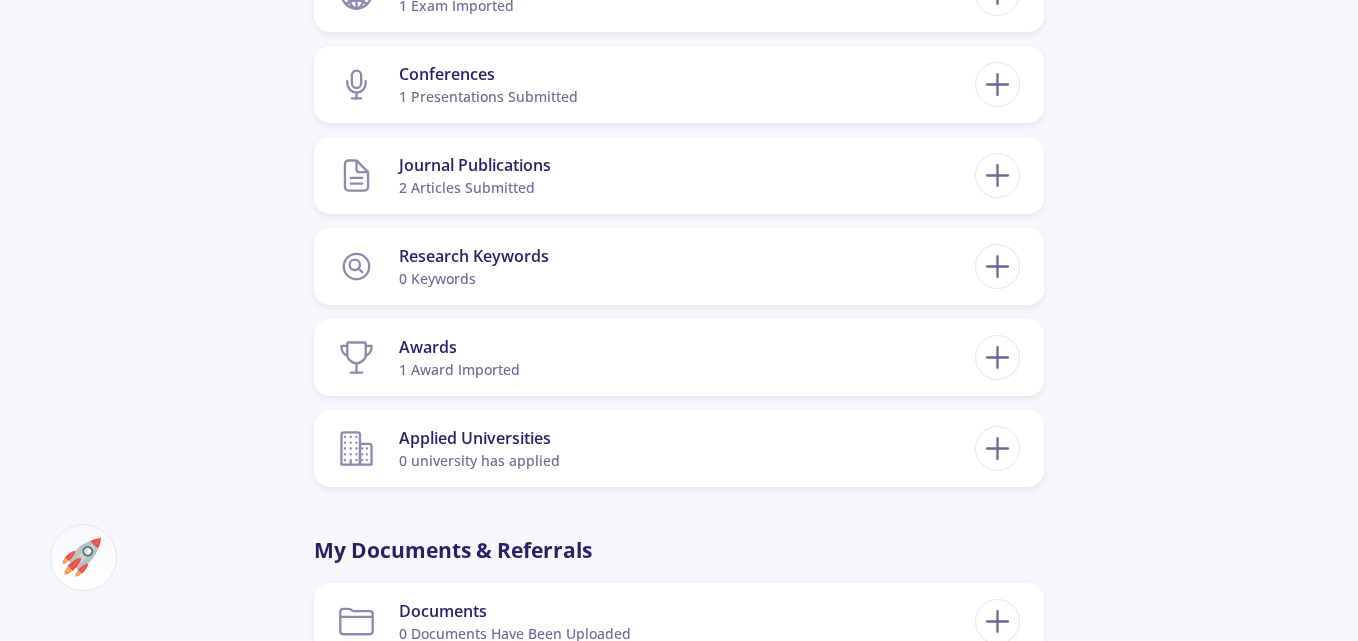 scroll, scrollTop: 1218, scrollLeft: 0, axis: vertical 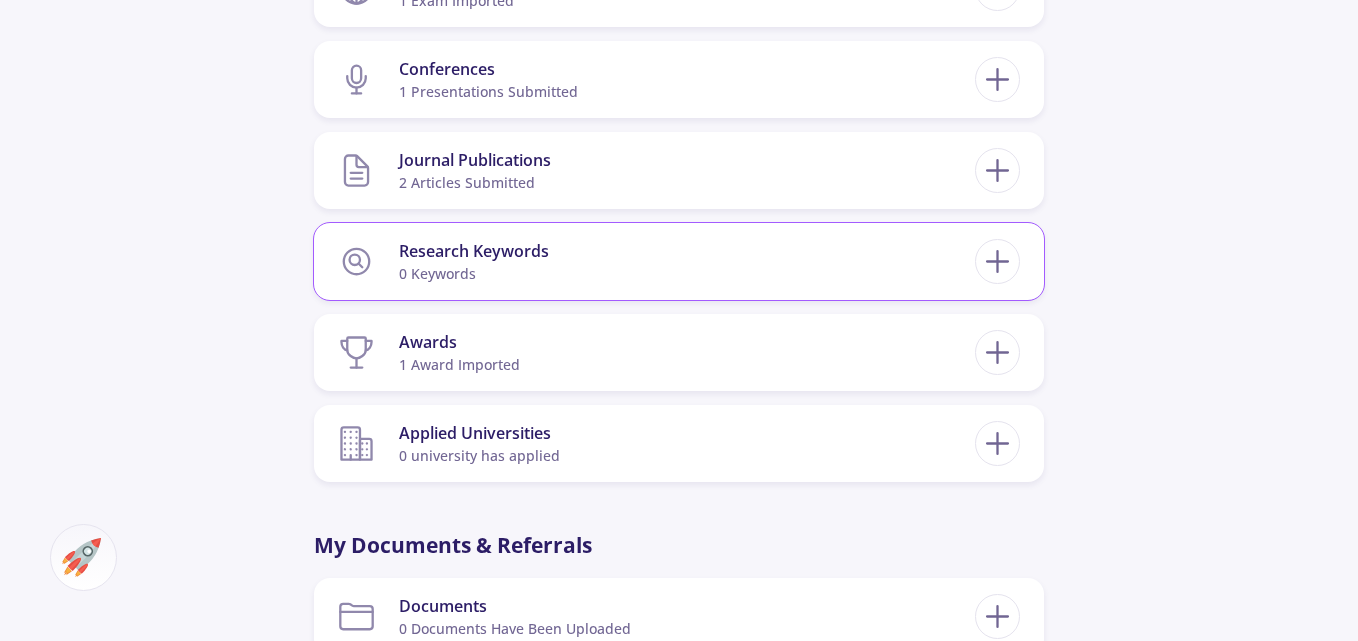 click on "Research Keywords" at bounding box center [474, 251] 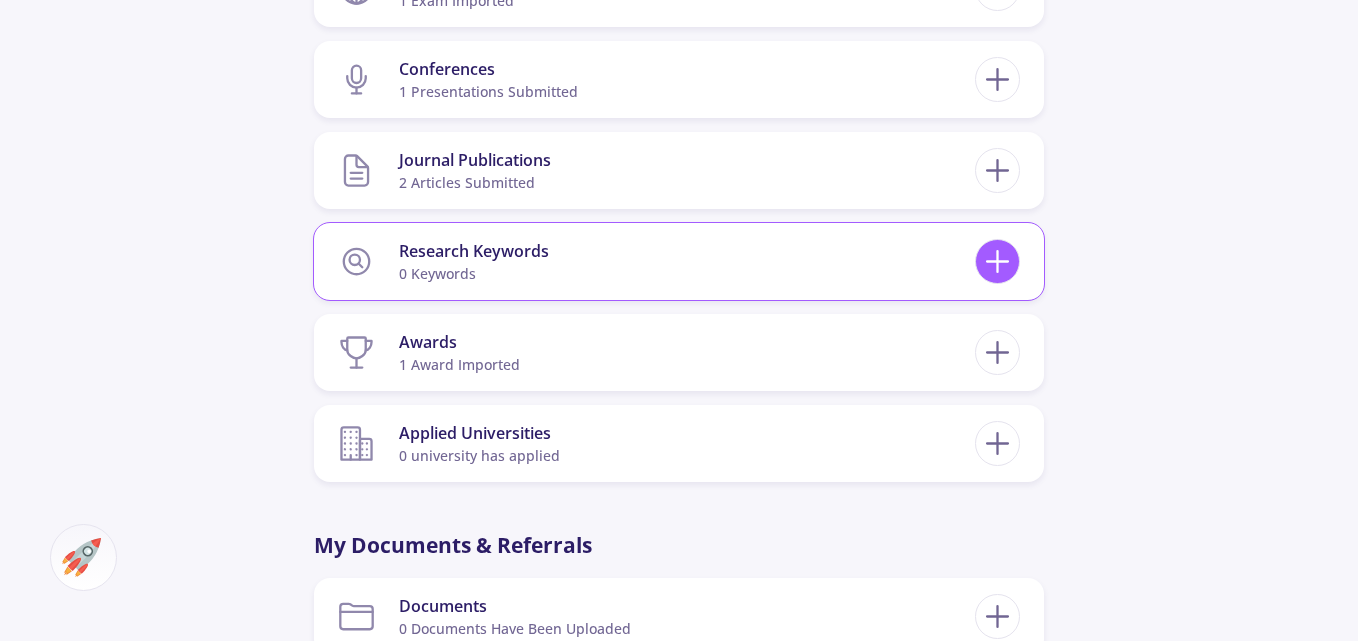 click 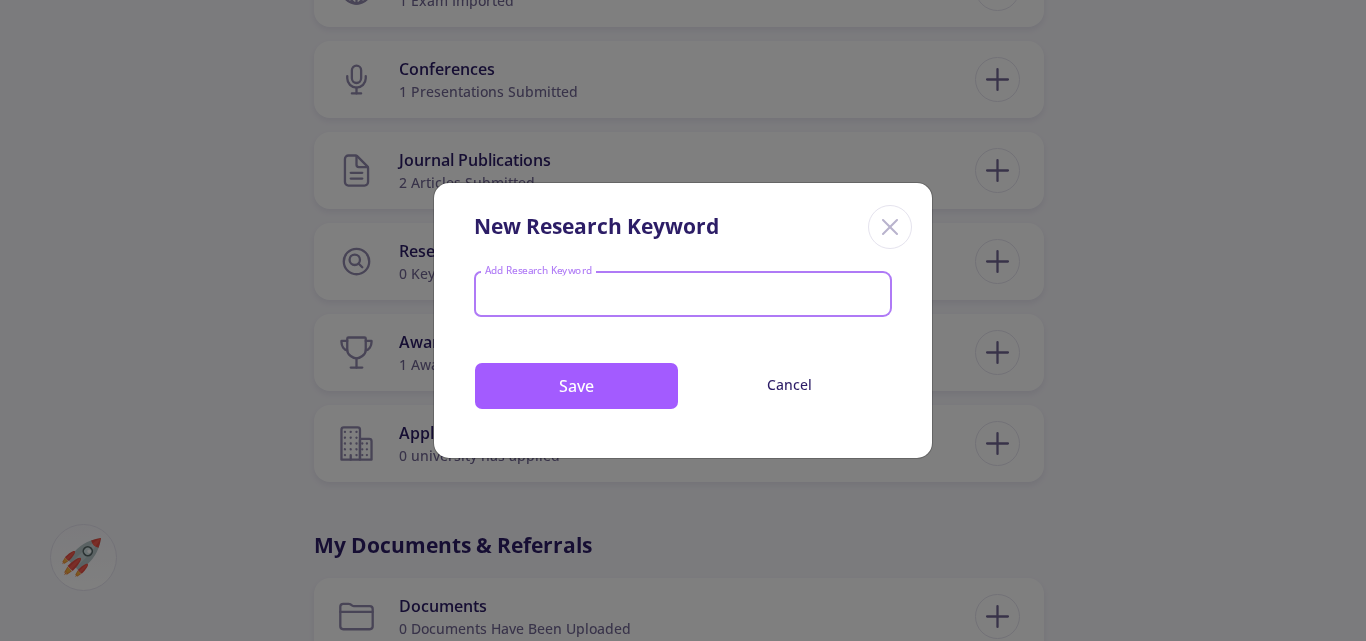 click on "Add Research Keyword" at bounding box center [683, 296] 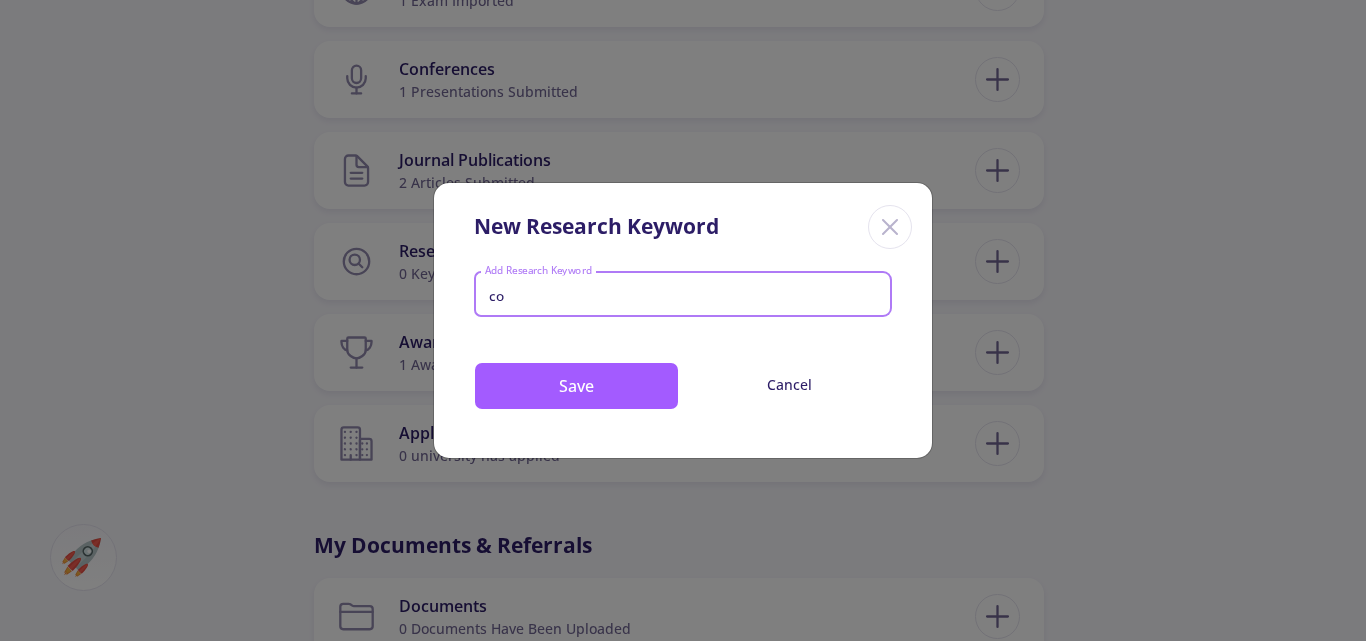 type on "c" 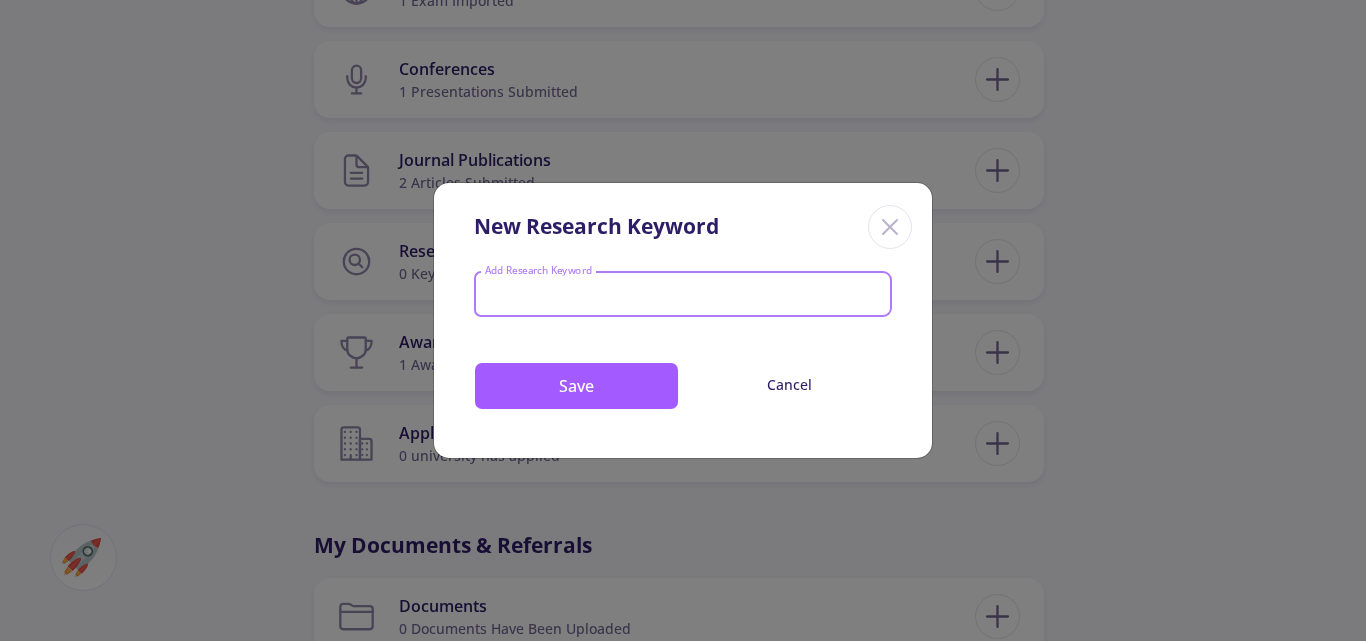 type on "V" 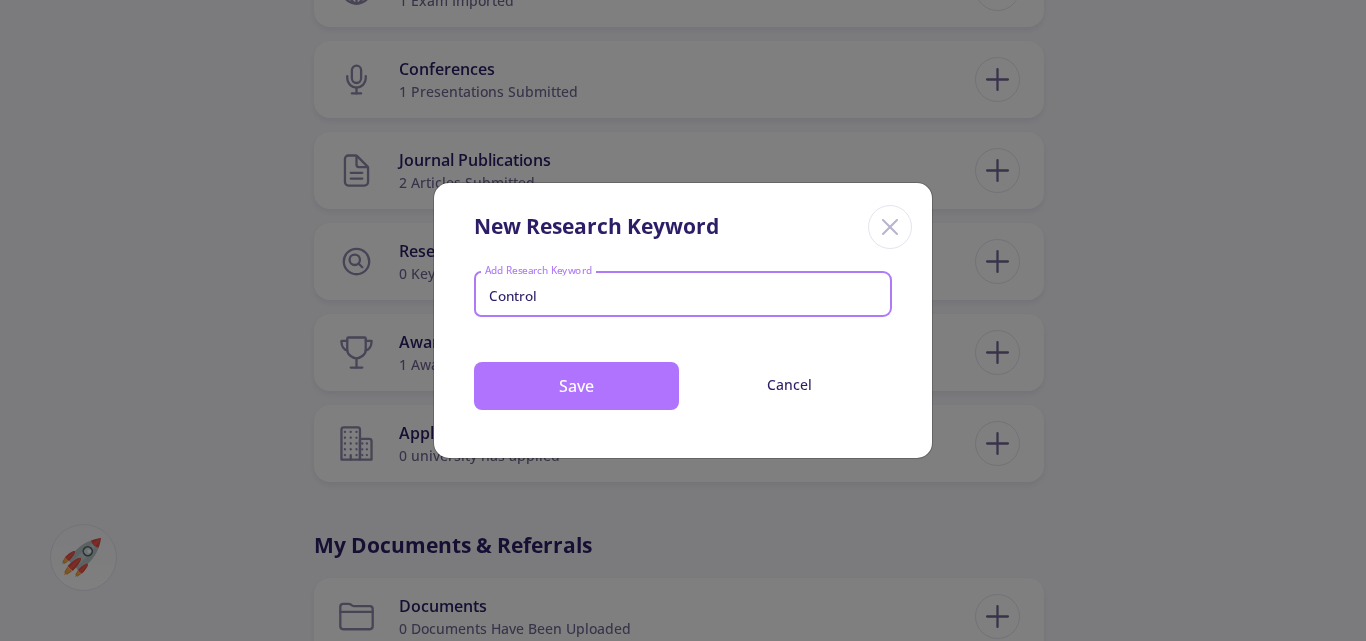 type on "Control" 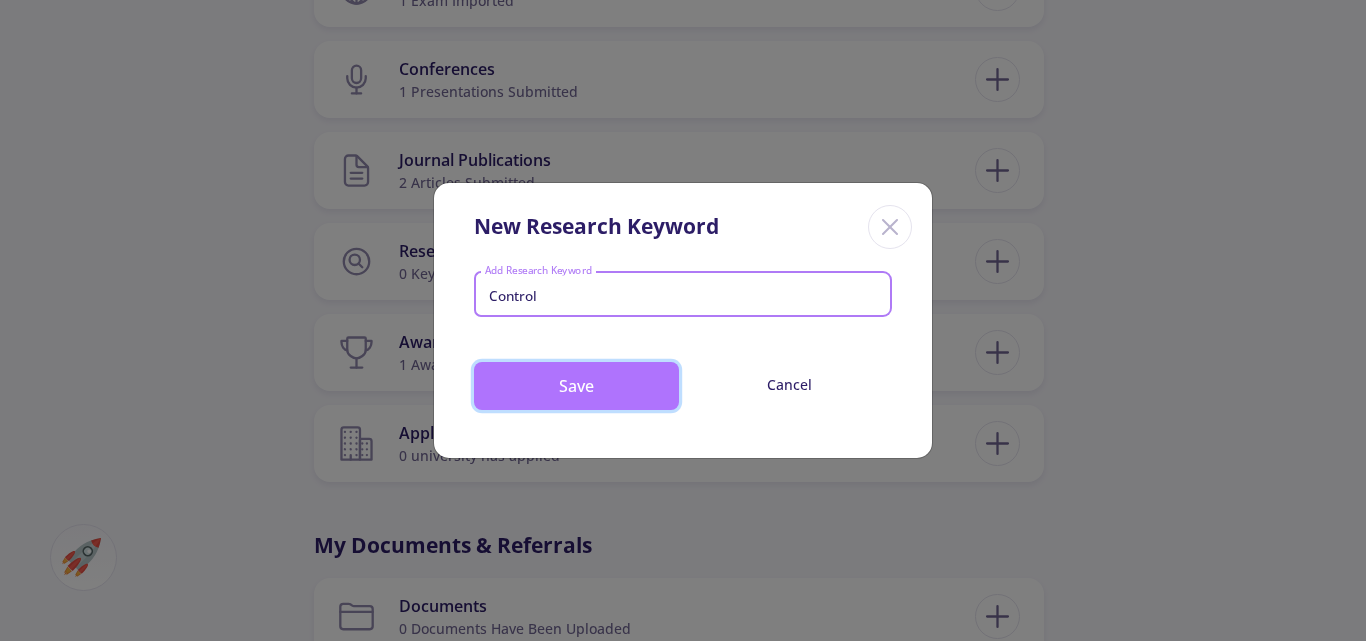 click on "Save" at bounding box center [576, 386] 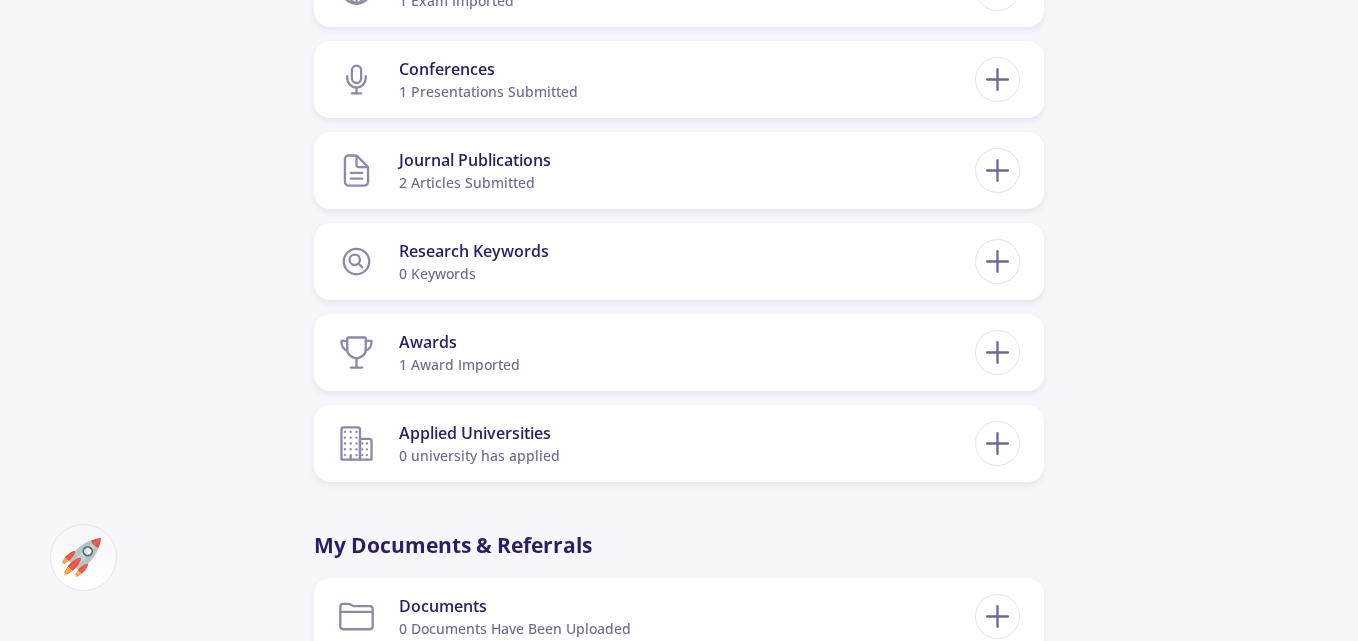 click on "Mahnoosh Shajiee 0 Followers 0 Following
151 AC-Score Fragile  By Completing Your CV, Find Out Your Ac-Score Based on Admission Metrics of Universities in a Specific Country.  Canada Set on My Profile For a More Accurate Calculation, Please Update Your CV By Completing Your CV, Find Out Your Ac-Score Based on Admission Metrics Of Universities in a Specific Country. What is AC-Score?  Ac-Score is a Number Between 150-850 Representing Your Entire Academic Activities. This Number Not Only Gives You a Vision of Your Strengths and Weaknesses in Your Academic Background but Also Helps You Compare Yourself with Other Competitors in This Domain.   OK  My CV Information Education 1 Degree on Your Profile Electrical & Computer Engineering PhD 2020-09-16" 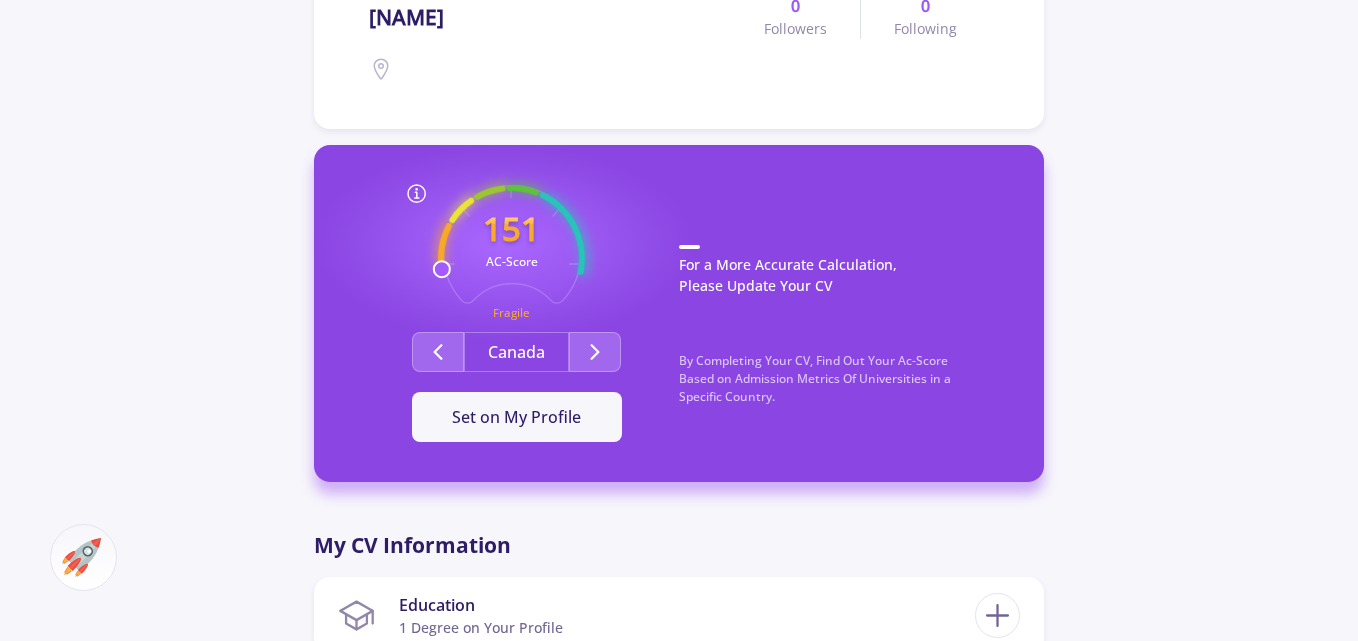 scroll, scrollTop: 475, scrollLeft: 0, axis: vertical 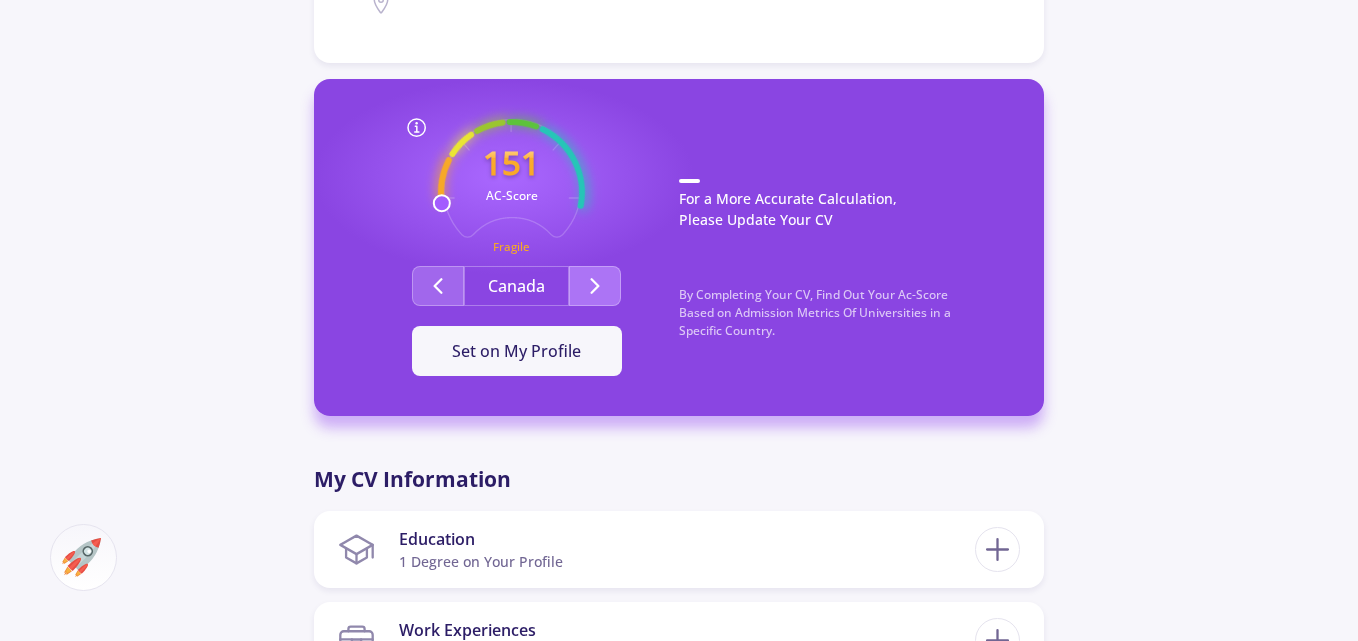 click 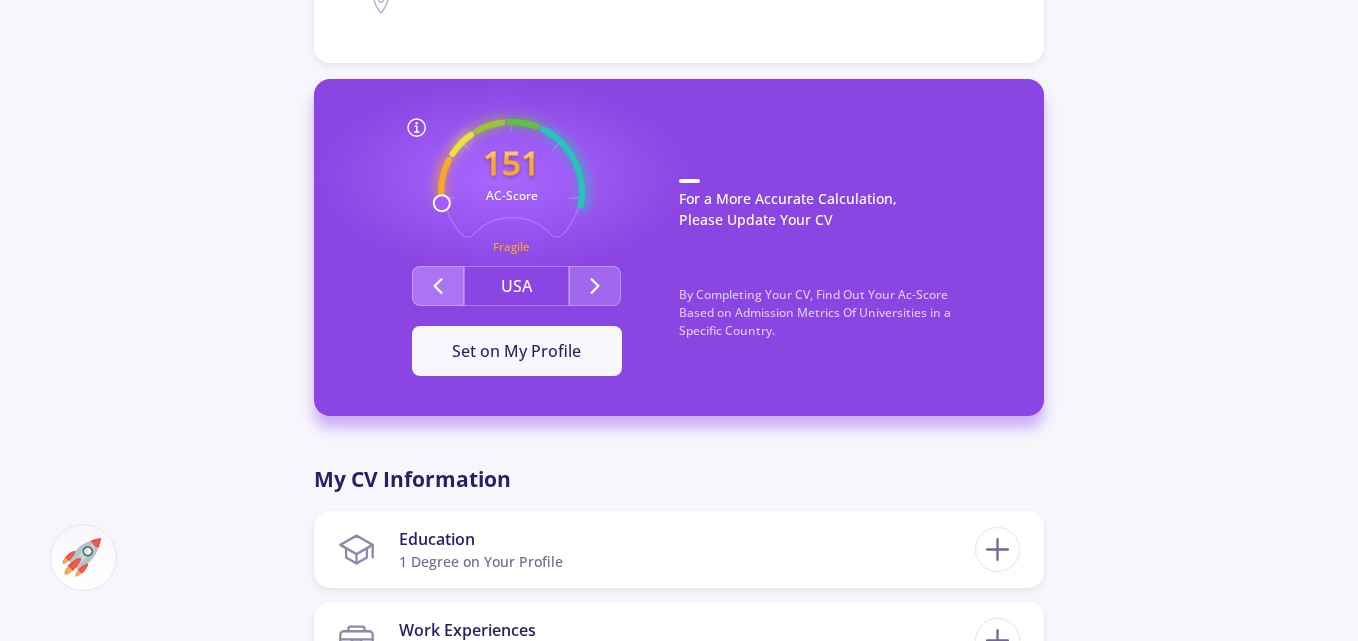 click 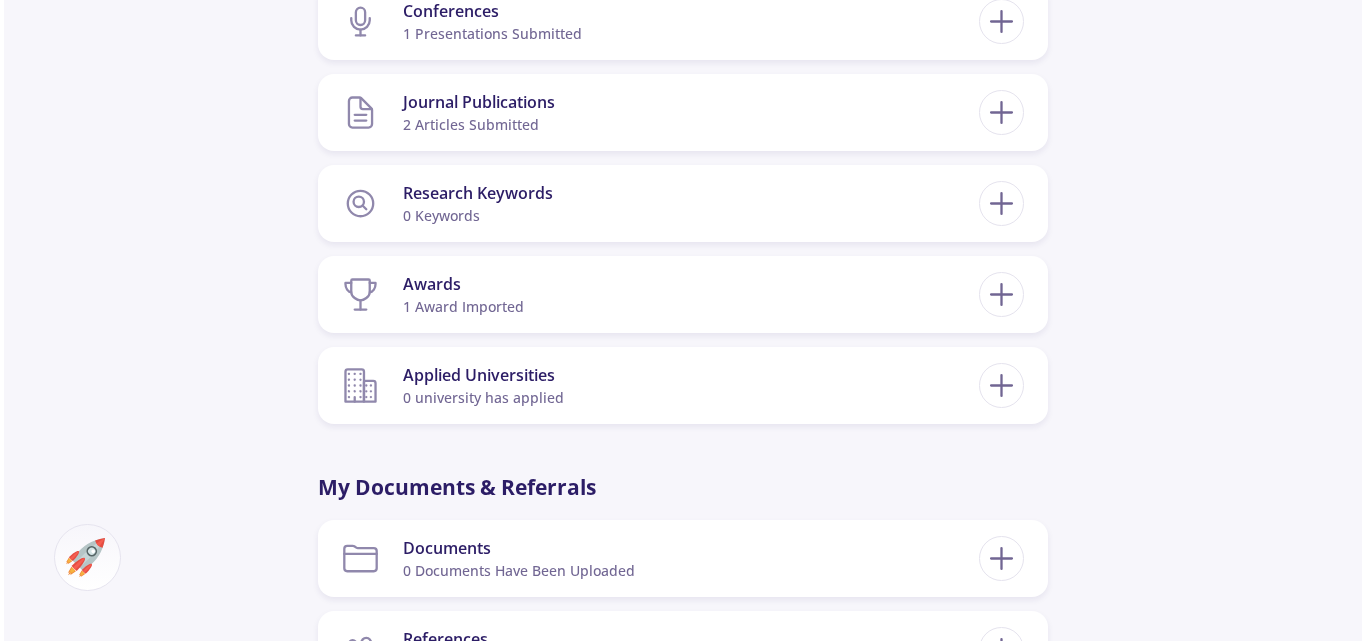 scroll, scrollTop: 1233, scrollLeft: 0, axis: vertical 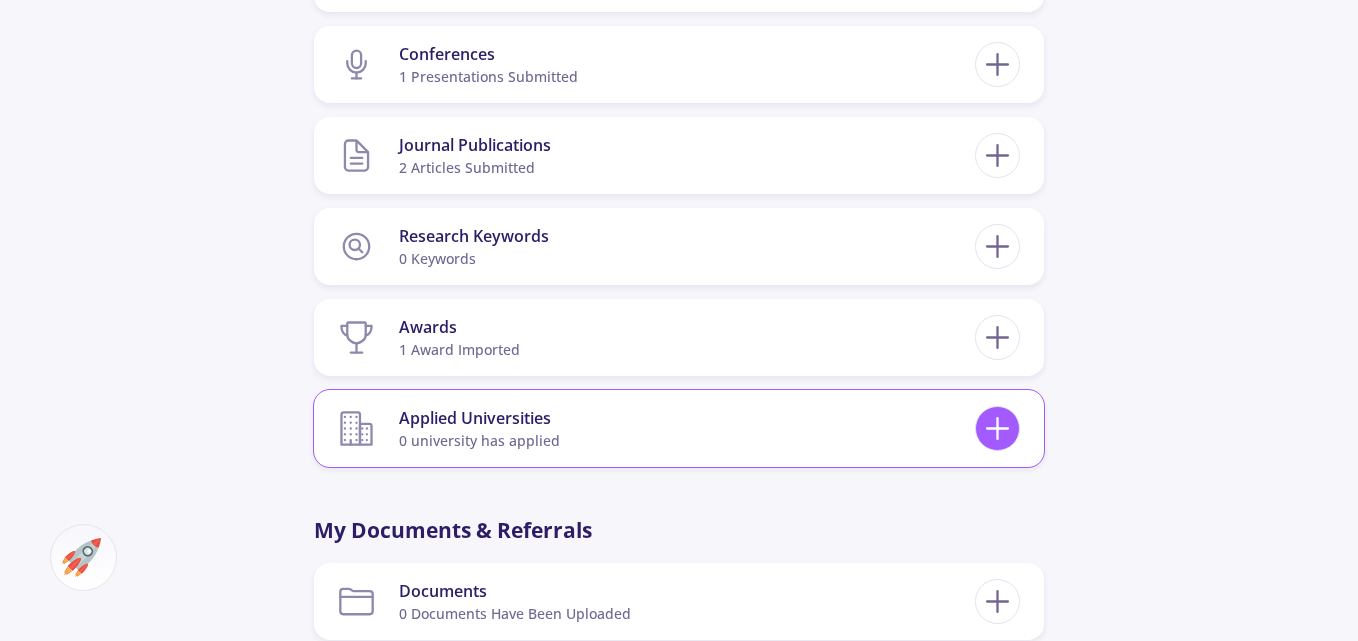click 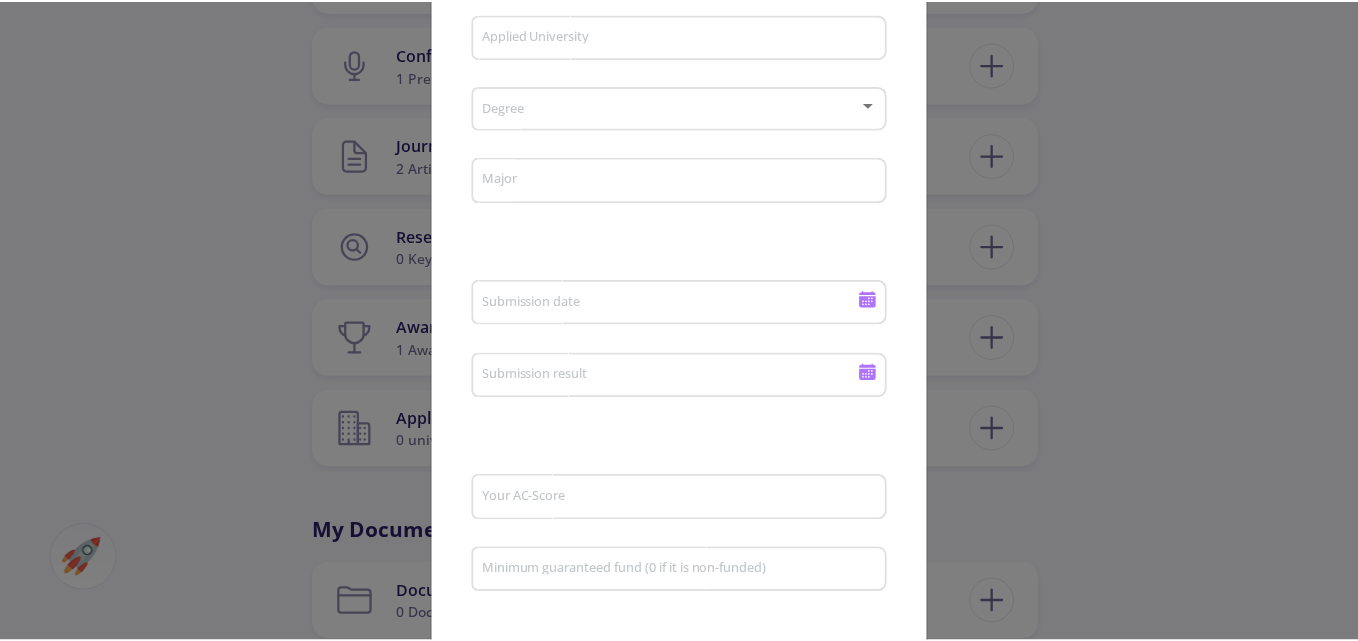 scroll, scrollTop: 0, scrollLeft: 0, axis: both 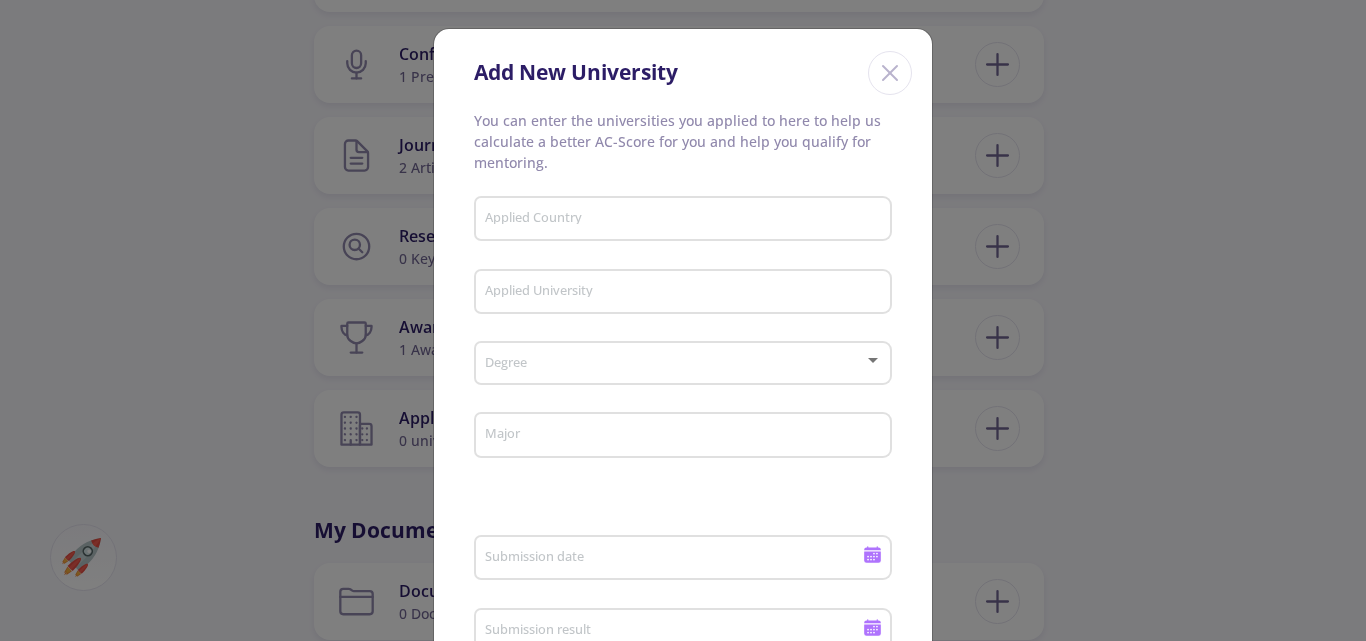 click at bounding box center (890, 73) 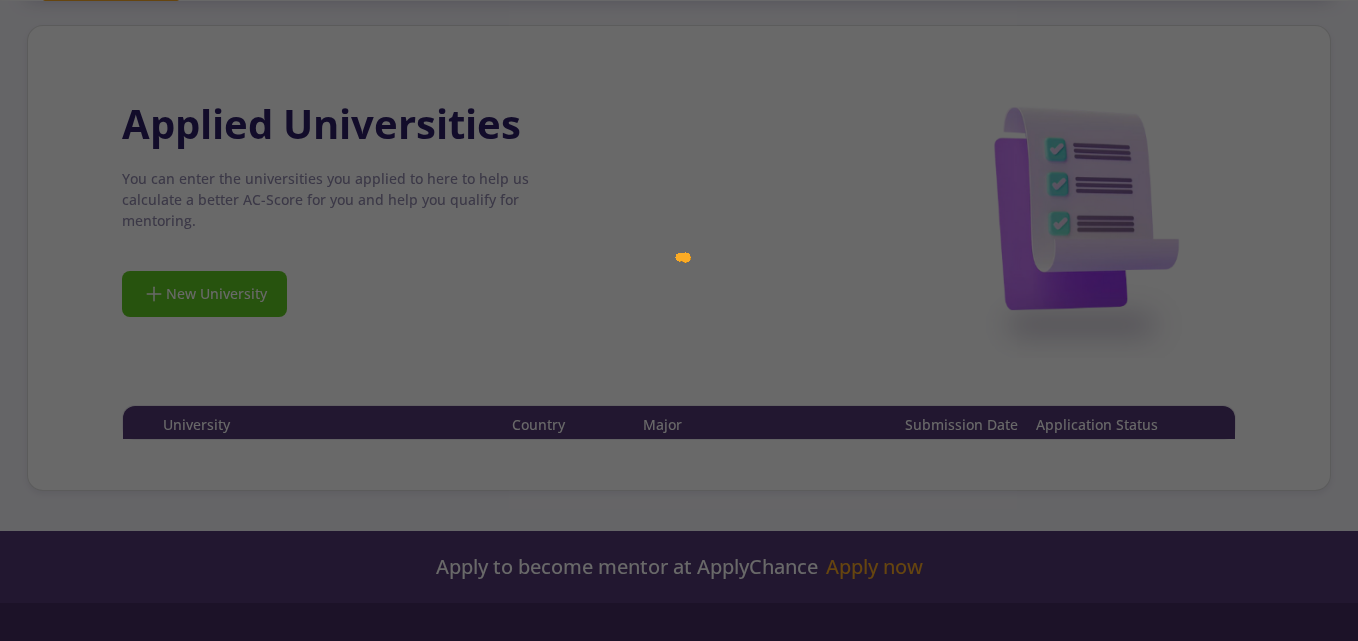scroll, scrollTop: 0, scrollLeft: 0, axis: both 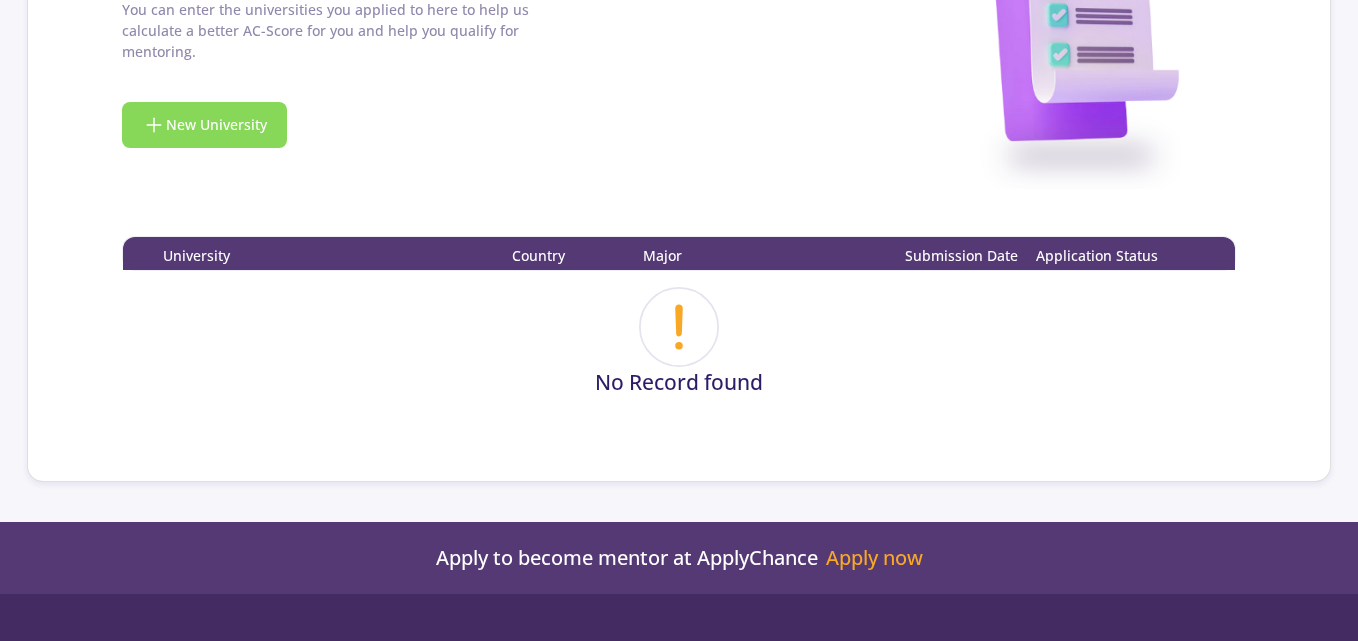 click on "New University" 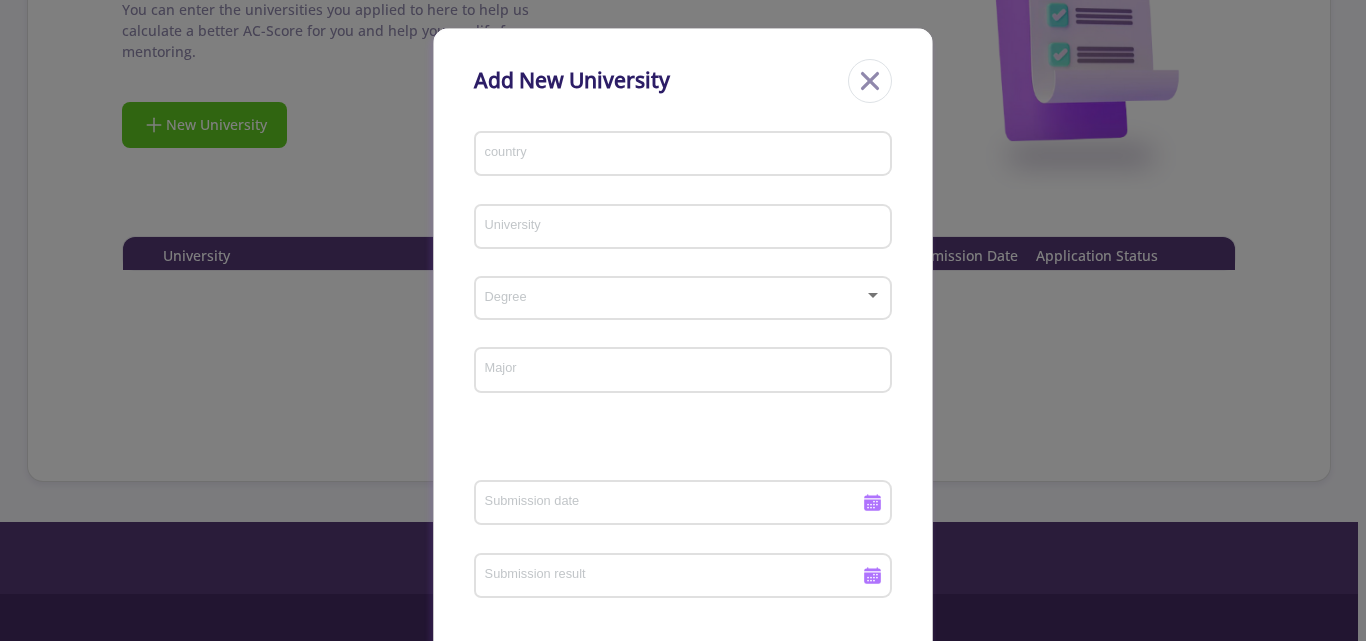 click on "country" at bounding box center (686, 155) 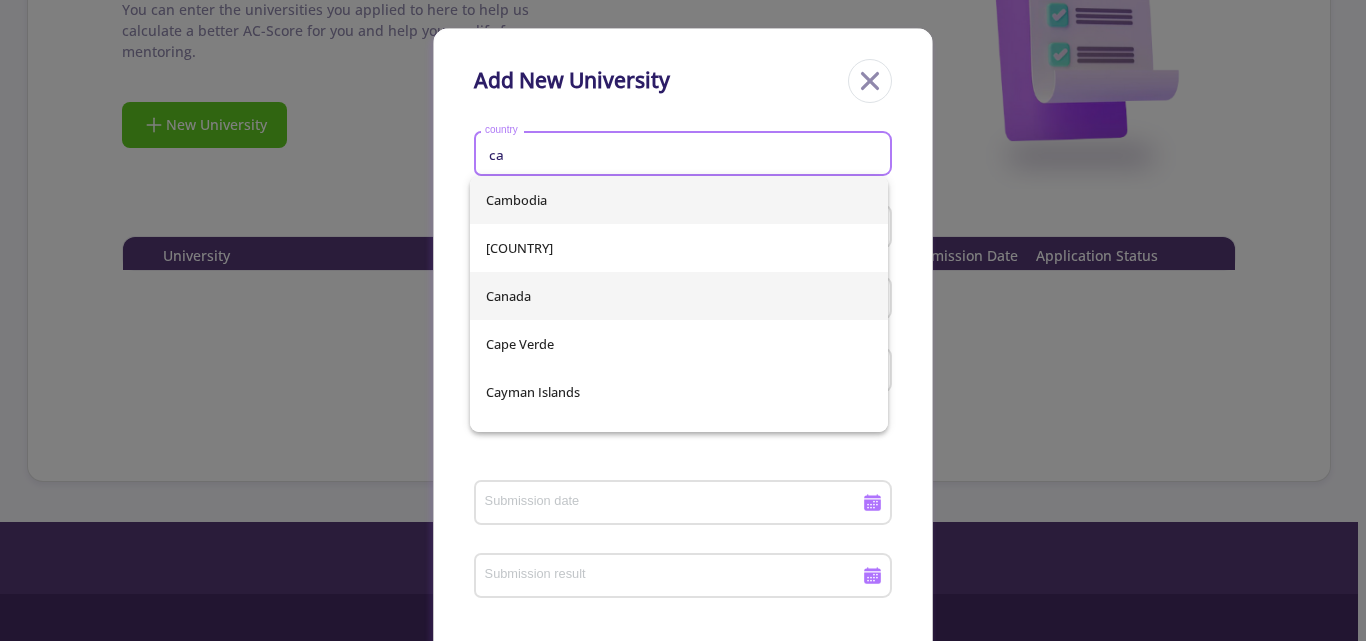 click on "Canada" at bounding box center (679, 296) 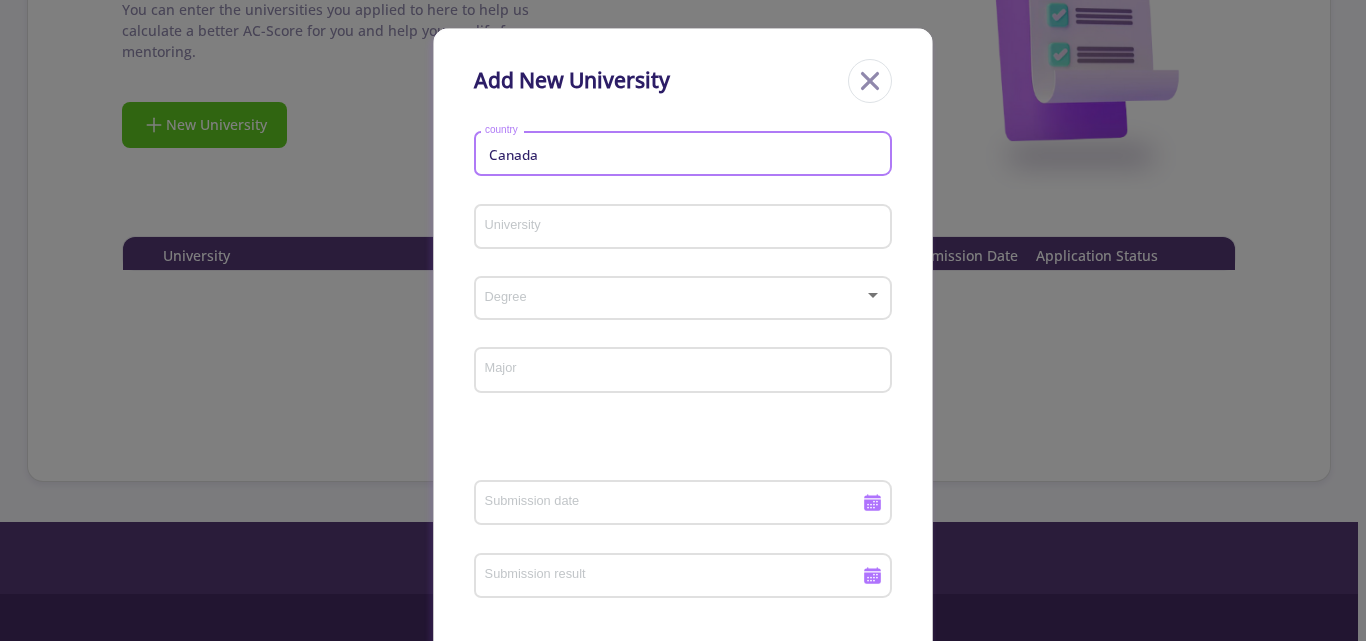 click on "University" at bounding box center [686, 228] 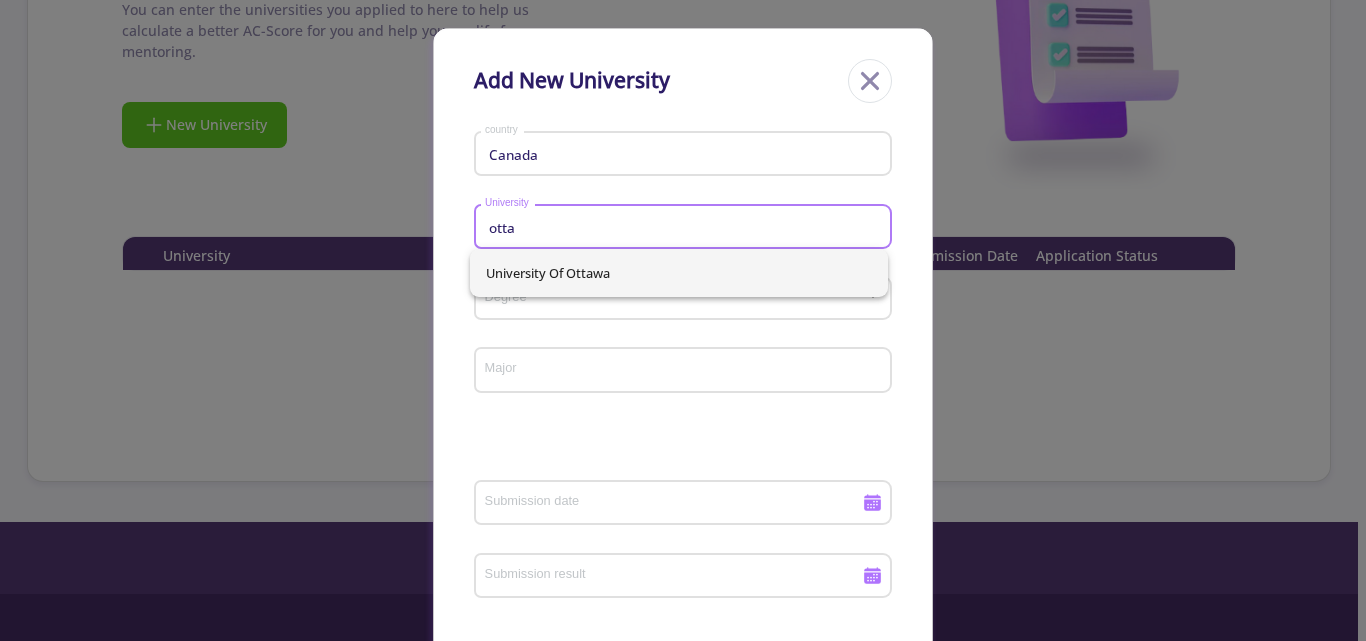 click on "University of Ottawa" at bounding box center [679, 273] 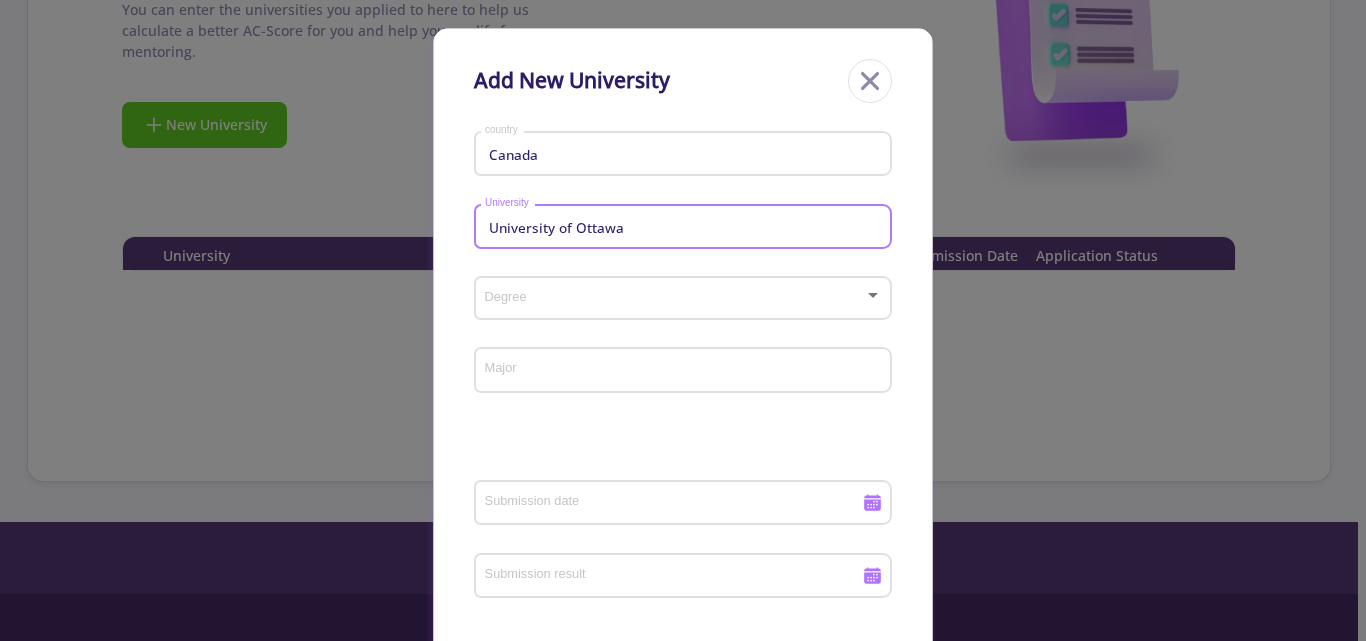 click at bounding box center [677, 299] 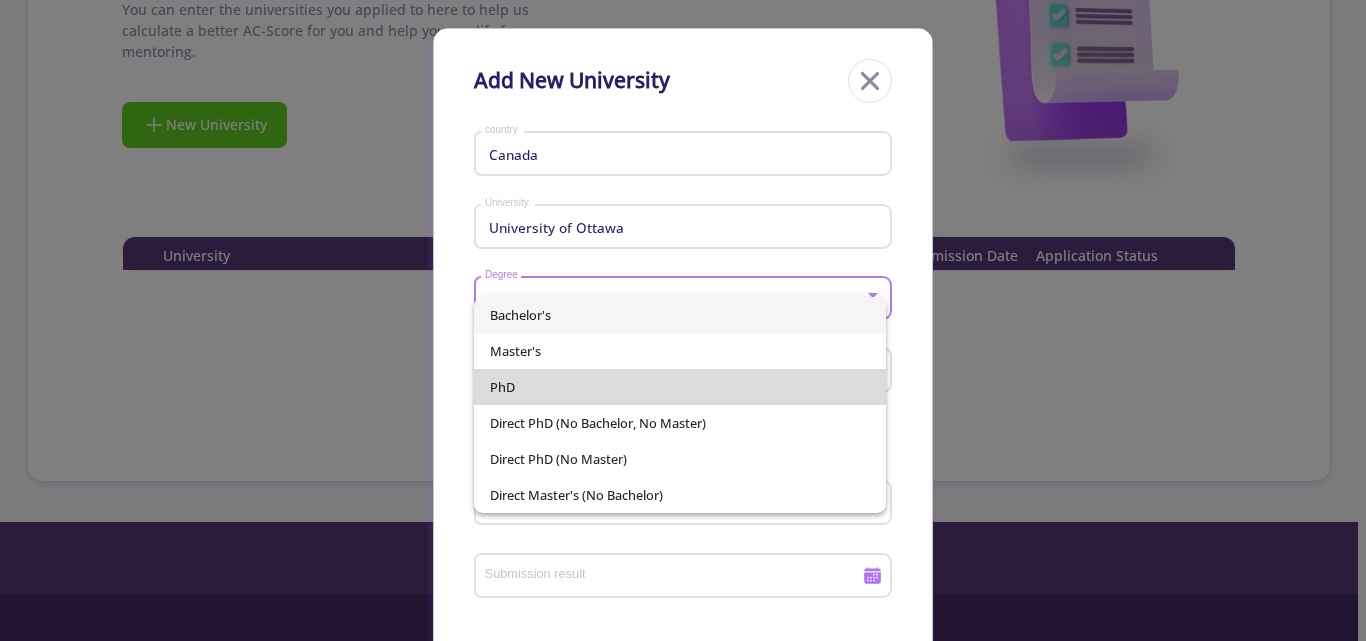 click on "PhD" at bounding box center [680, 387] 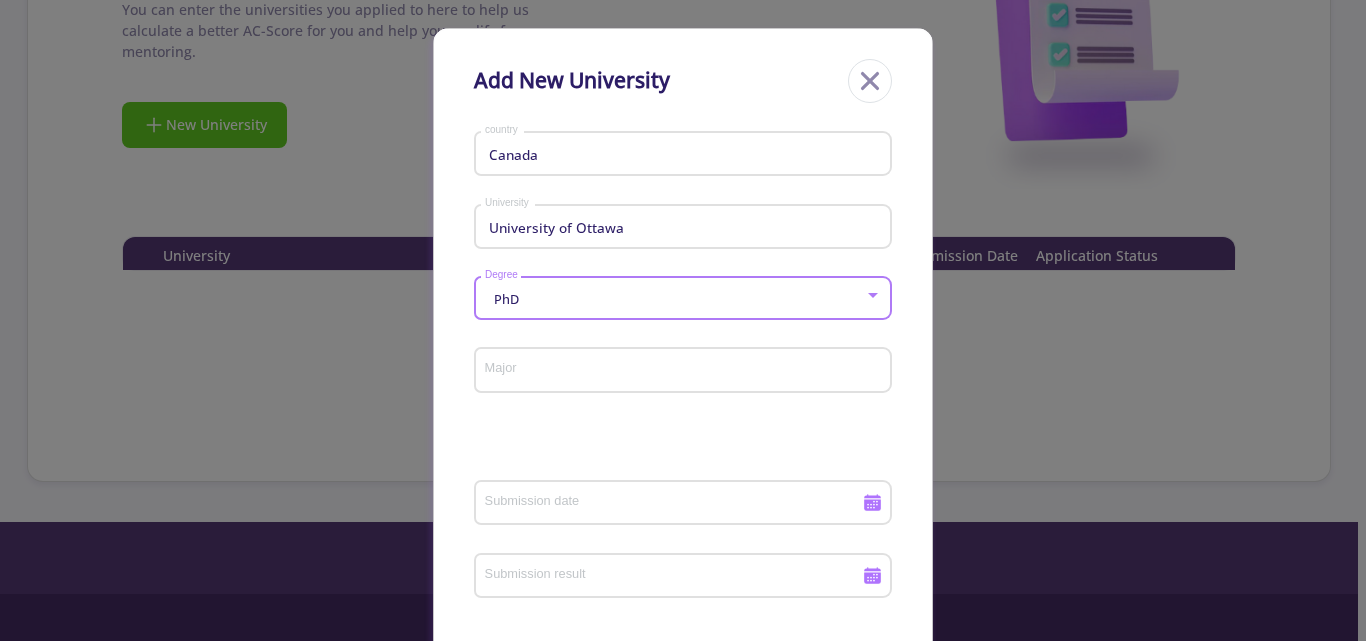 click on "Major" at bounding box center (686, 371) 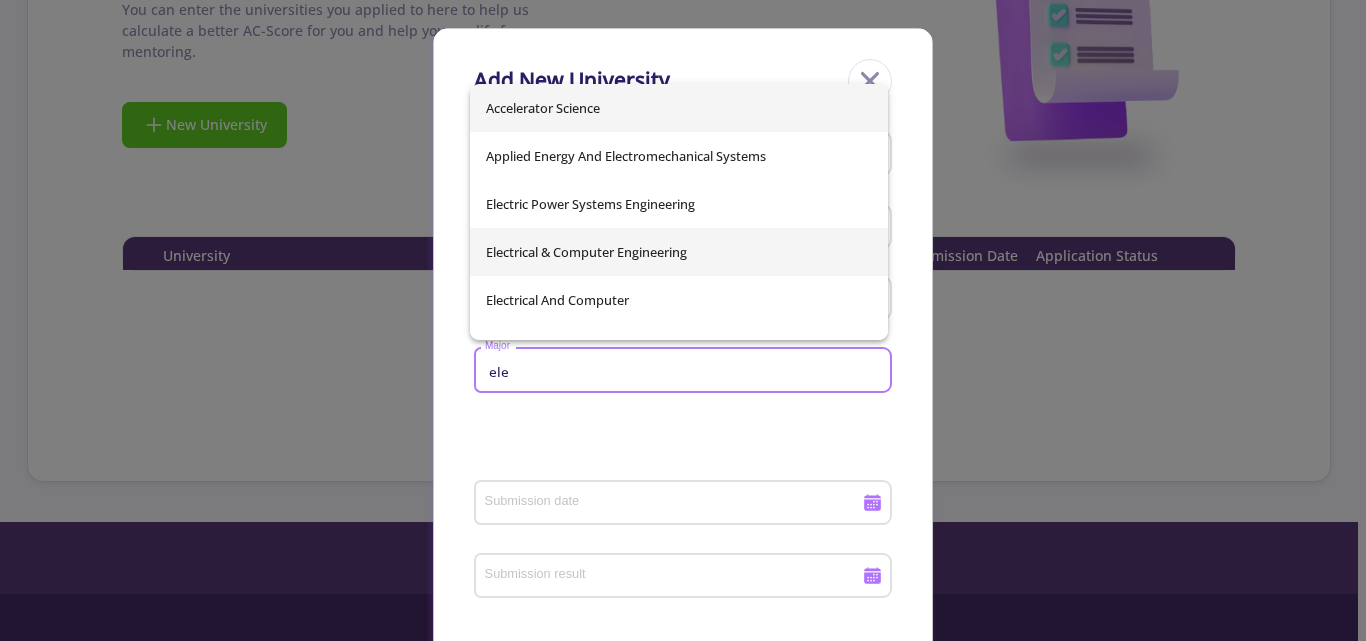 type on "ele" 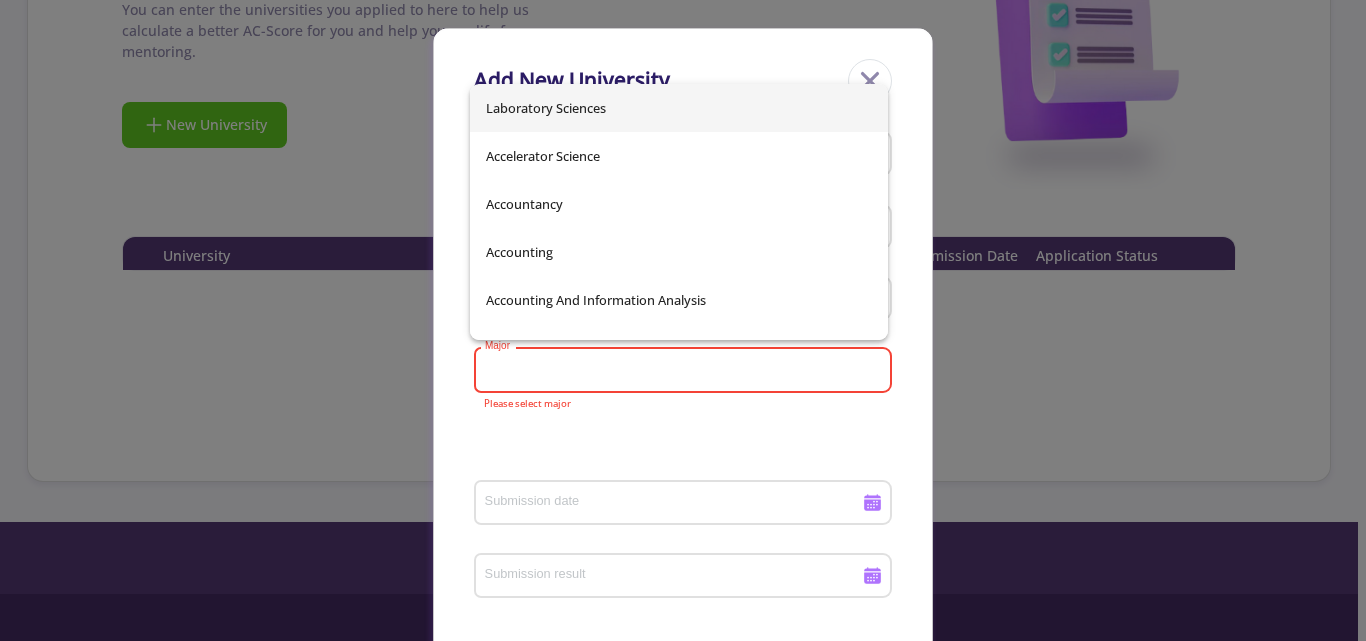 click on "Major" at bounding box center (686, 371) 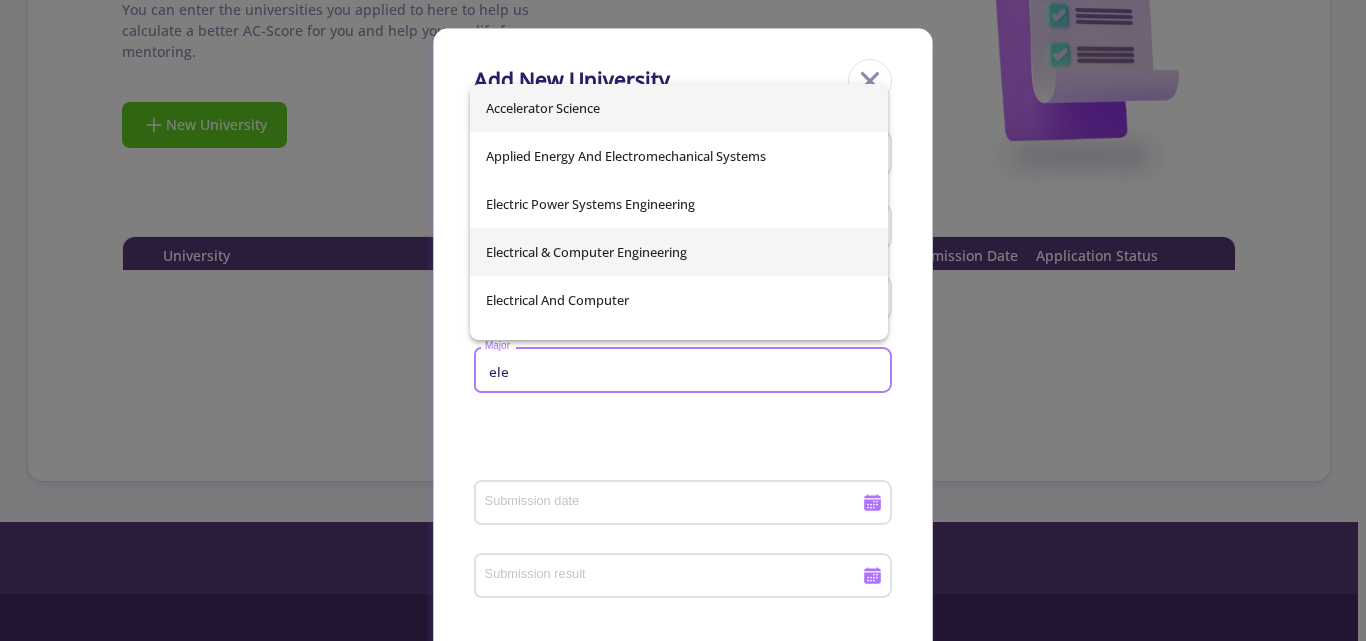 type on "ele" 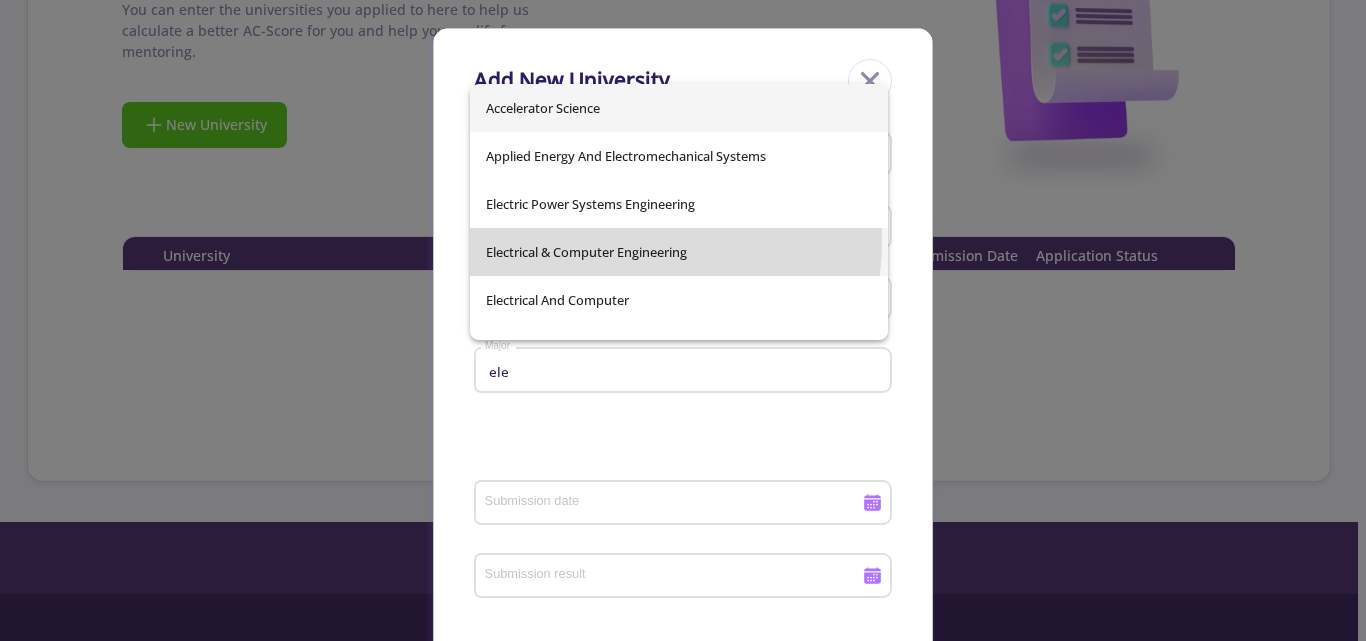 click on "Accelerator Science   Applied Energy And Electromechanical Systems   Electric Power Systems Engineering   Electrical & Computer Engineering   Electrical And Computer   Electrical And Computer Engineering   Electrical And Computer Engineering    Electrical and Systems Engineering   Electrical Engineering   Electrical Engineering And Computer Science   Electrical Engineering    Electrical, Computer And Energy Engineering   Electrical, Computer, And Systems Engineering   Electrical, Electronics, And Computer Engineering   Electromagnetics   Electronics Engineering   Elementary Education   Radio and Television   Smart Grid, Power Electronics and Electric Power Systems   Sustainable Electrical Energy   Telecommunication Engineering   Telecommunications And Networking" at bounding box center [679, 212] 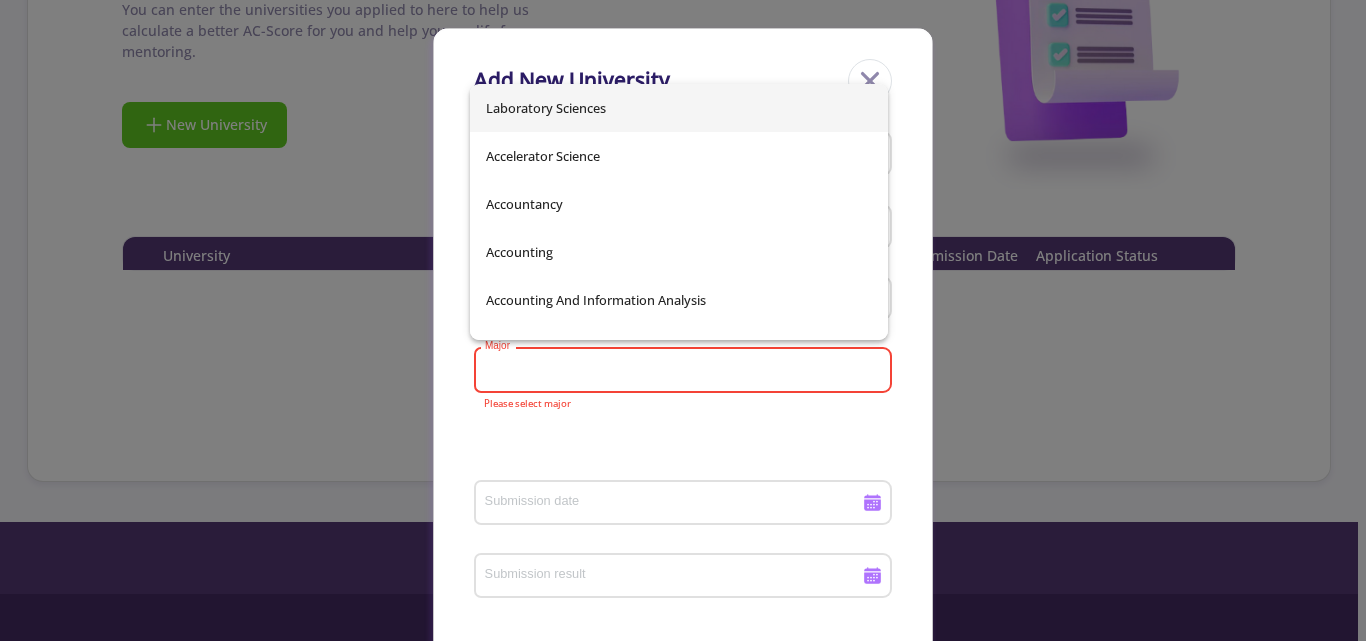click on "Major" 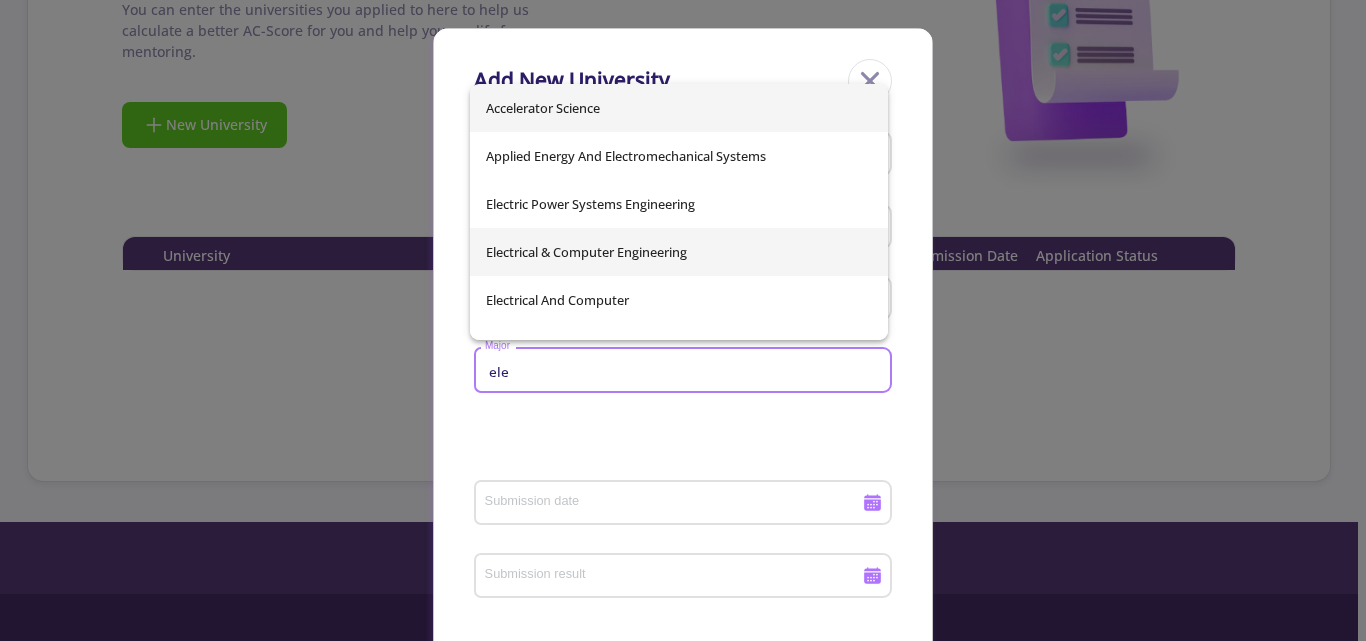 click on "Electrical & Computer Engineering" at bounding box center [679, 252] 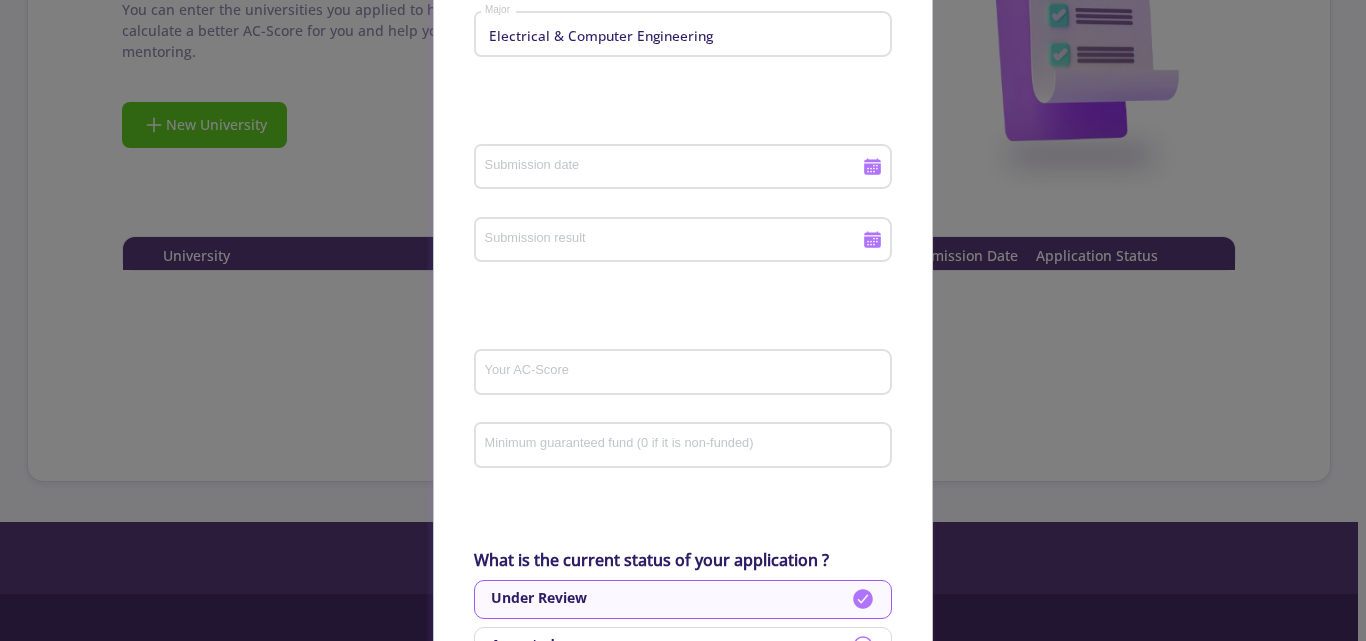 scroll, scrollTop: 365, scrollLeft: 0, axis: vertical 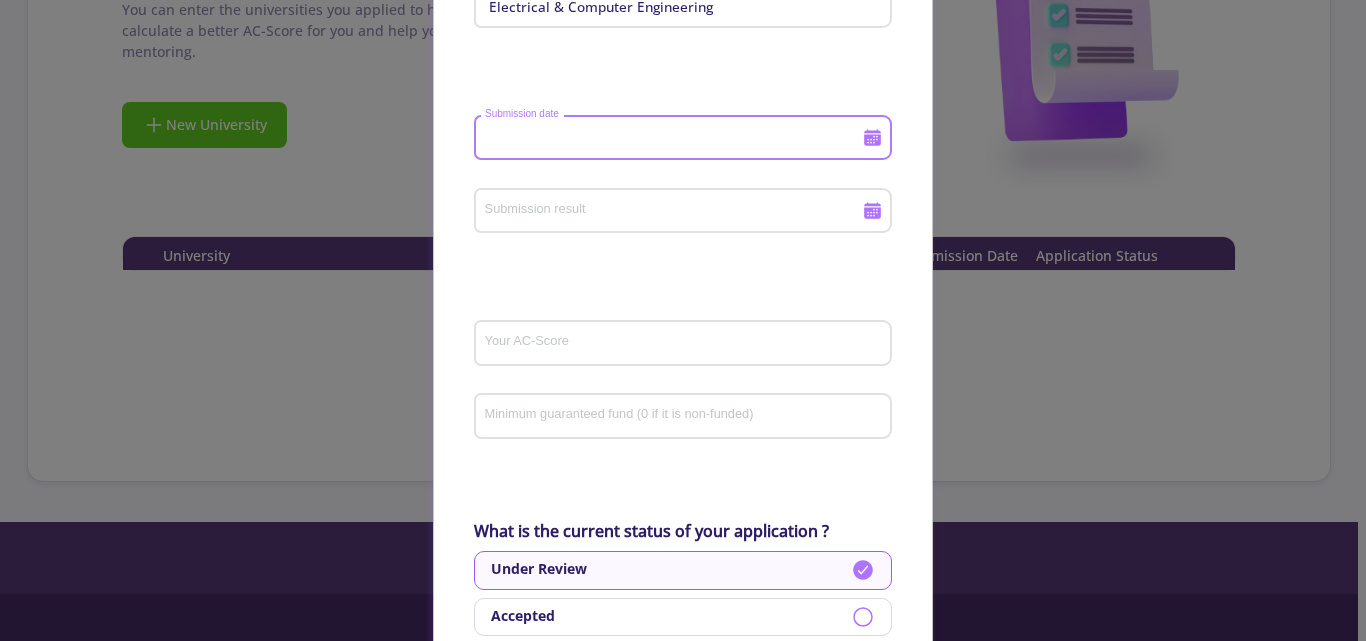click on "Submission date" at bounding box center [676, 139] 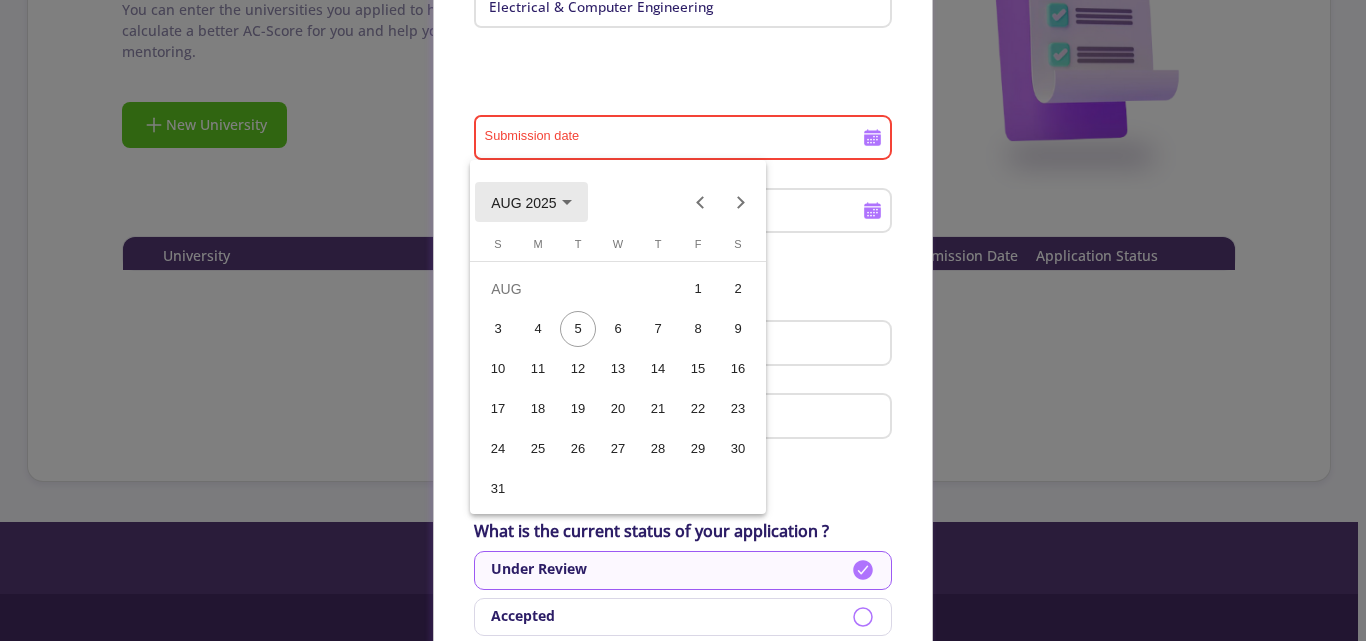 click 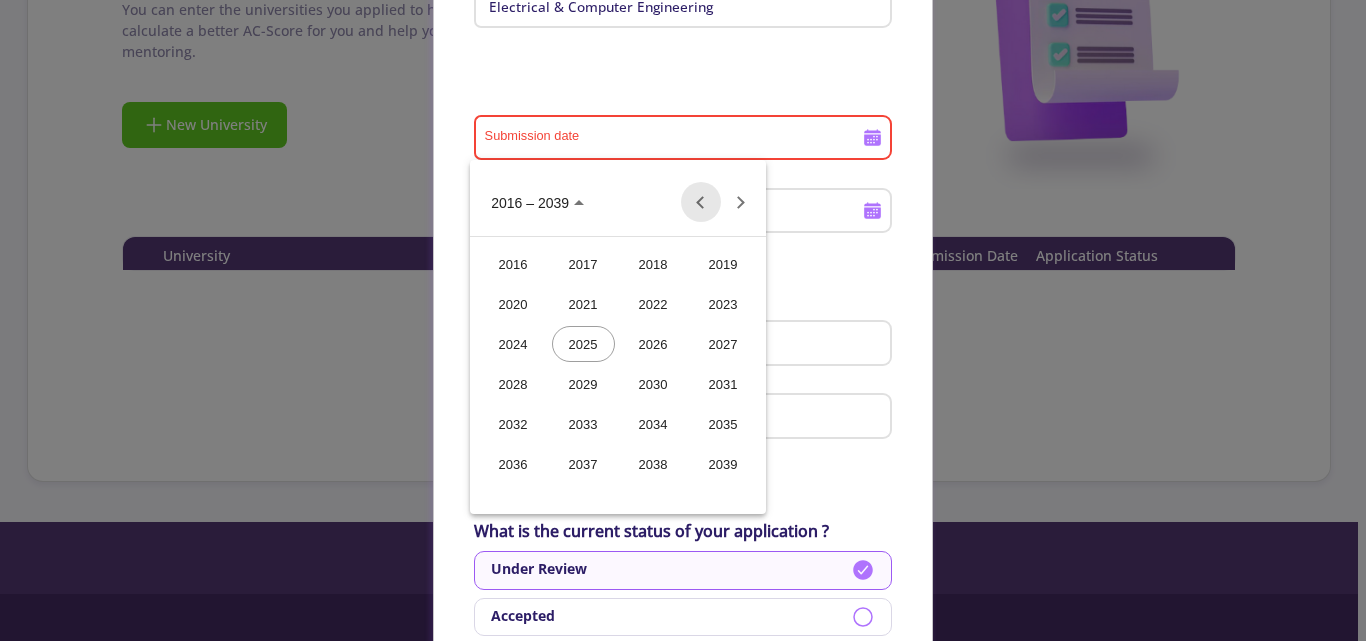 click at bounding box center (701, 202) 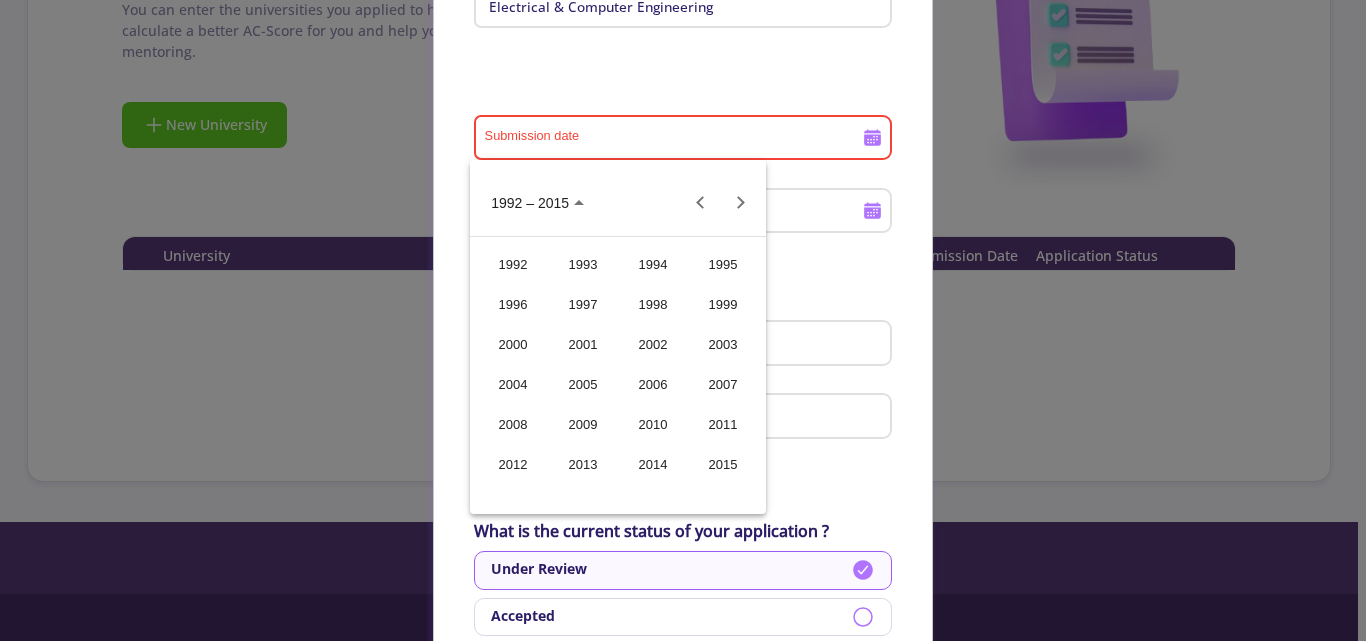 click on "2012" at bounding box center [513, 464] 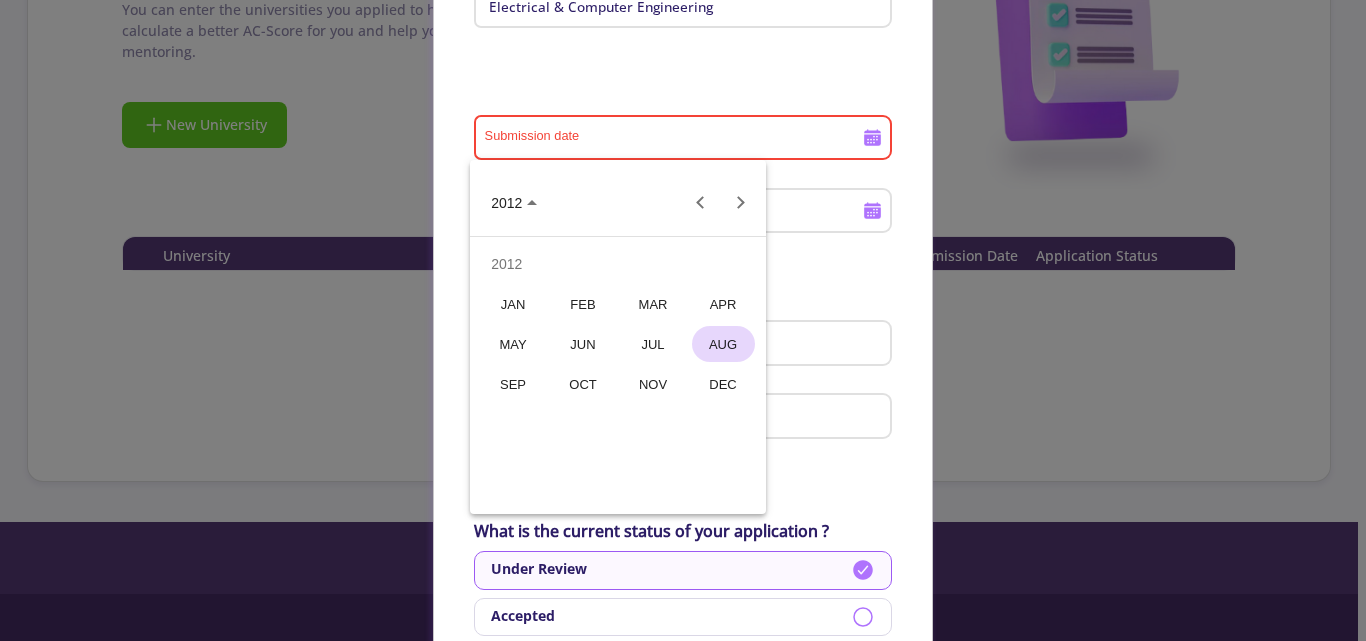 click on "MAR" at bounding box center [653, 304] 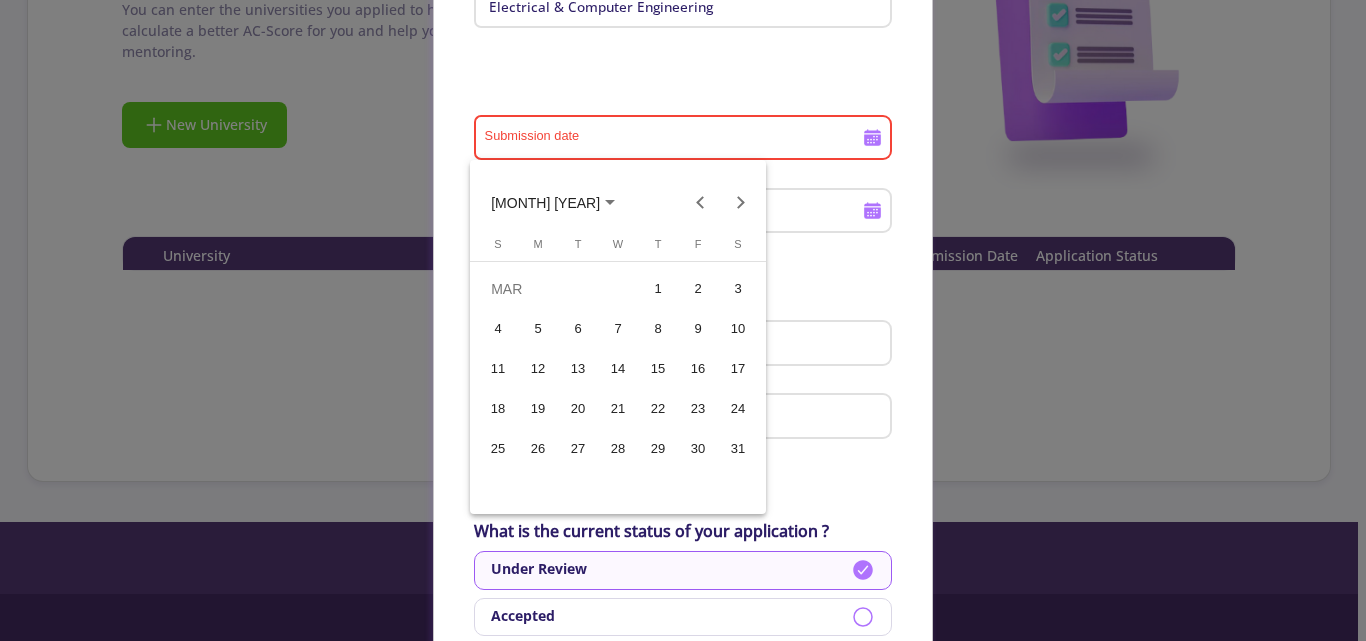 click on "1" at bounding box center (658, 289) 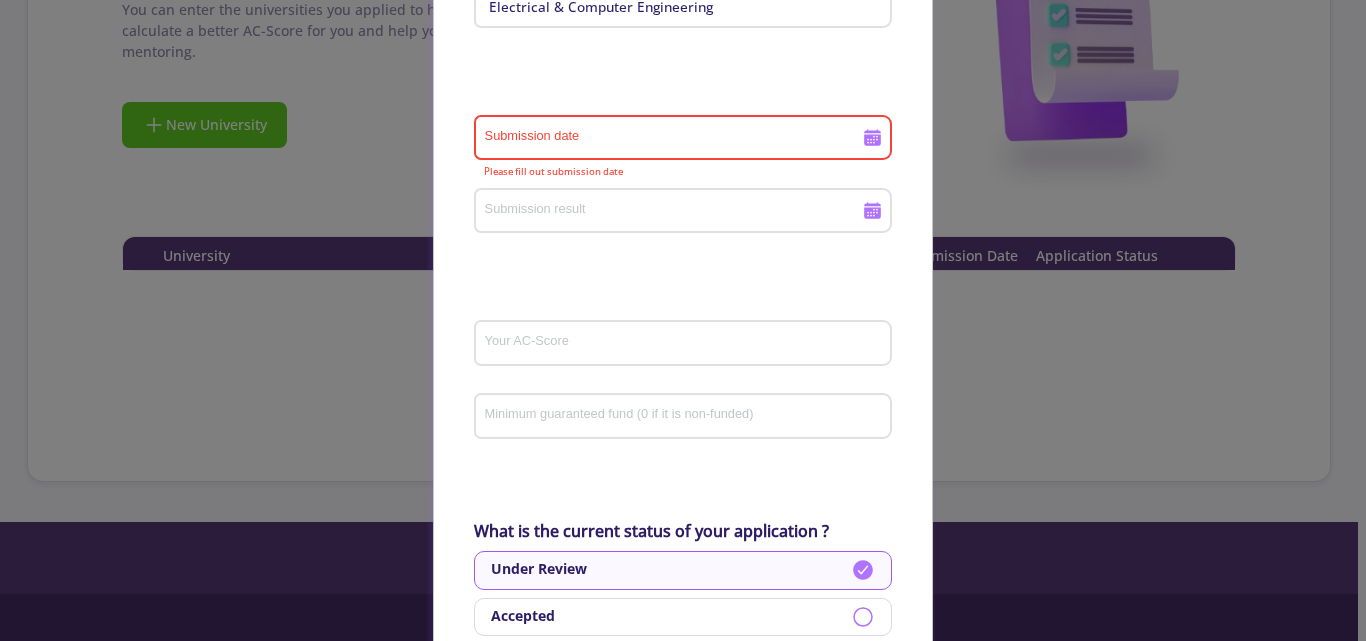 type on "3/1/2012" 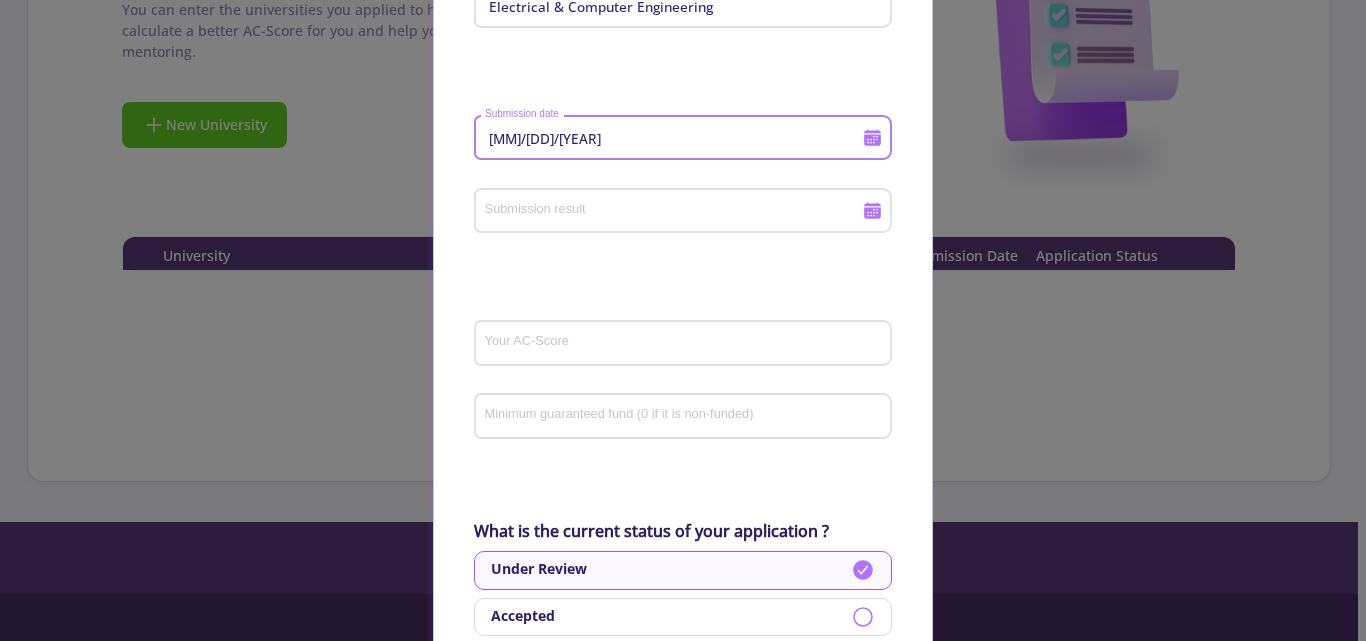 click on "Submission result" at bounding box center (676, 212) 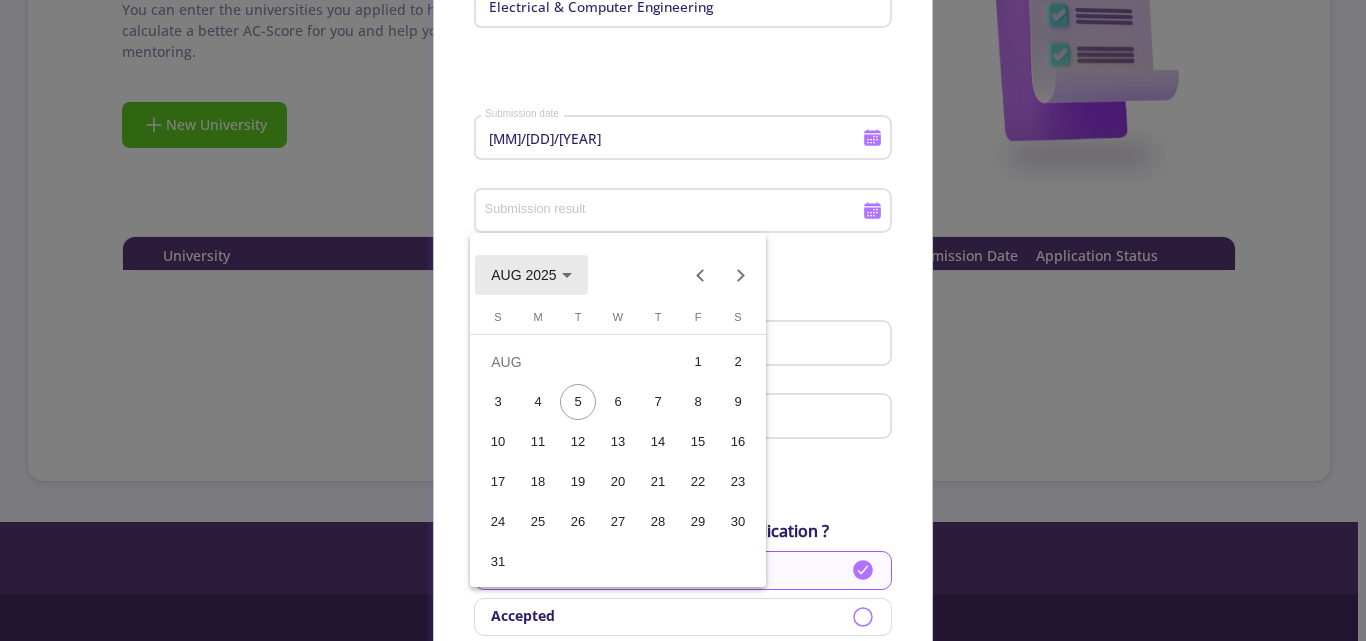 click 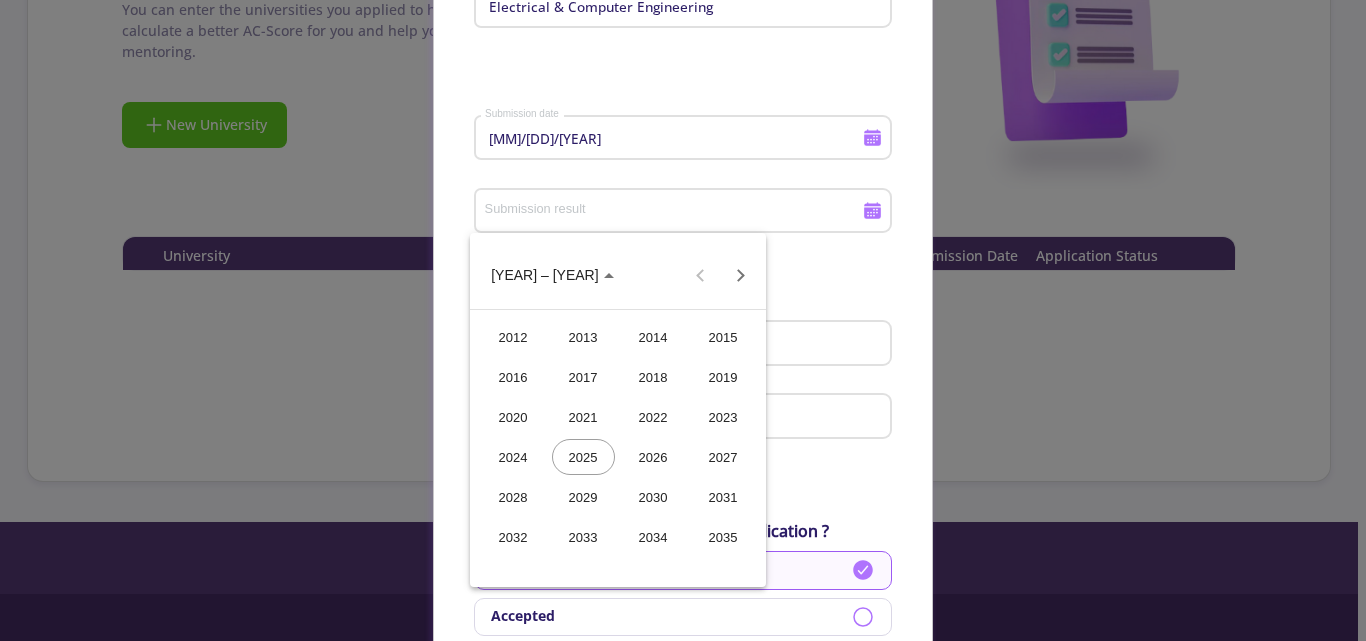 click on "2012" at bounding box center [513, 337] 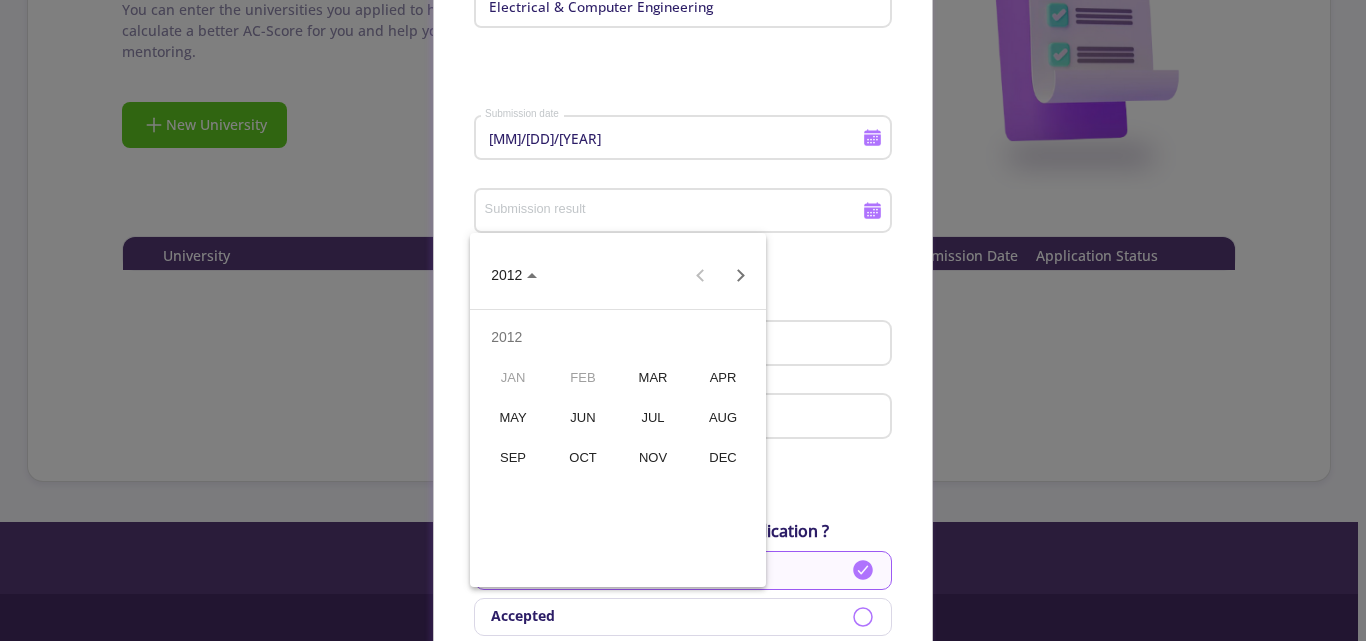 click on "JUL" at bounding box center (653, 417) 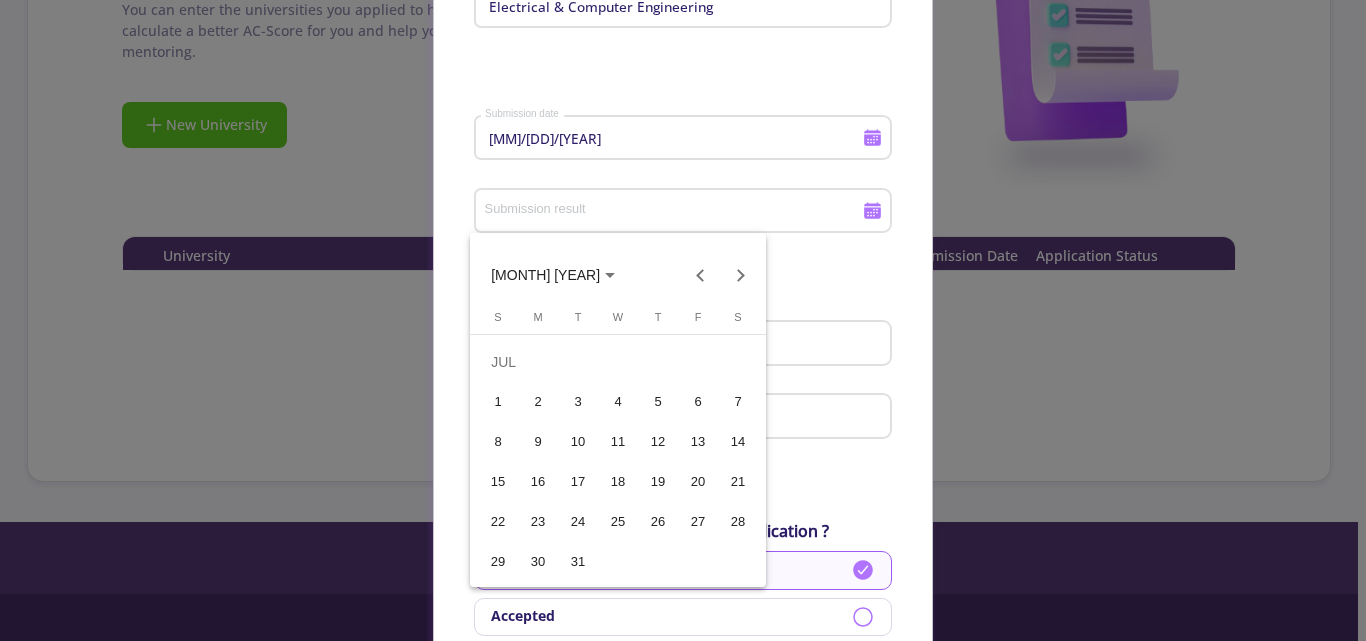 click on "1" at bounding box center [498, 402] 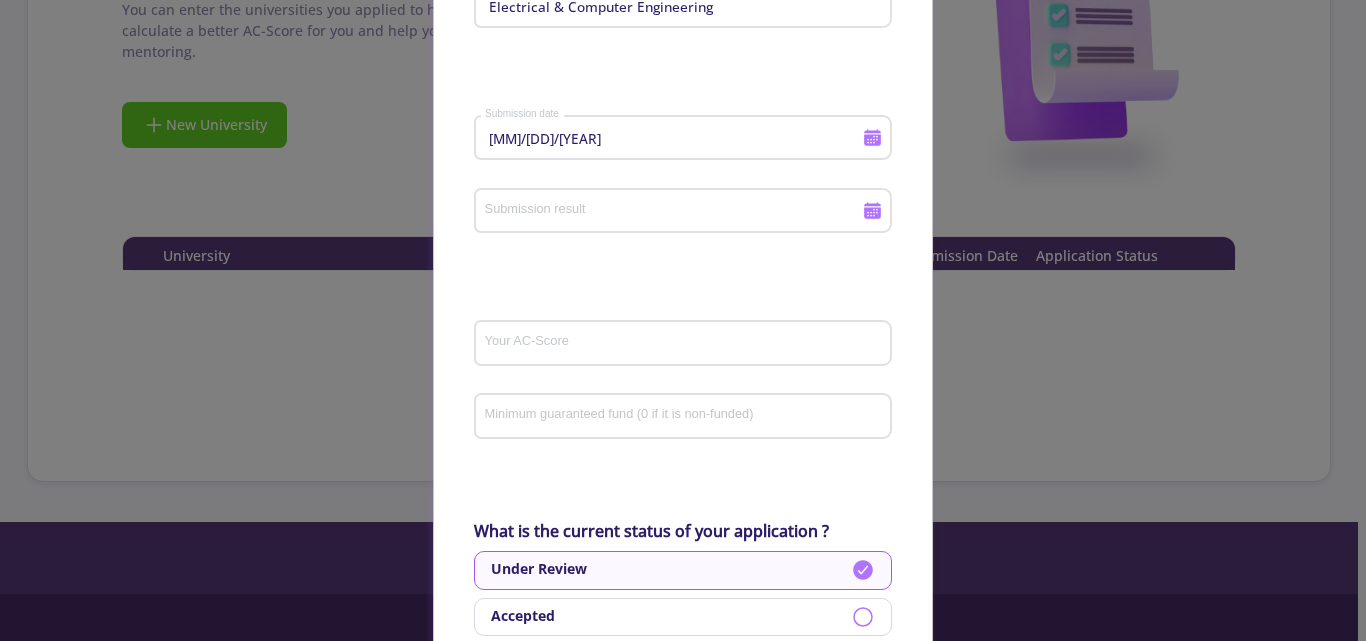 type on "7/1/2012" 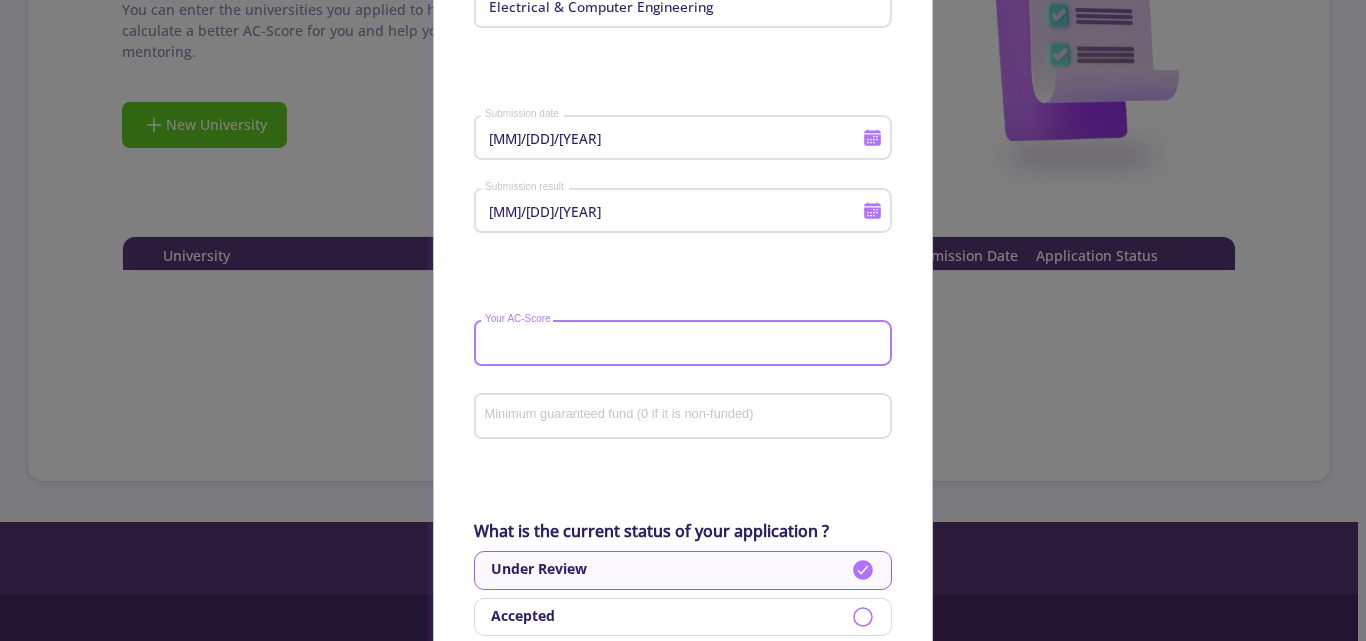 click on "Your AC-Score" at bounding box center (686, 344) 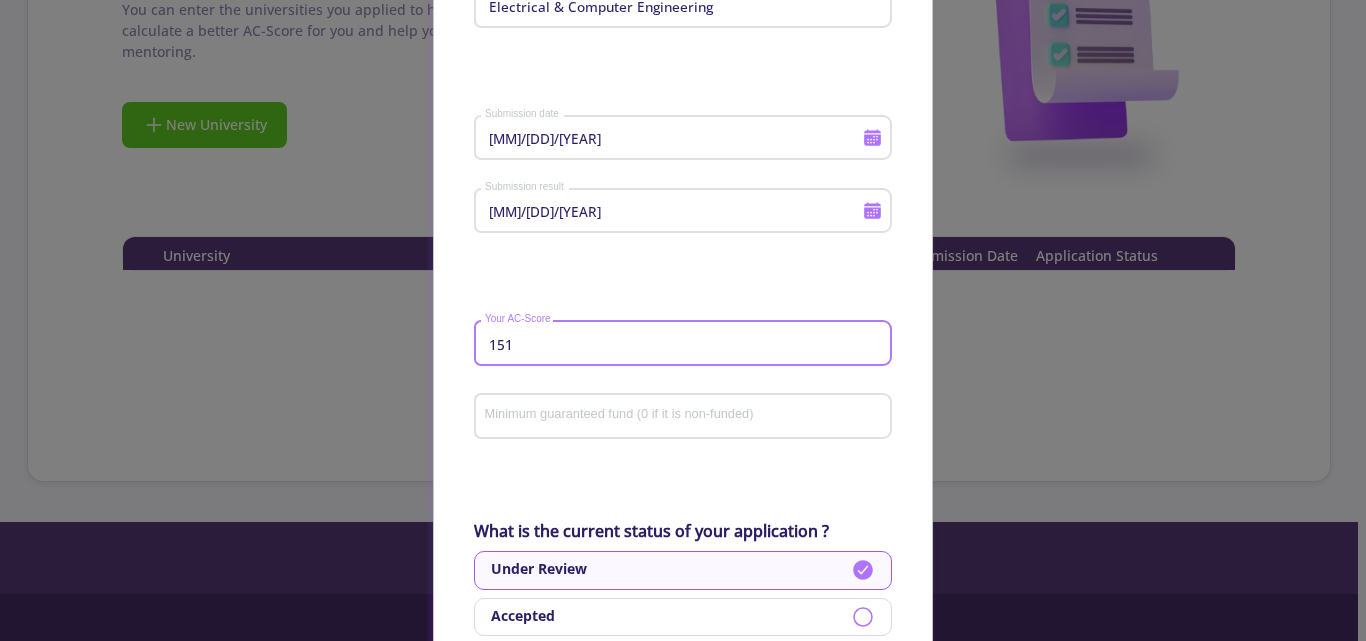 type on "151" 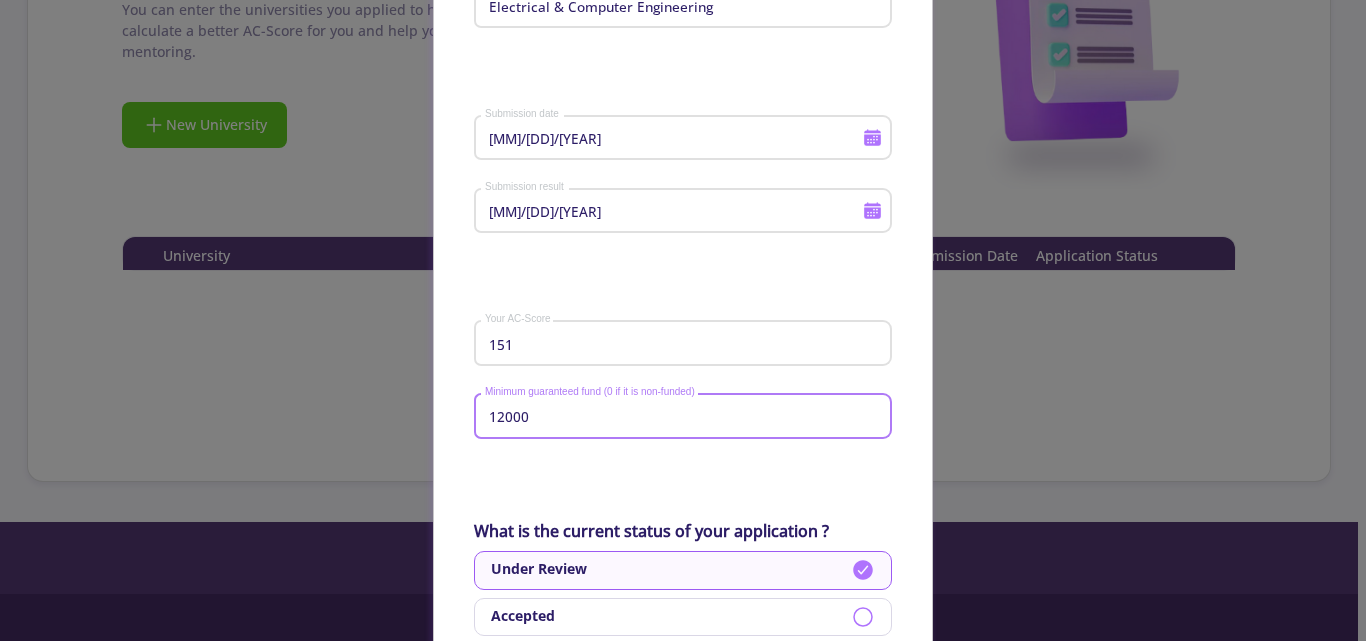 type on "12000" 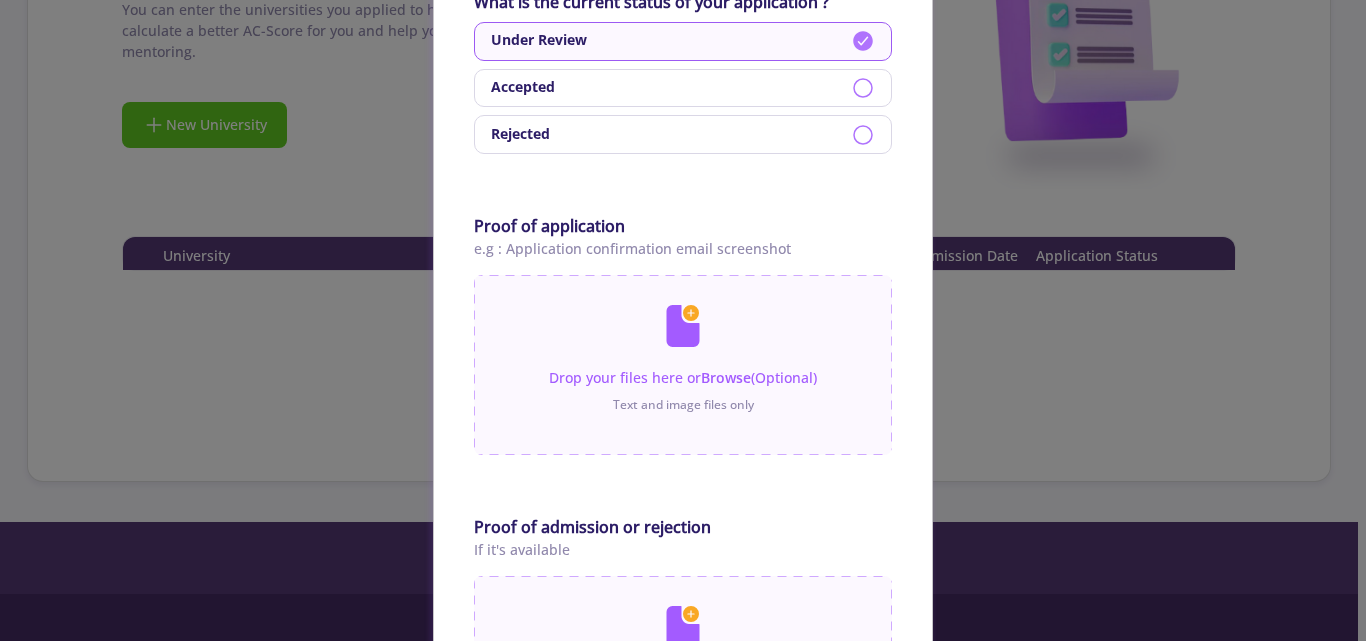 scroll, scrollTop: 897, scrollLeft: 0, axis: vertical 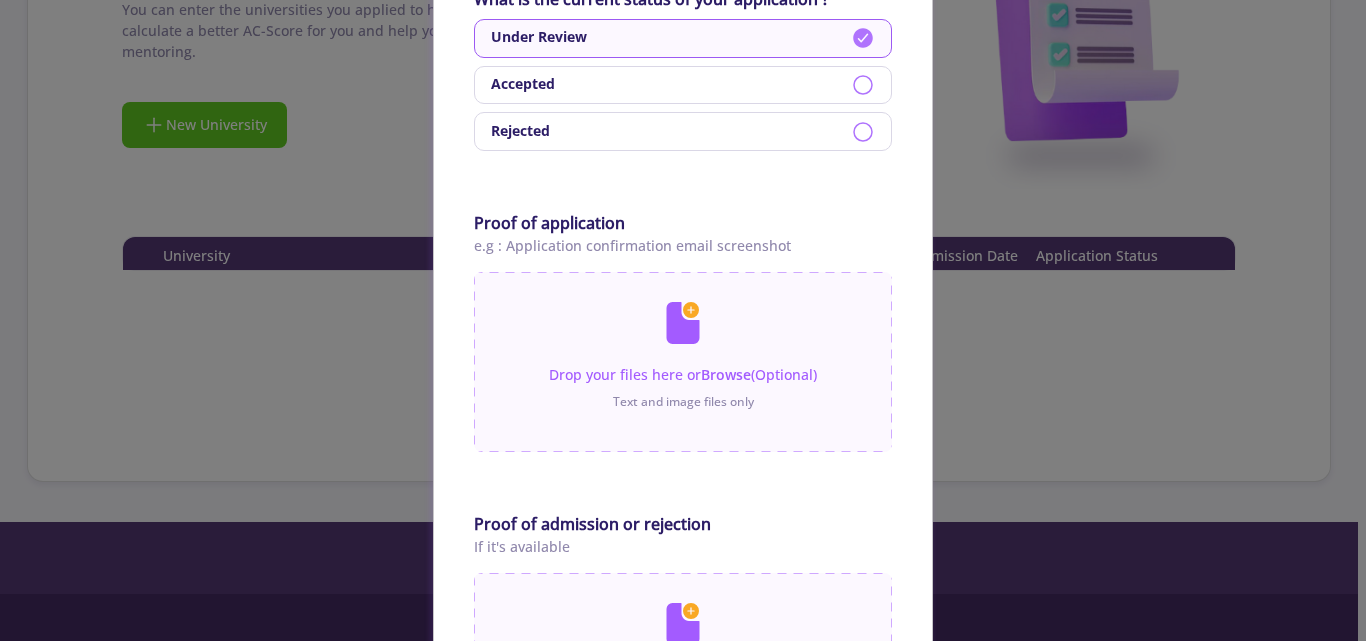 click 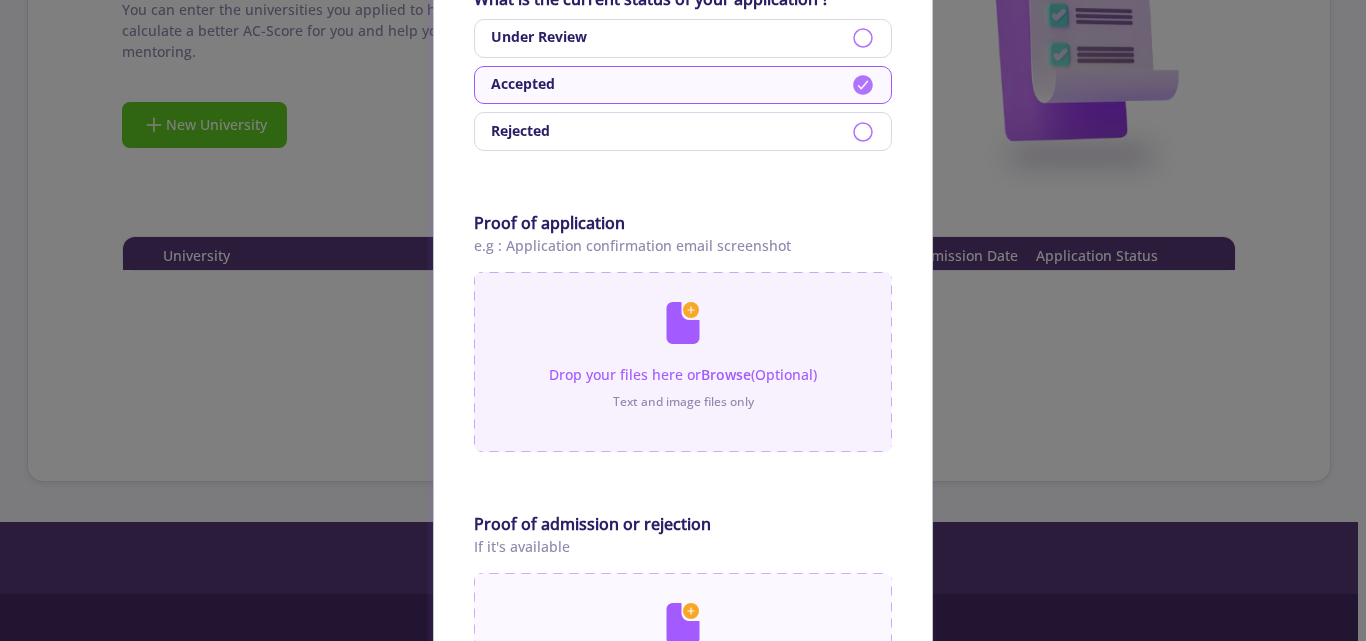 click 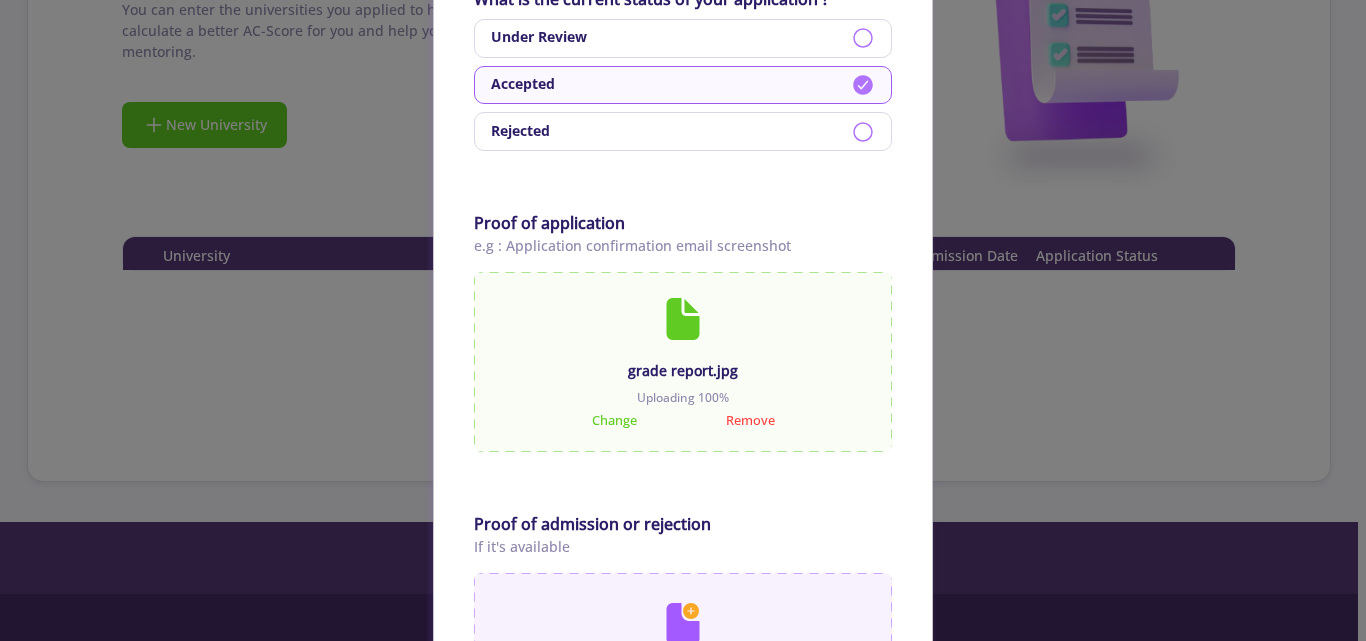 click 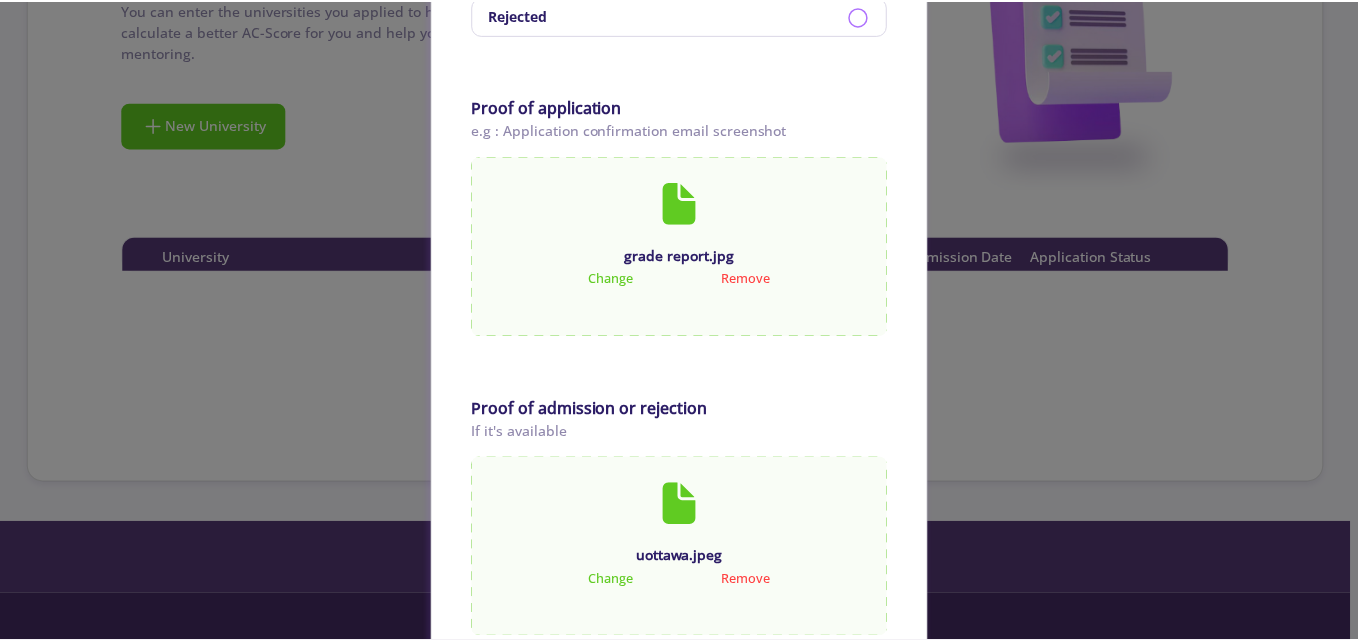 scroll, scrollTop: 1174, scrollLeft: 0, axis: vertical 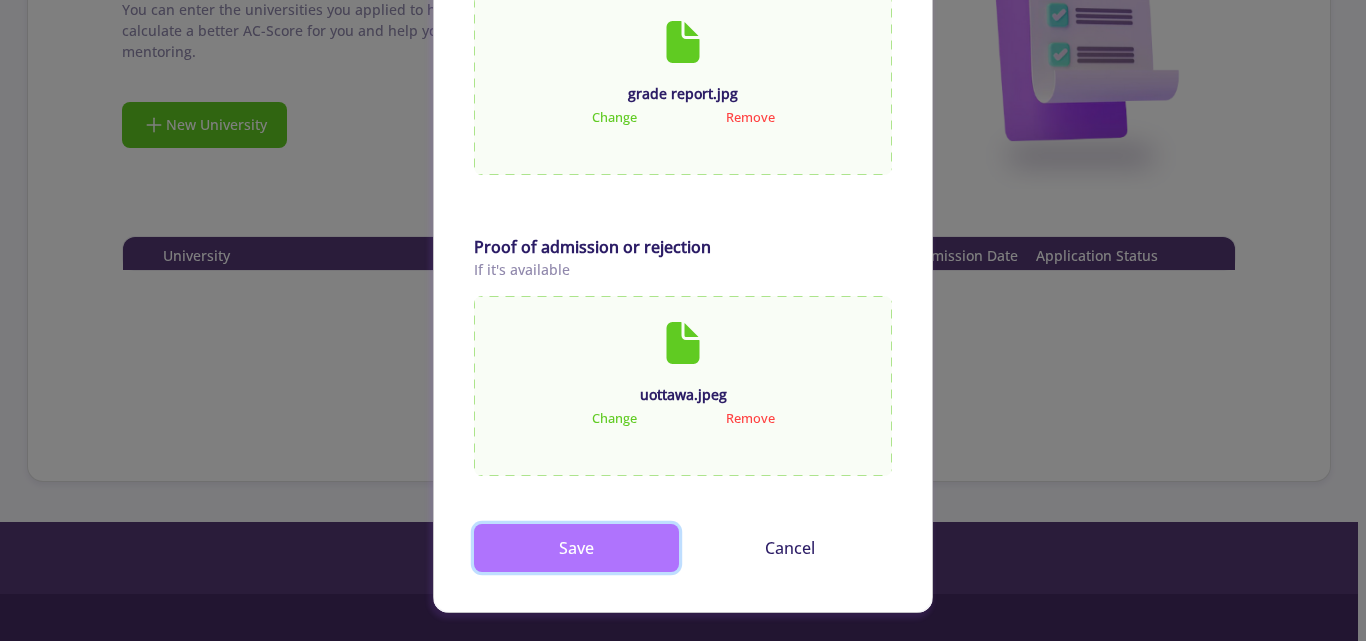 click on "Save" 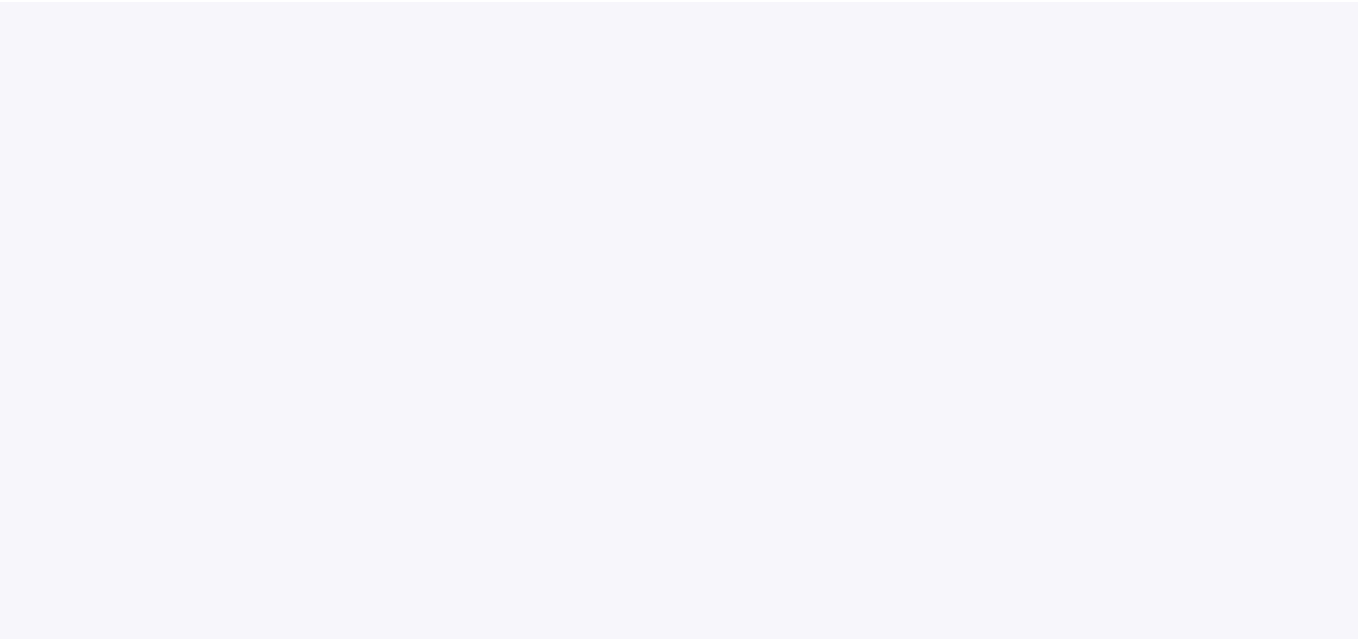 scroll, scrollTop: 0, scrollLeft: 0, axis: both 